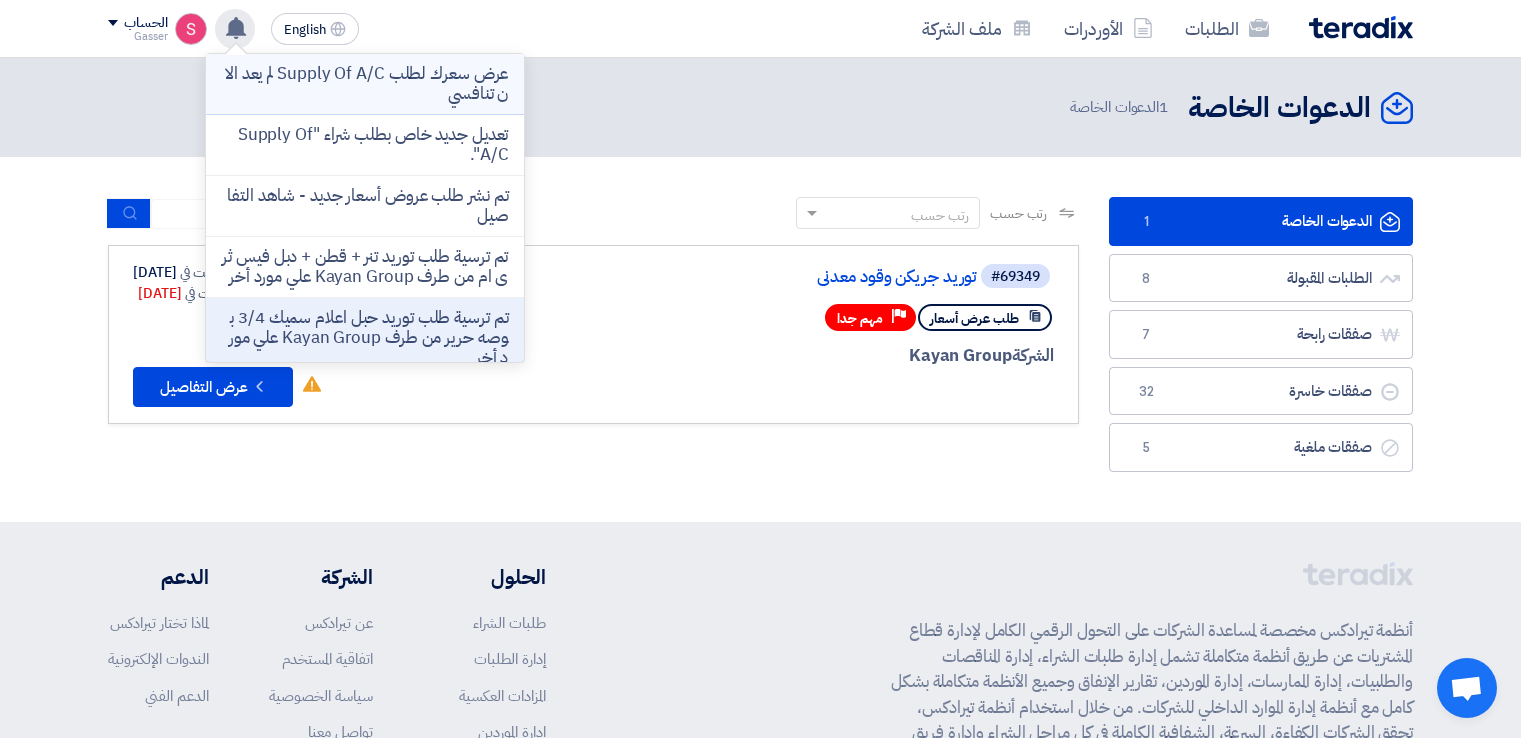 scroll, scrollTop: 0, scrollLeft: 0, axis: both 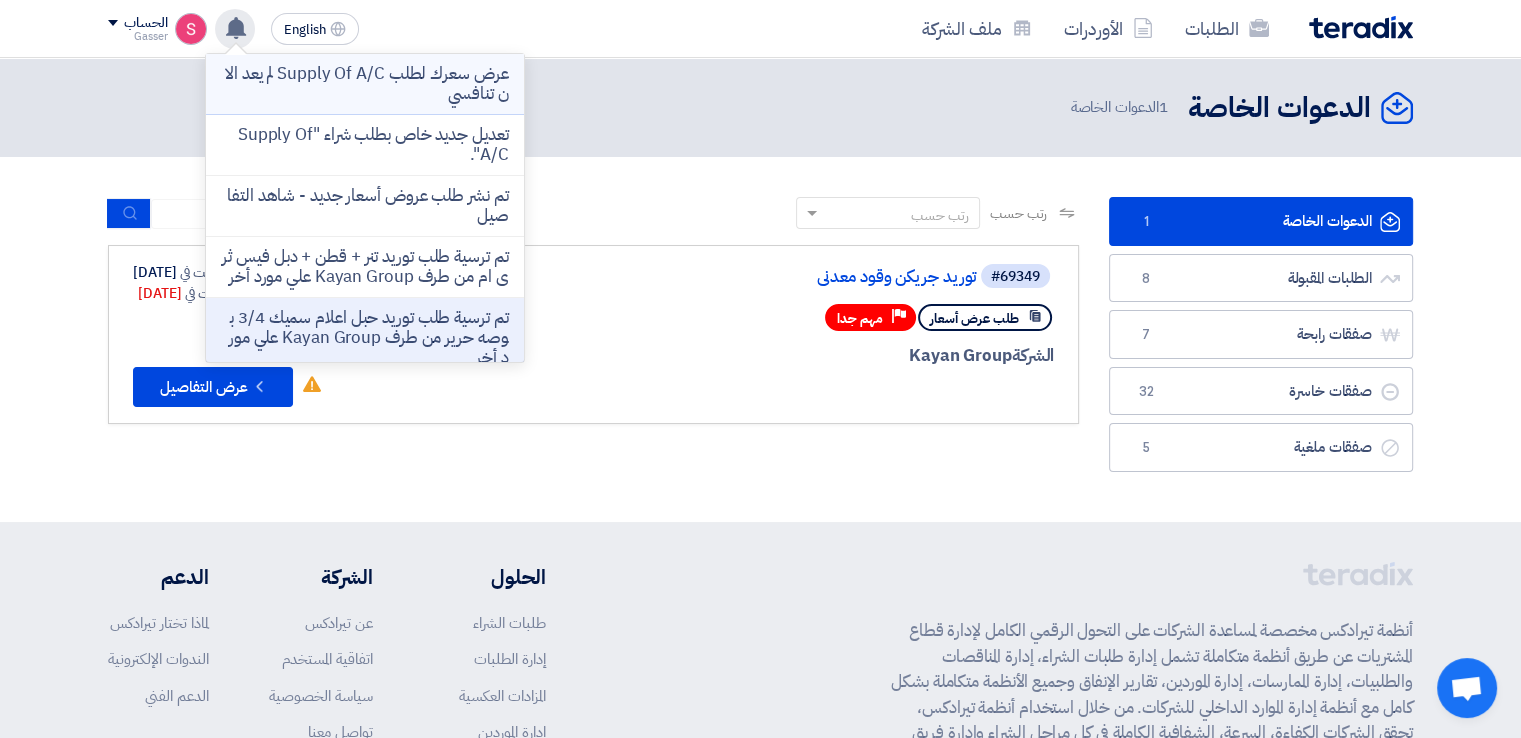 click on "عرض سعرك لطلب Supply Of  A/C لم يعد الان تنافسي" 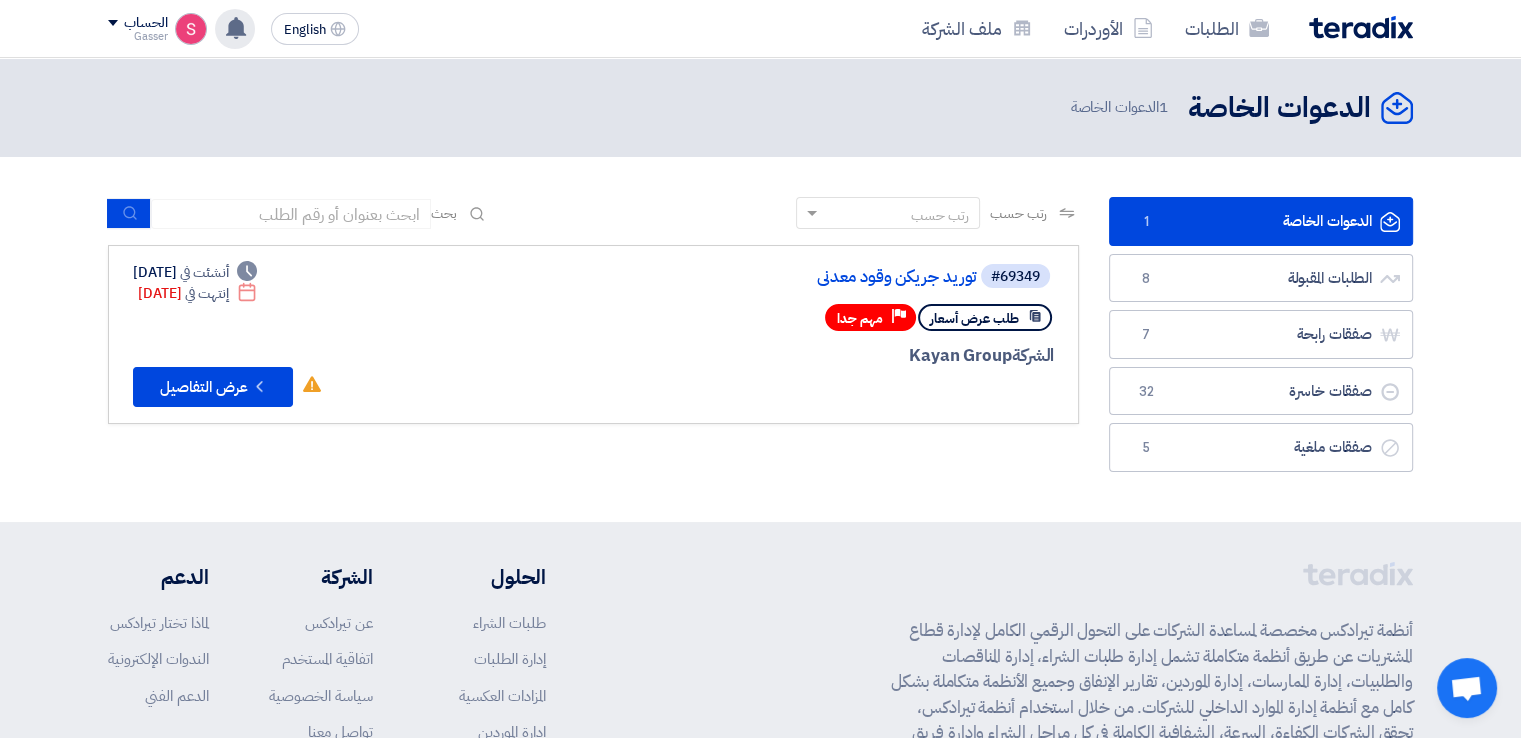 click 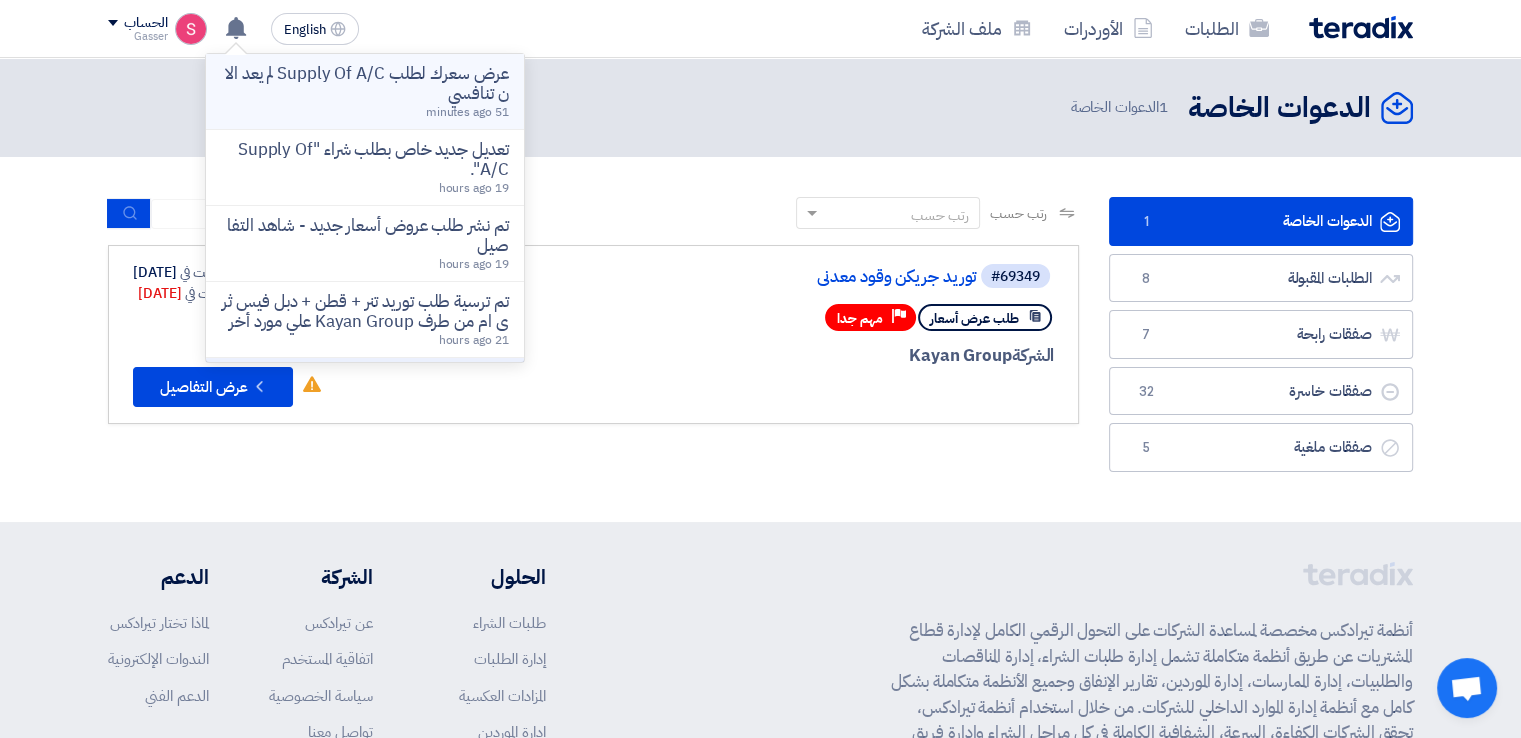 click on "عرض سعرك لطلب Supply Of  A/C لم يعد الان تنافسي" 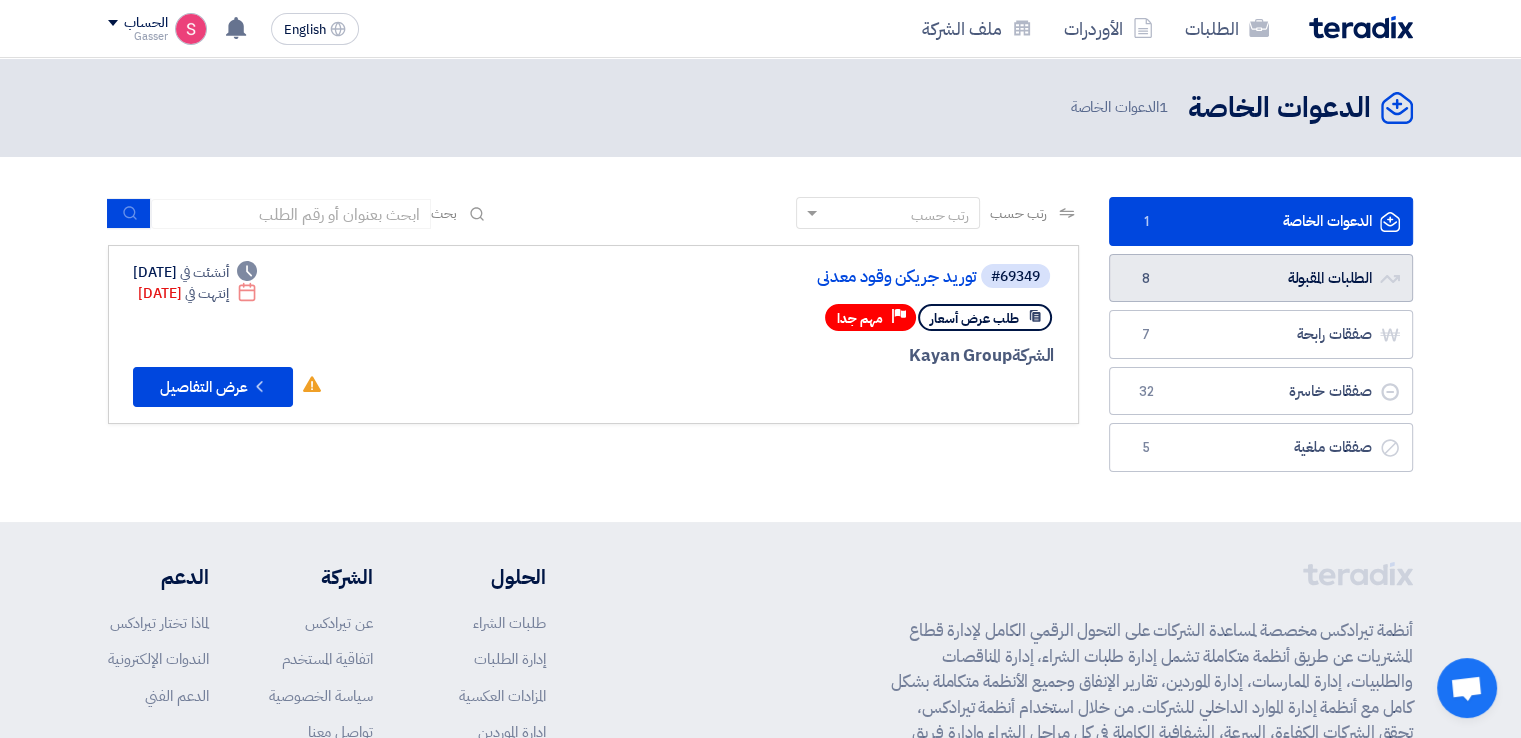 click on "الطلبات المقبولة
الطلبات المقبولة
8" 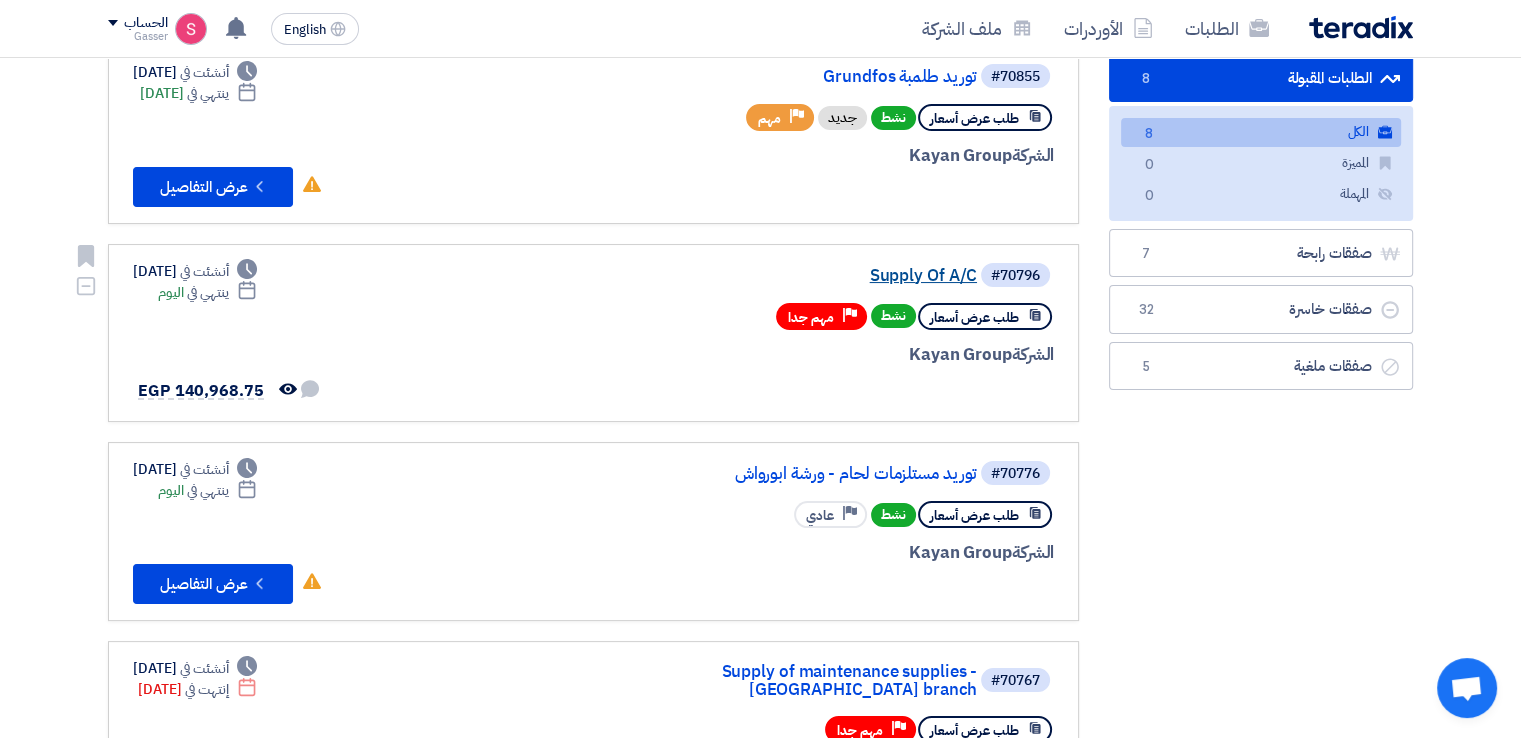 click on "Supply Of  A/C" 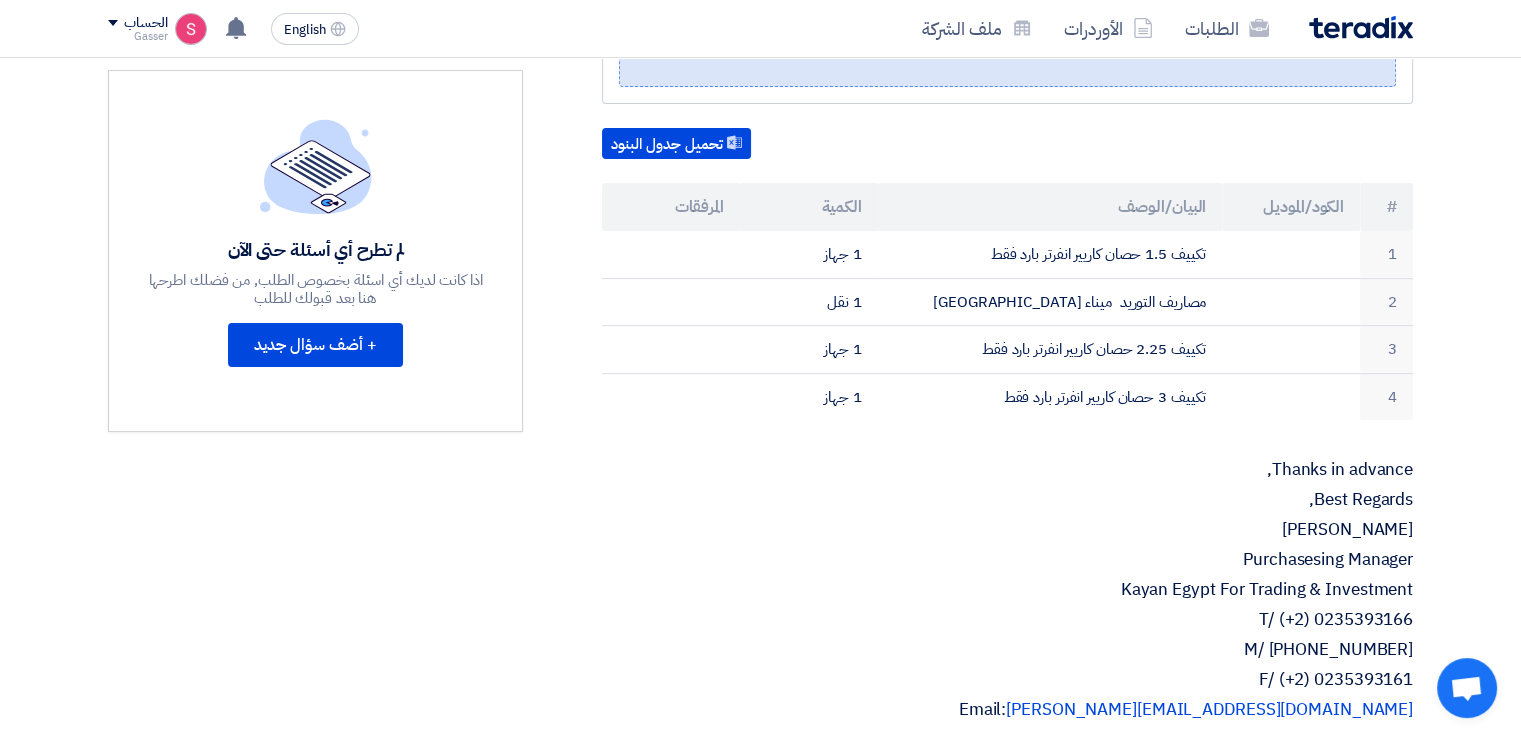 scroll, scrollTop: 0, scrollLeft: 0, axis: both 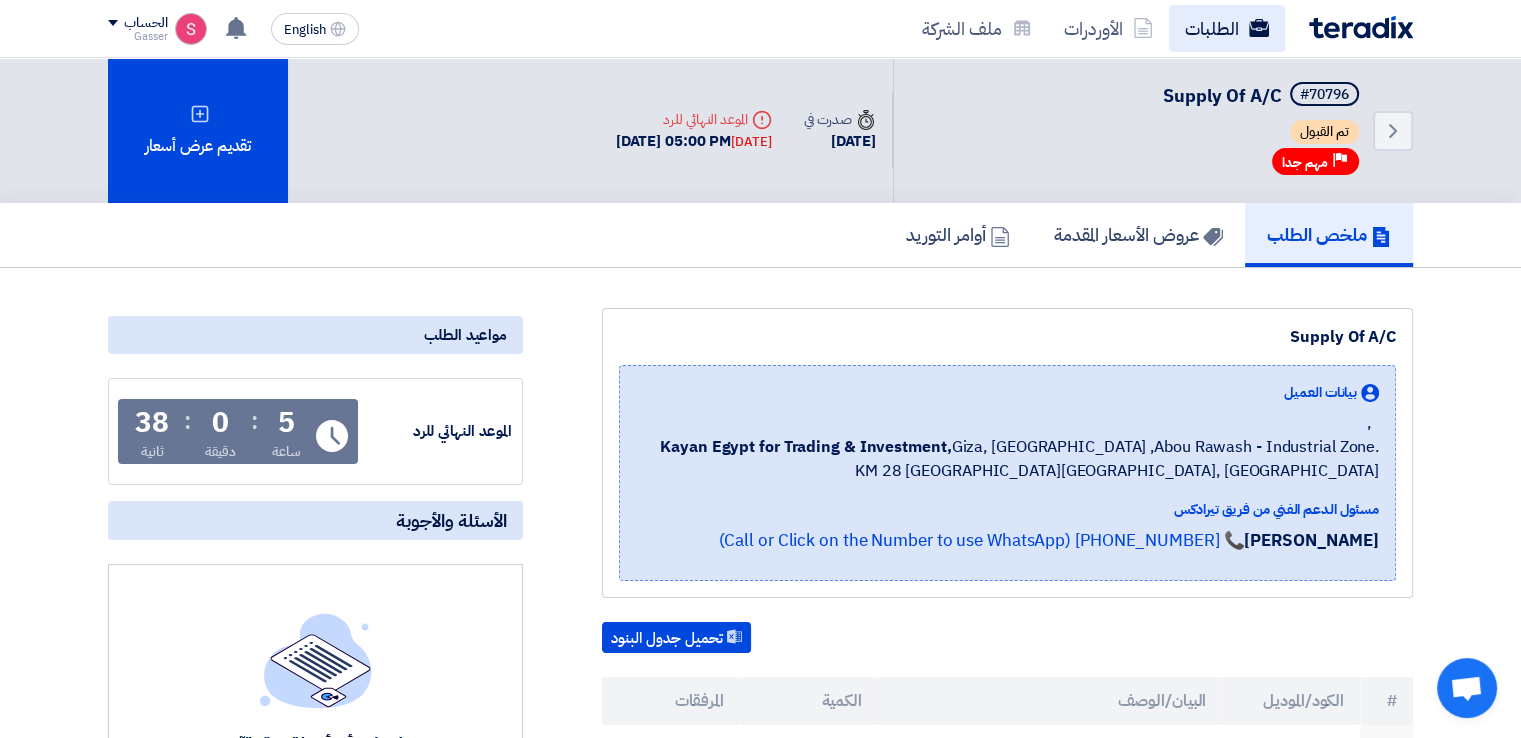 click on "الطلبات" 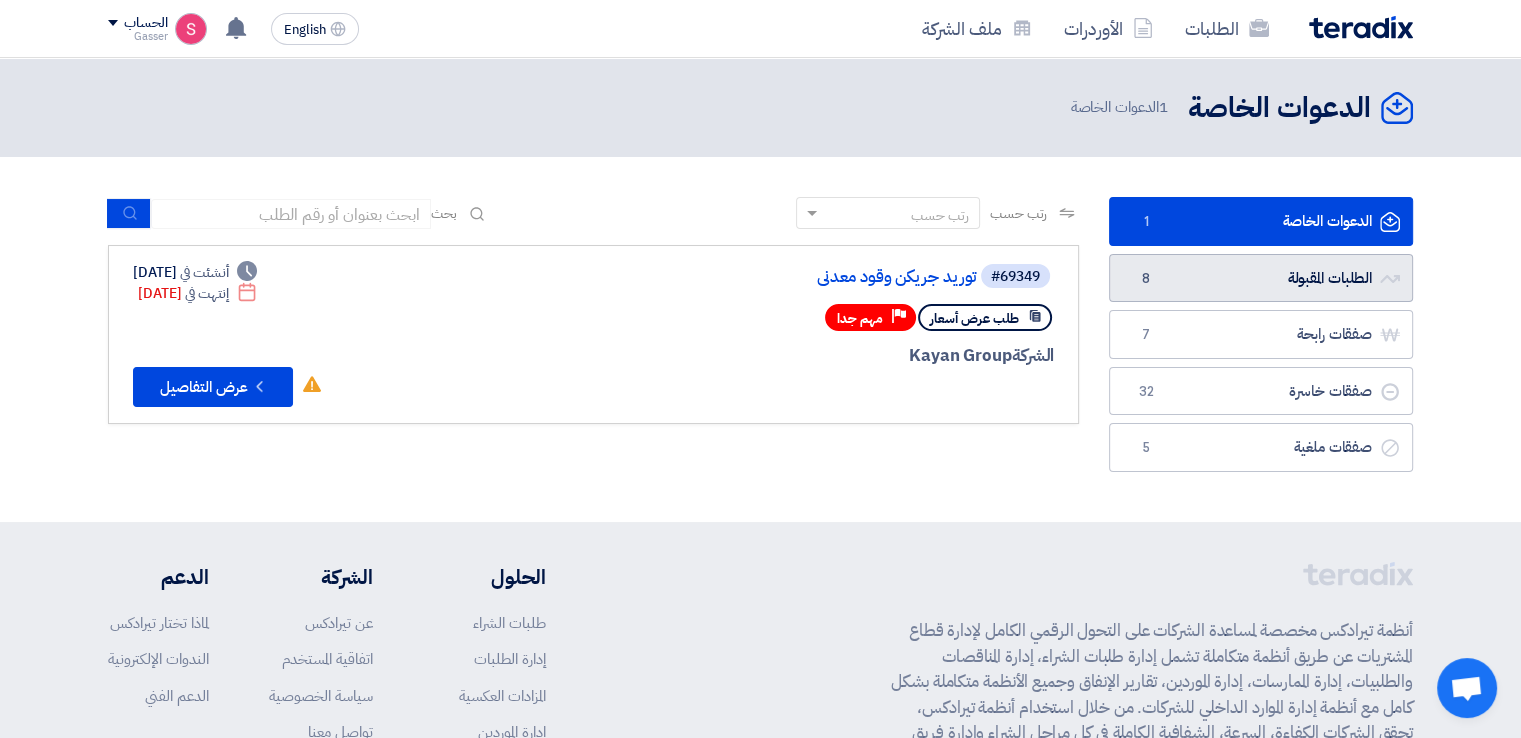 click on "الطلبات المقبولة
الطلبات المقبولة
8" 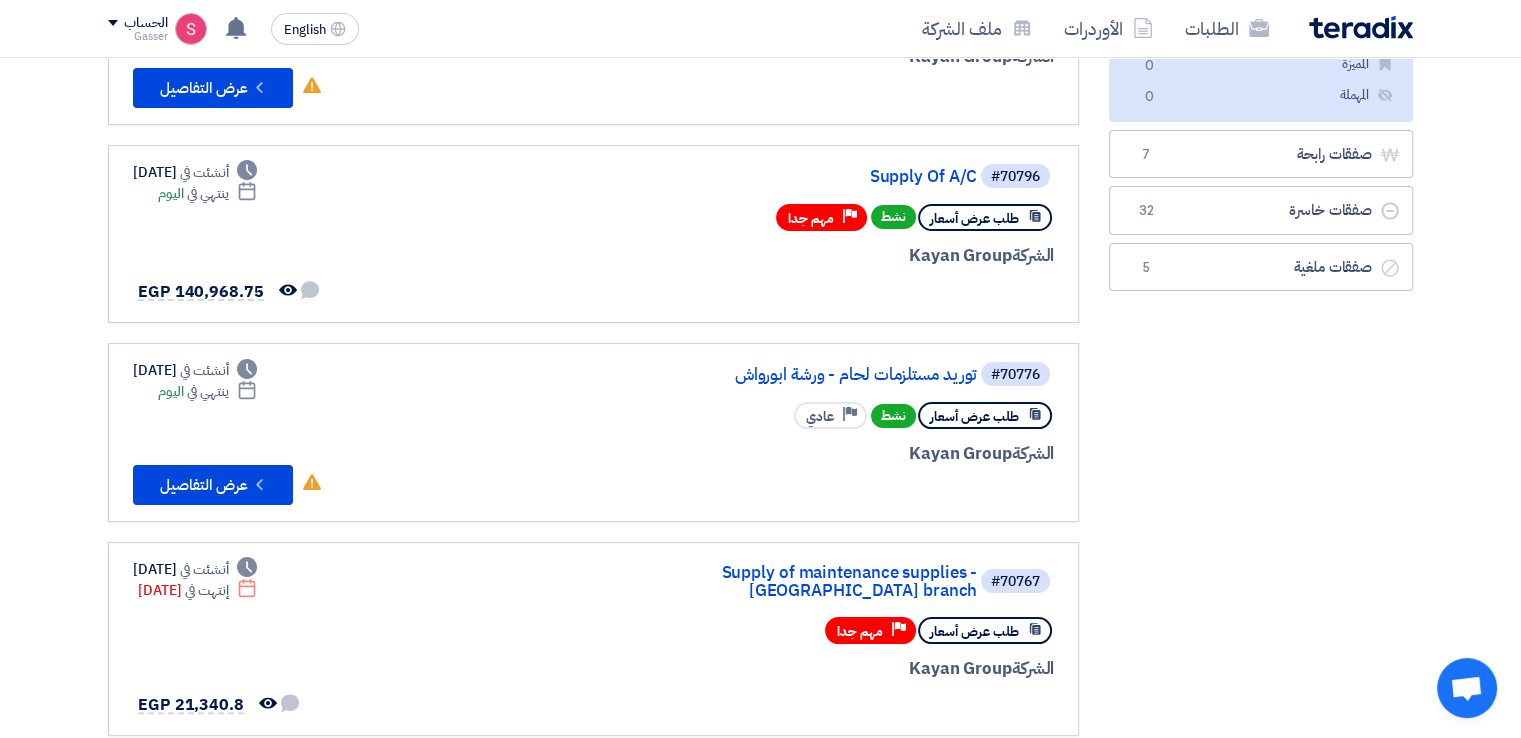 scroll, scrollTop: 300, scrollLeft: 0, axis: vertical 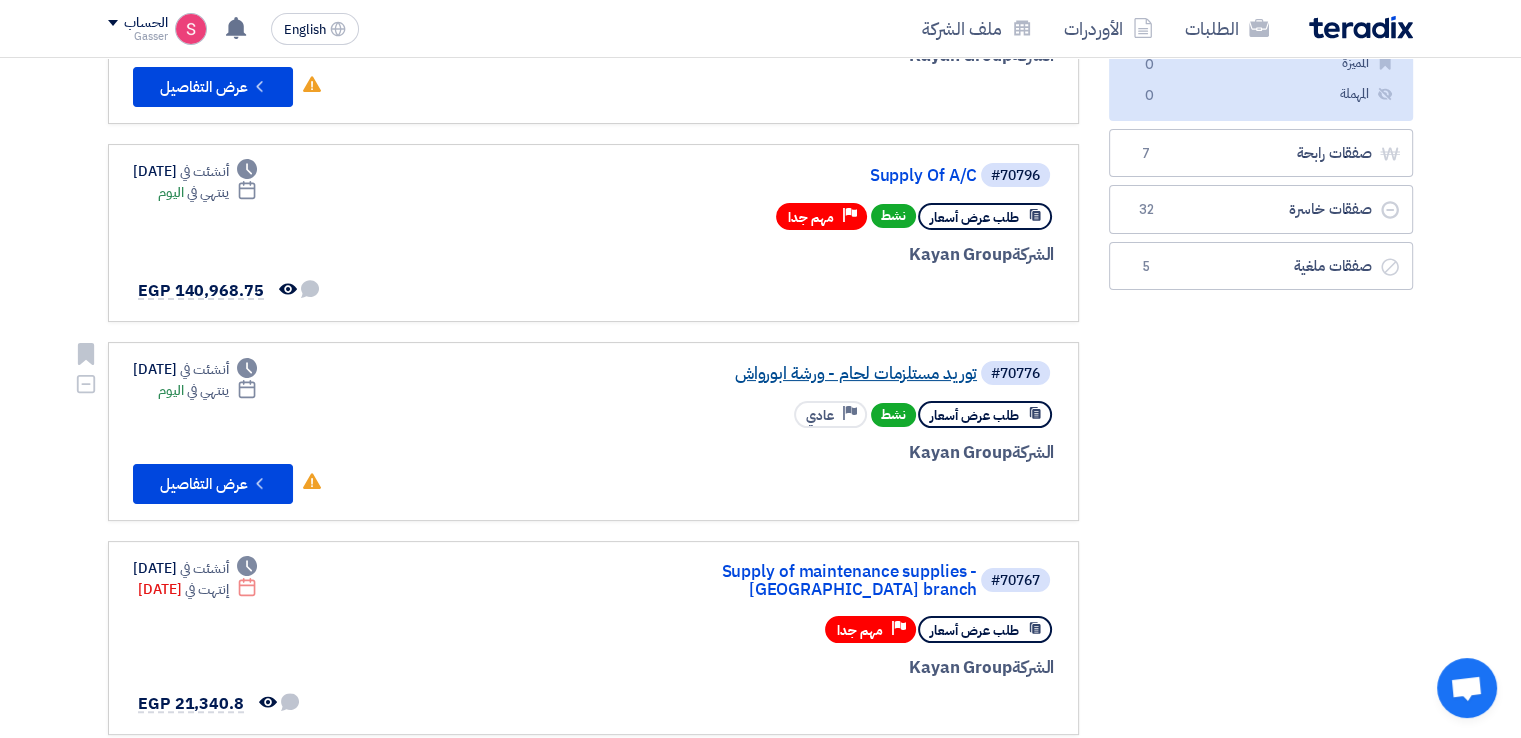 click on "توريد مستلزمات لحام - ورشة ابورواش" 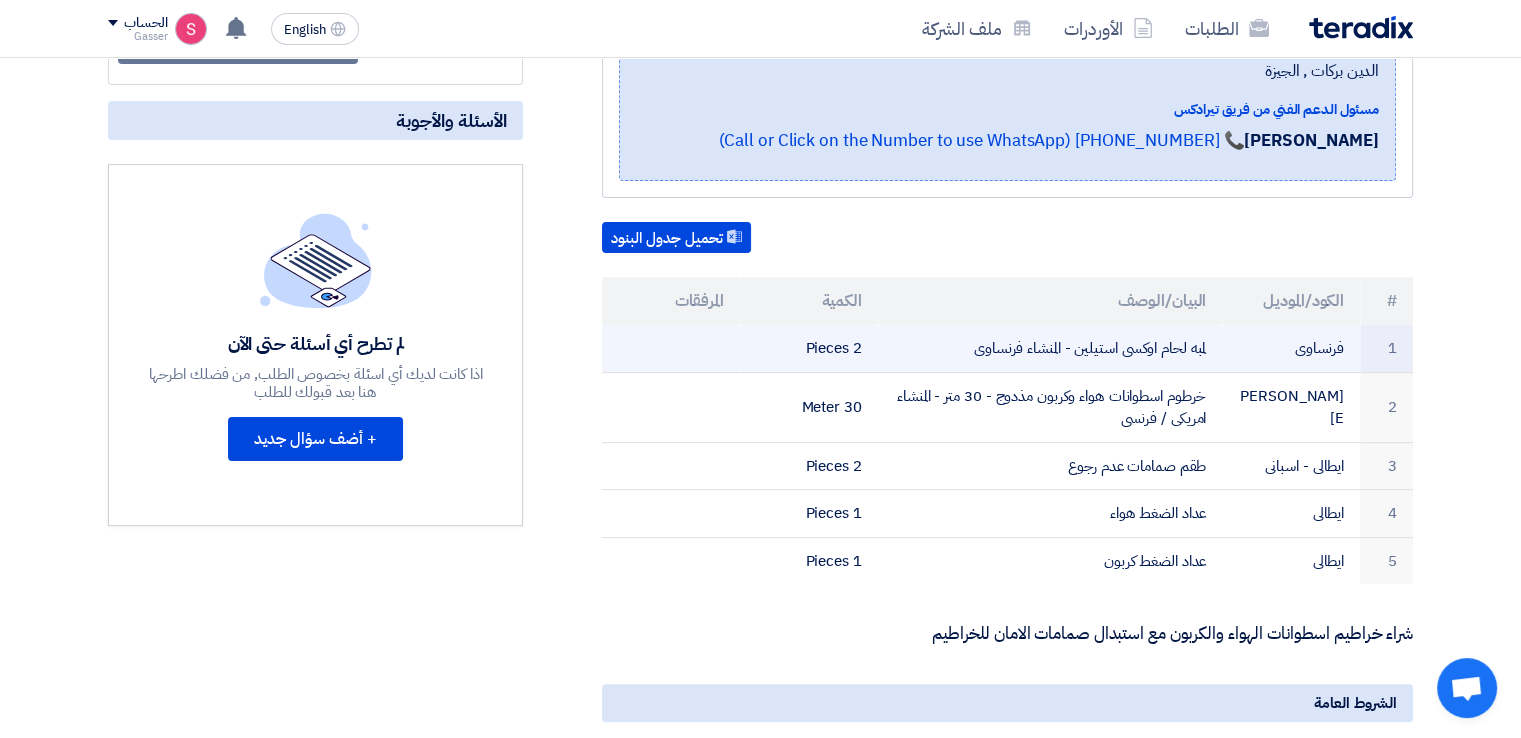 scroll, scrollTop: 0, scrollLeft: 0, axis: both 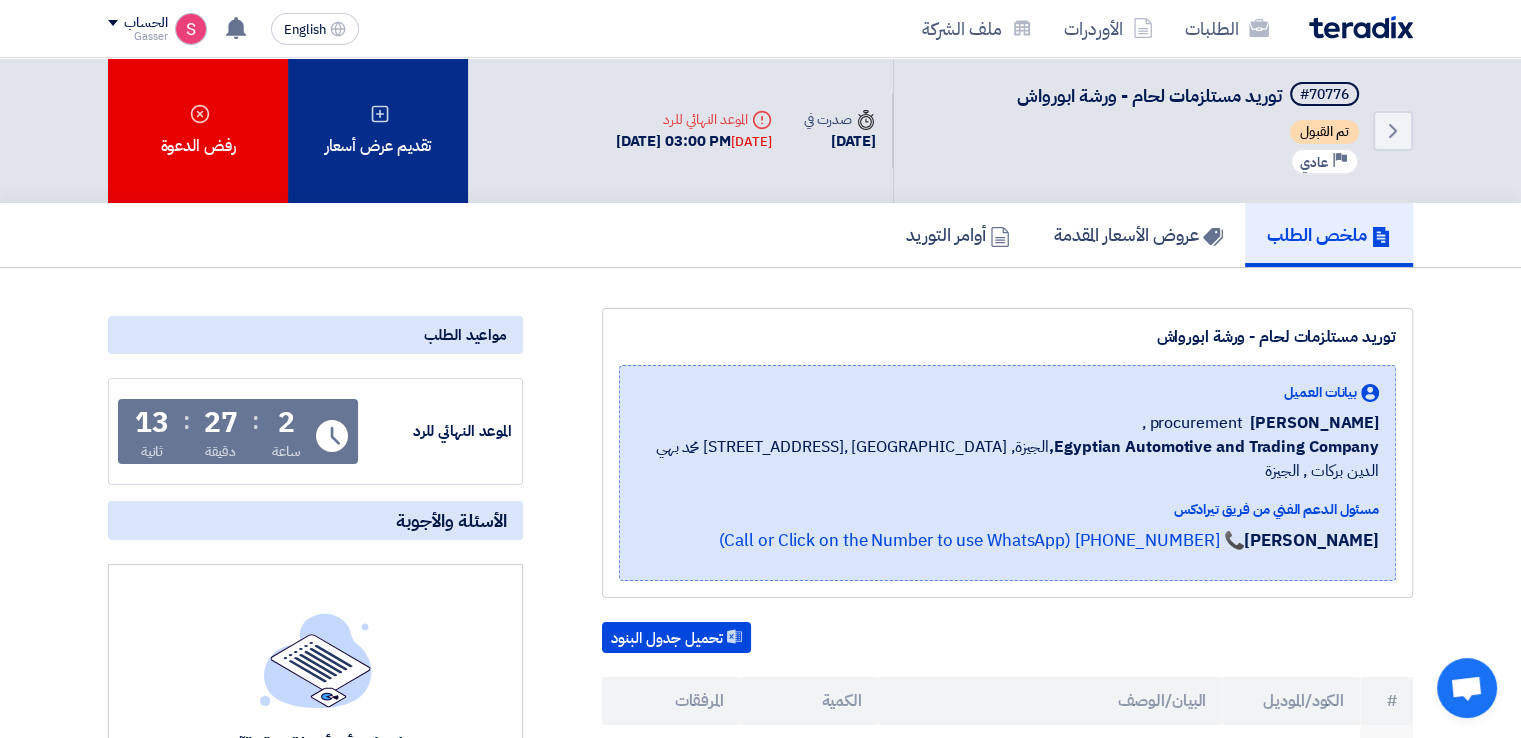 click on "تقديم عرض أسعار" 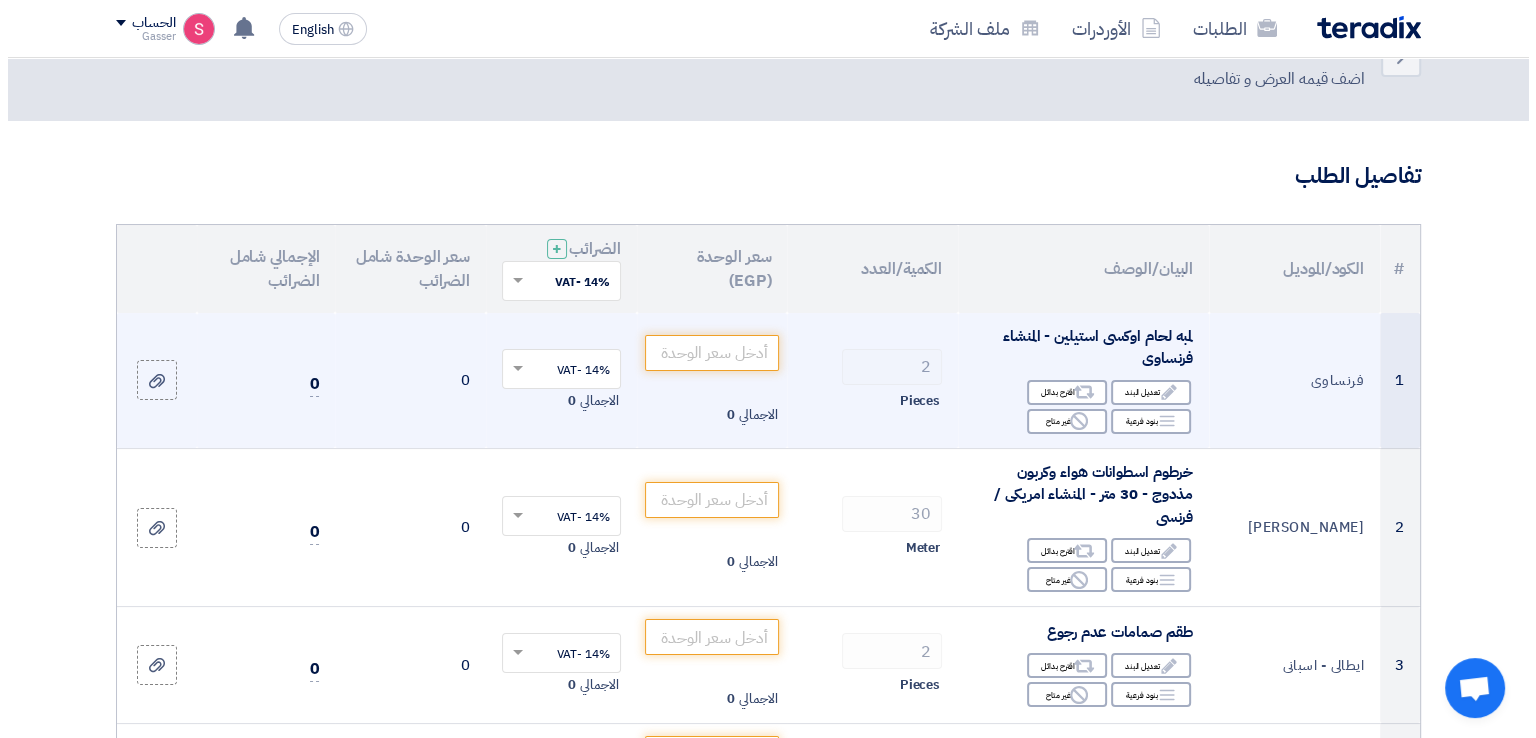 scroll, scrollTop: 100, scrollLeft: 0, axis: vertical 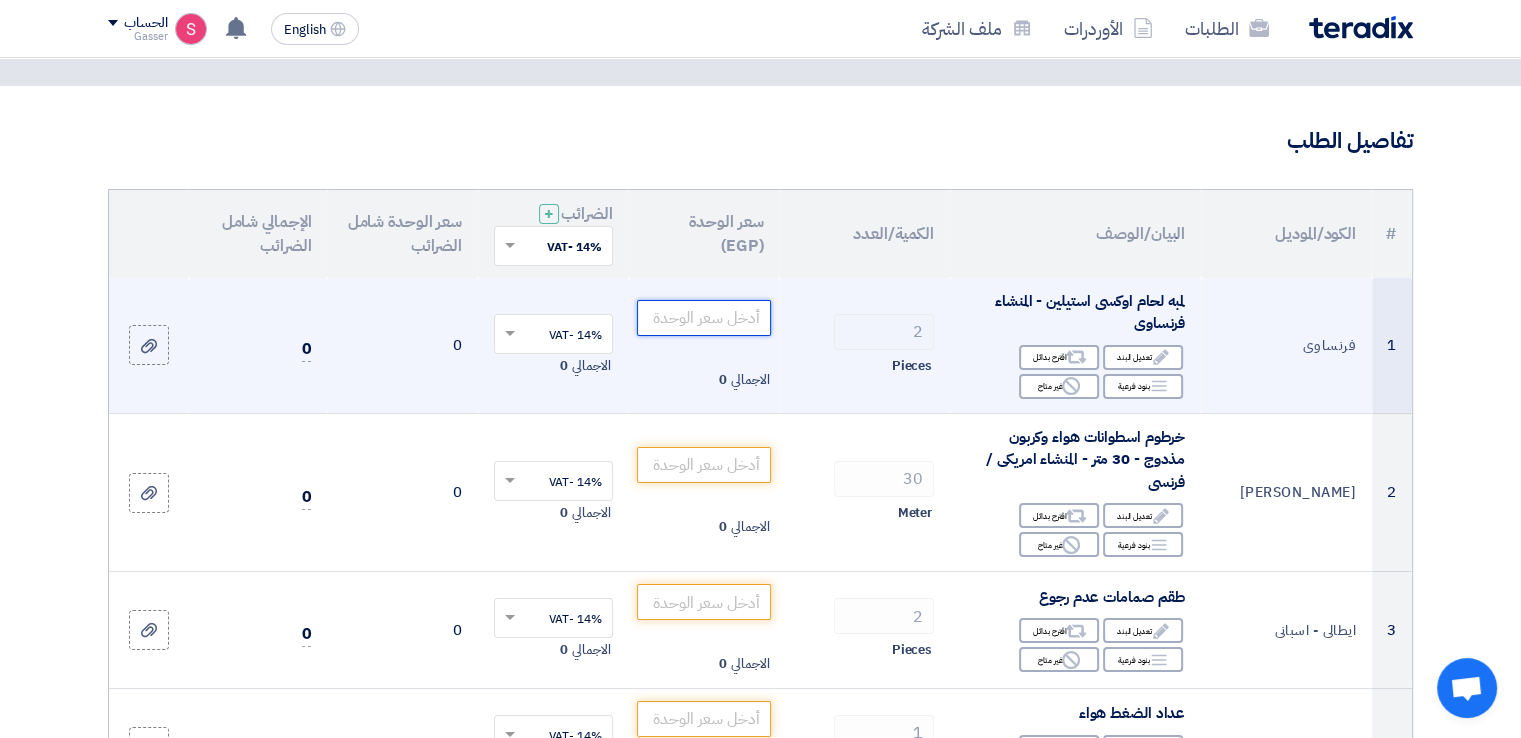 click 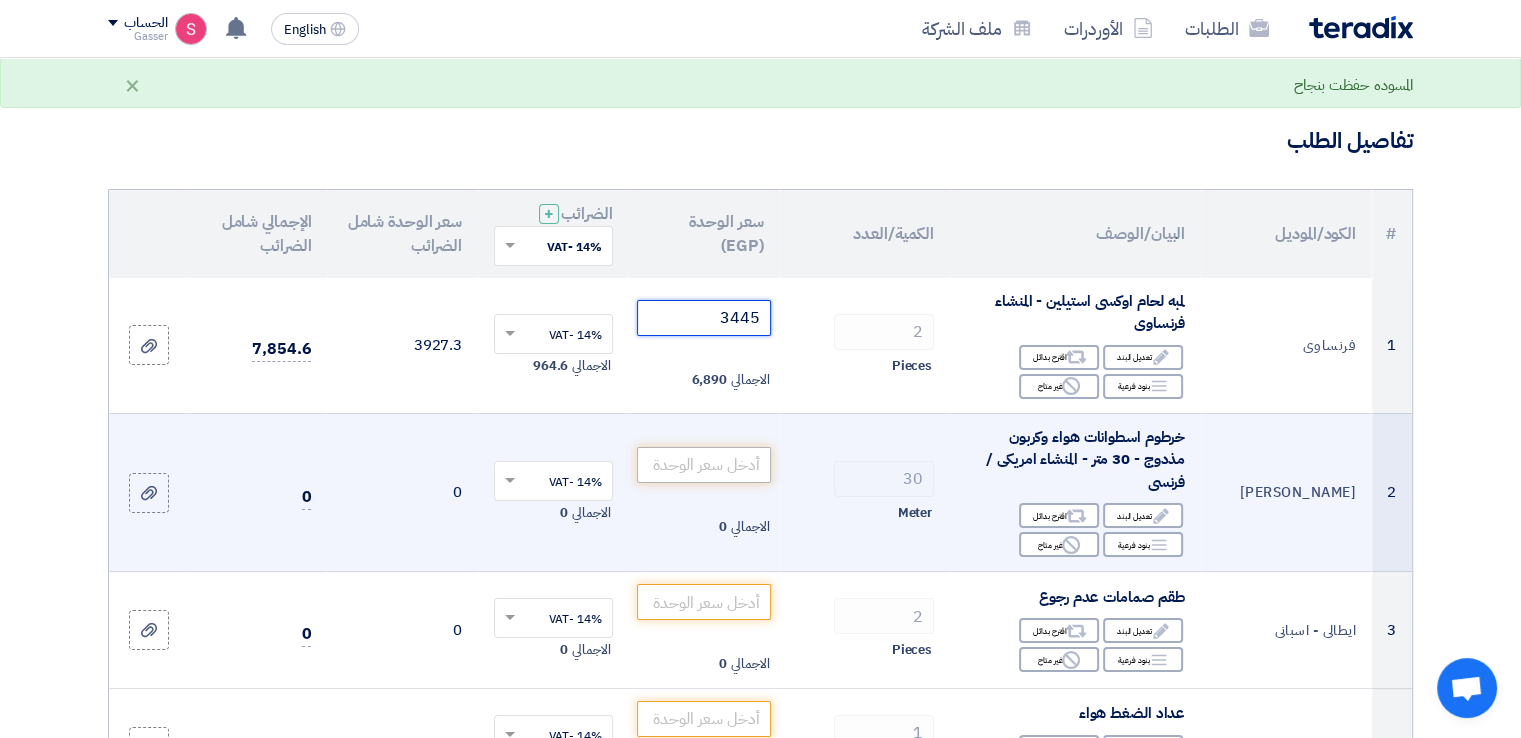 type on "3445" 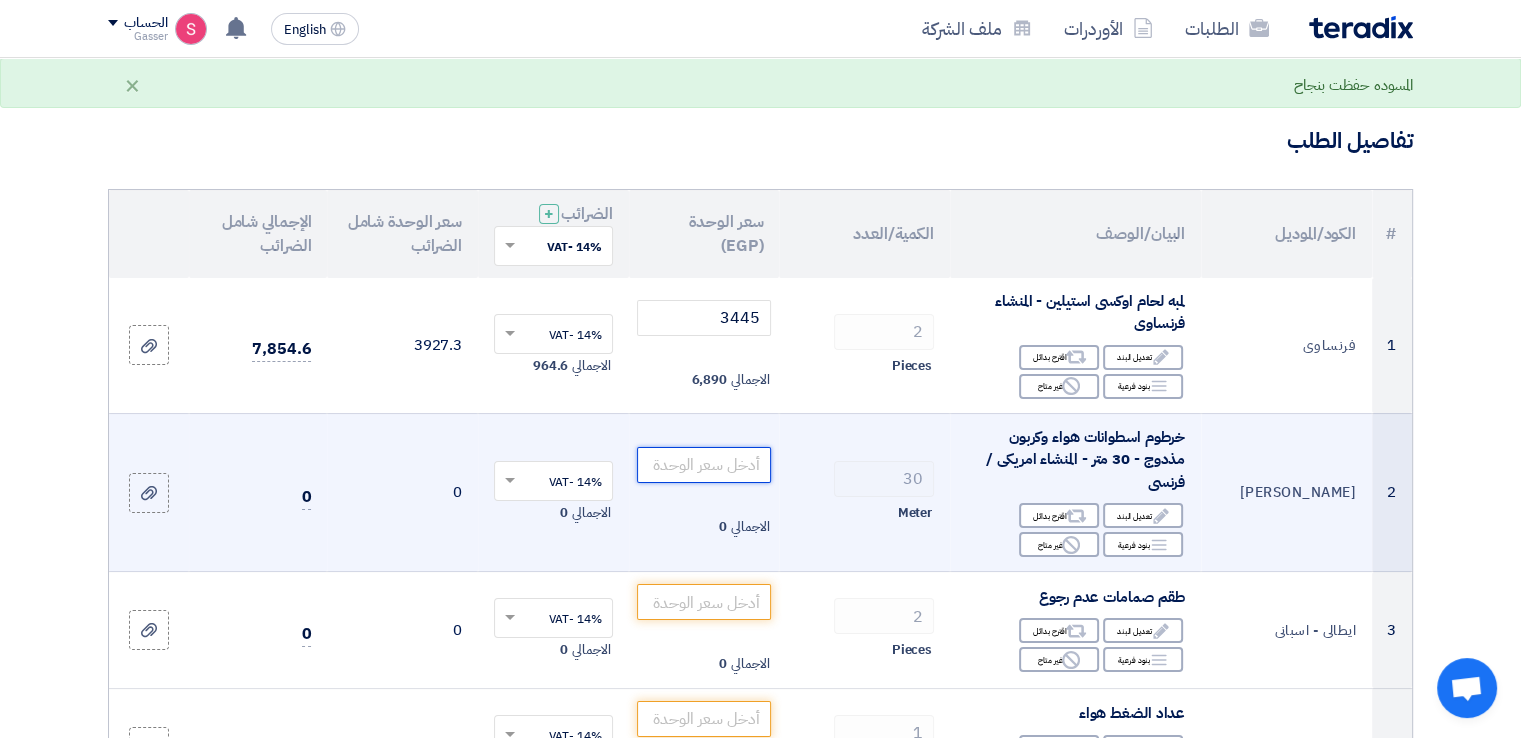 click 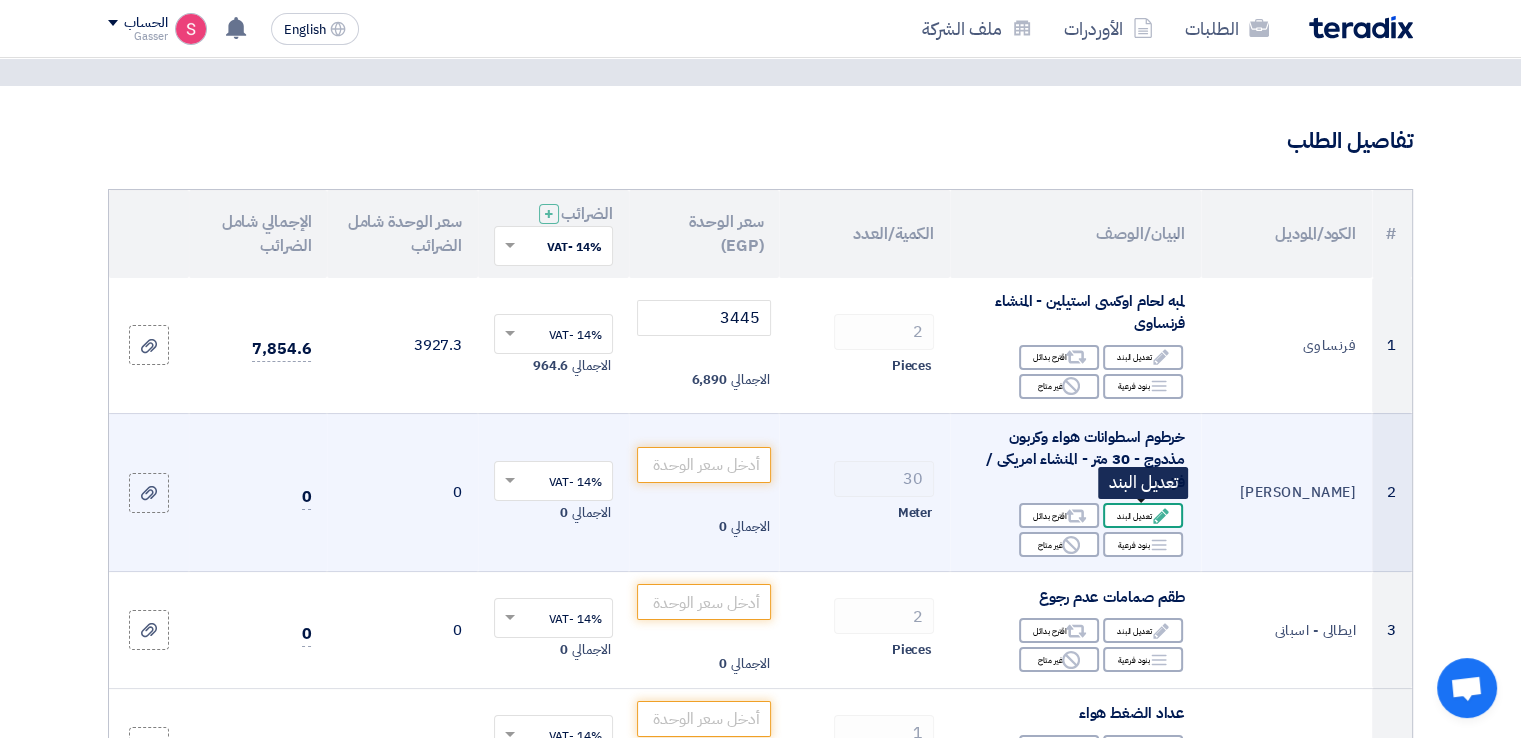 click on "Edit
تعديل البند" 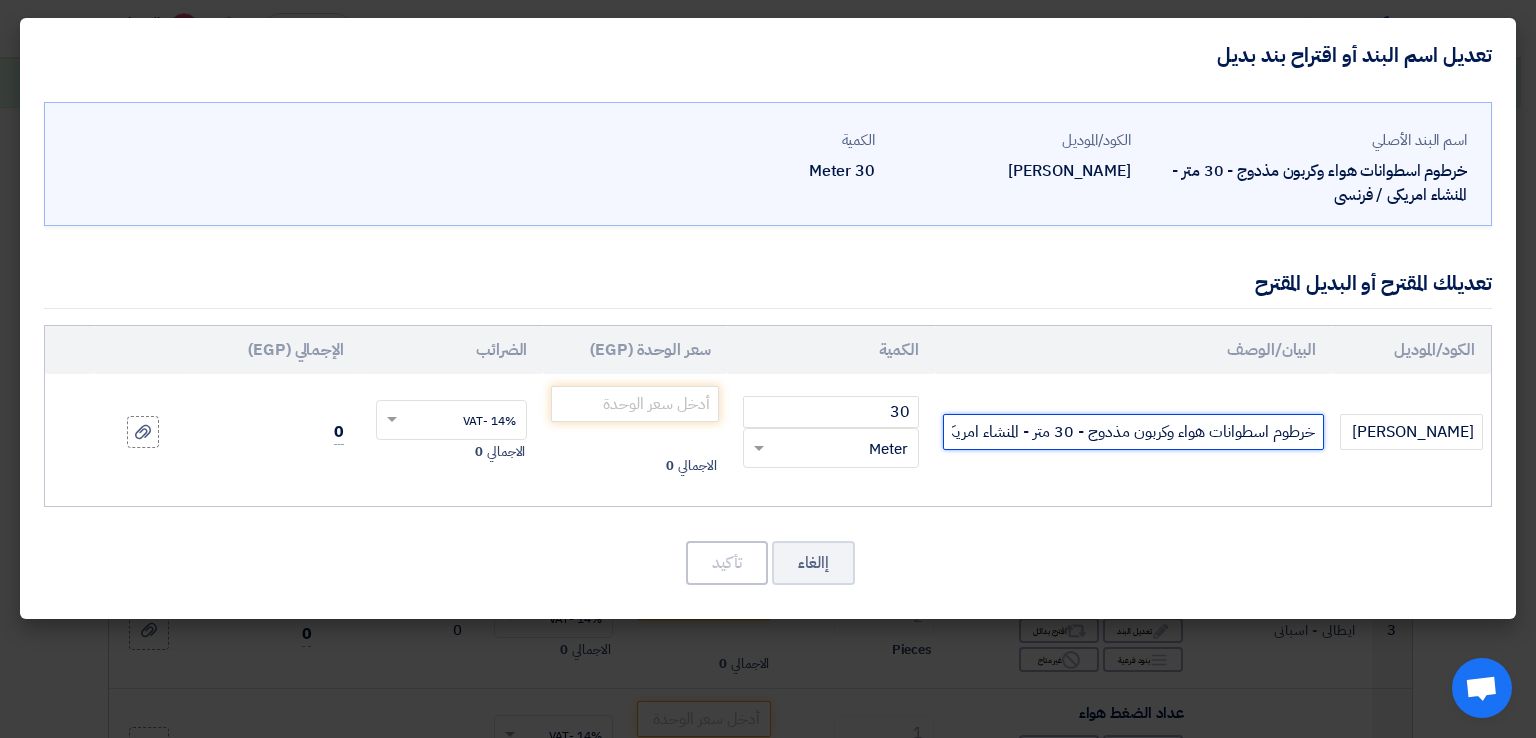scroll, scrollTop: 0, scrollLeft: -64, axis: horizontal 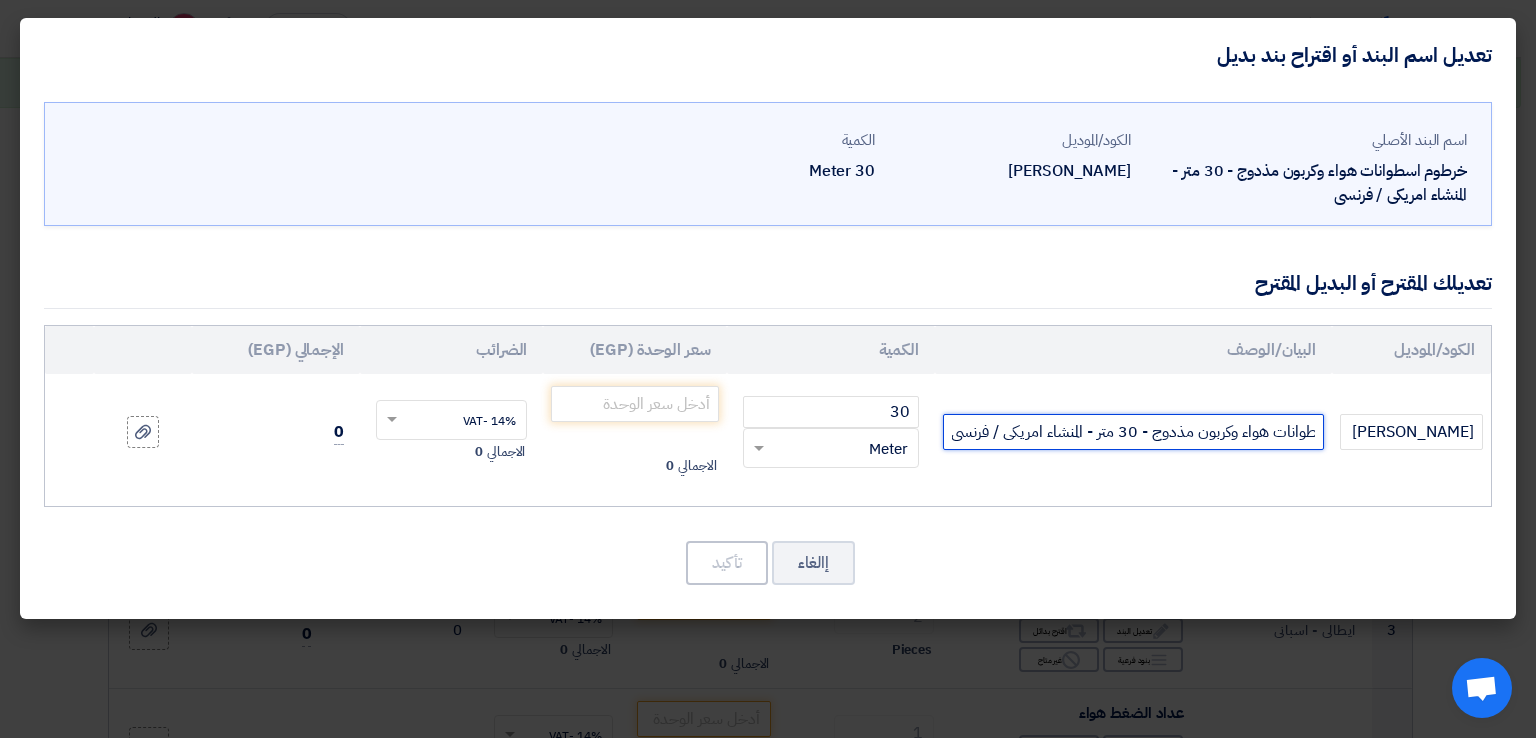 drag, startPoint x: 979, startPoint y: 432, endPoint x: 857, endPoint y: 433, distance: 122.0041 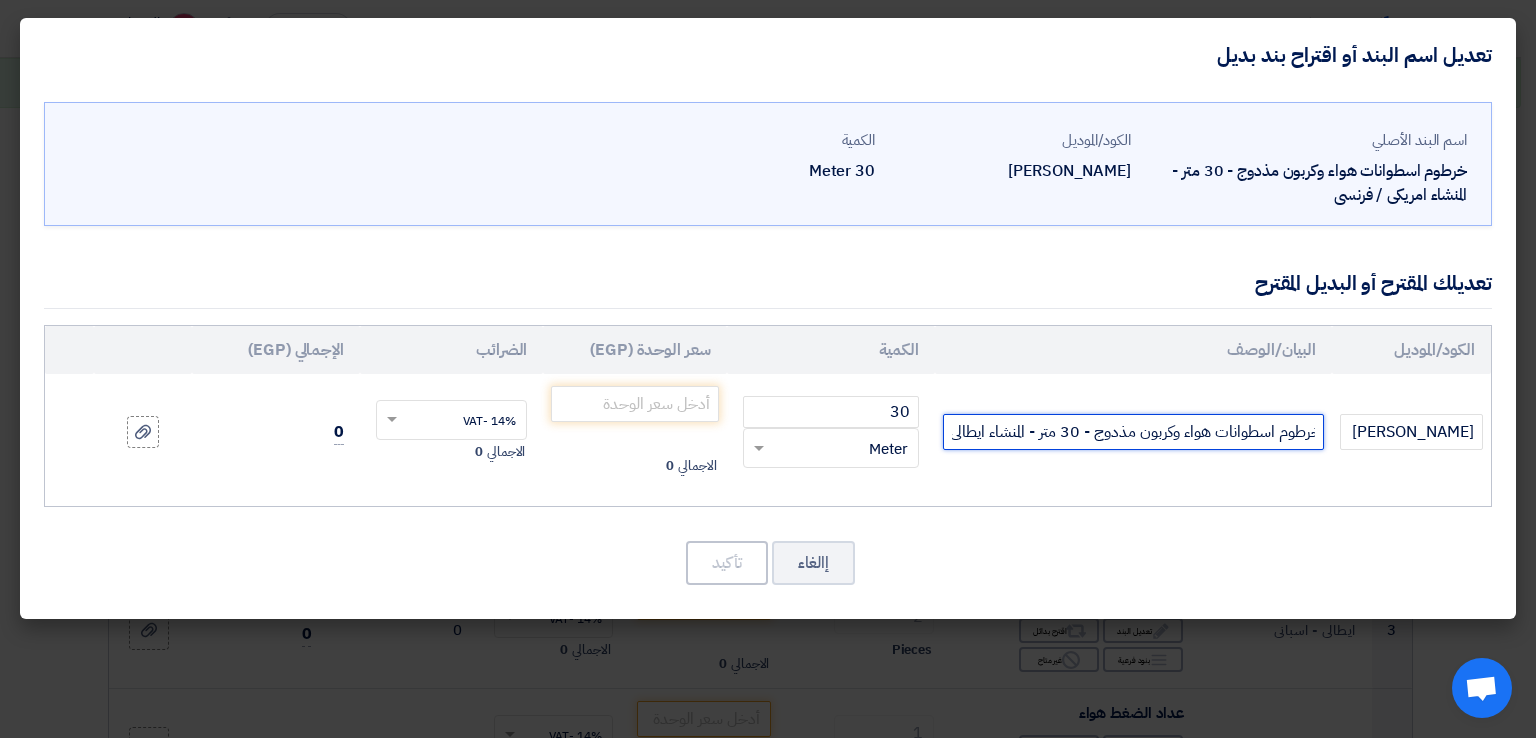 scroll, scrollTop: 0, scrollLeft: -6, axis: horizontal 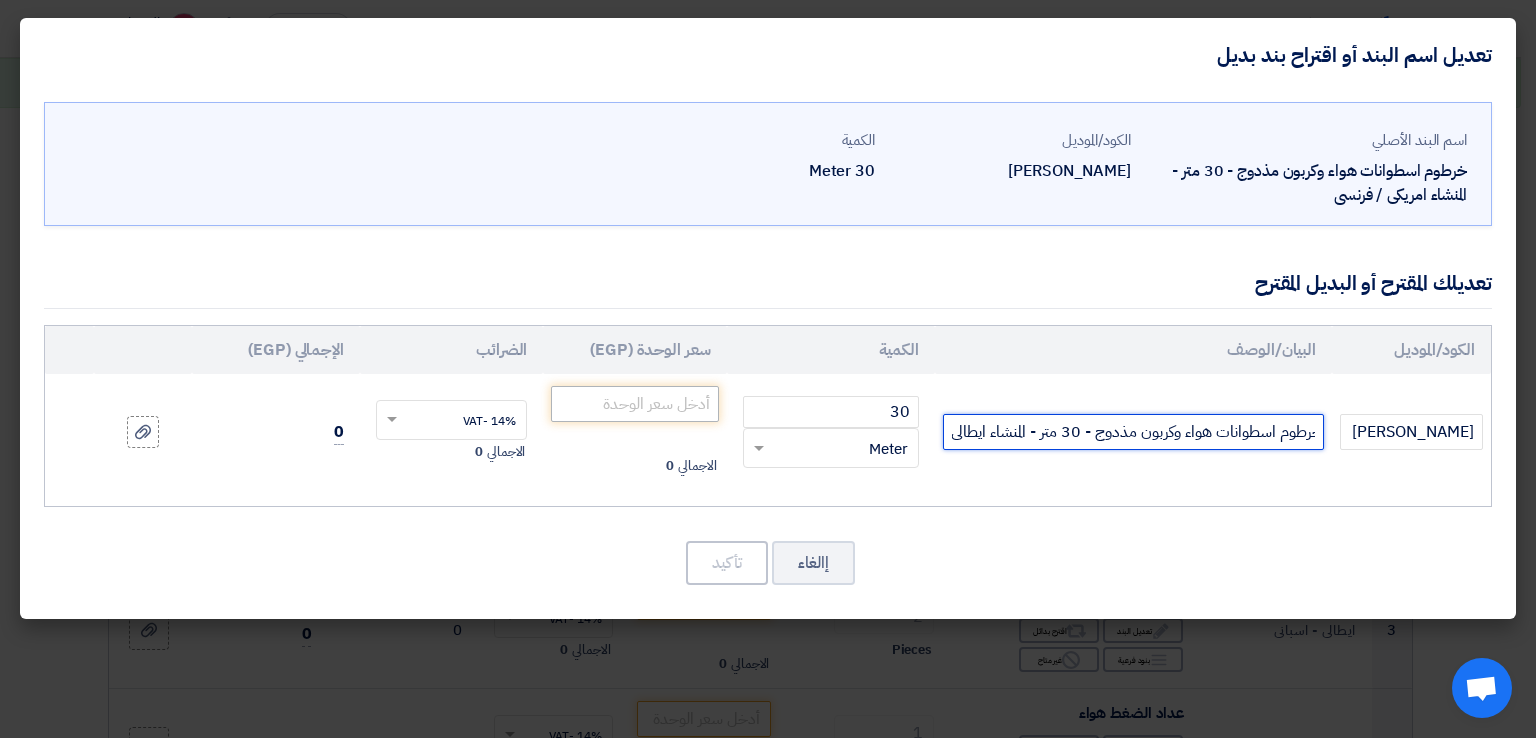 type on "خرطوم اسطوانات هواء وكربون مذدوج - 30 متر - المنشاء ايطالى" 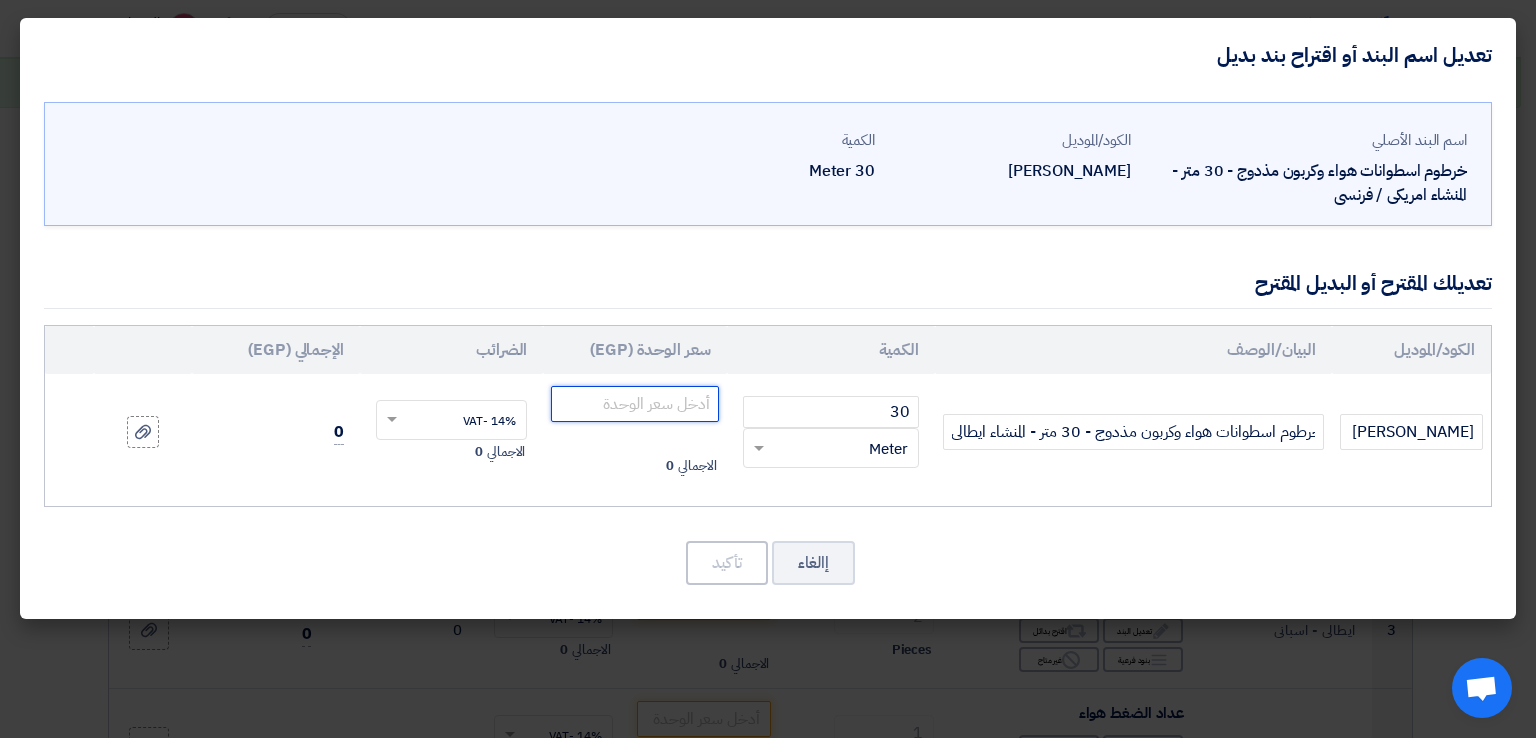 click 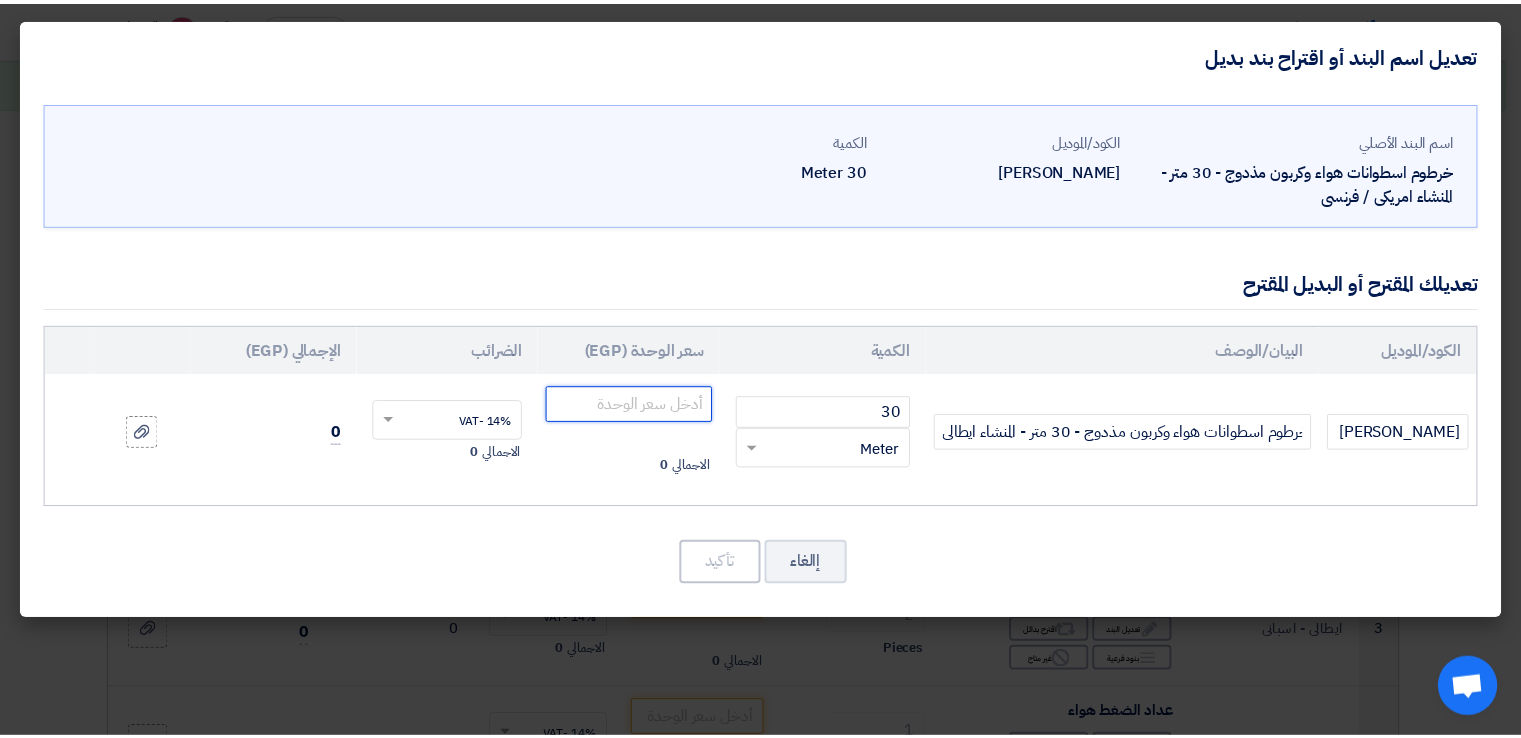 scroll, scrollTop: 0, scrollLeft: 0, axis: both 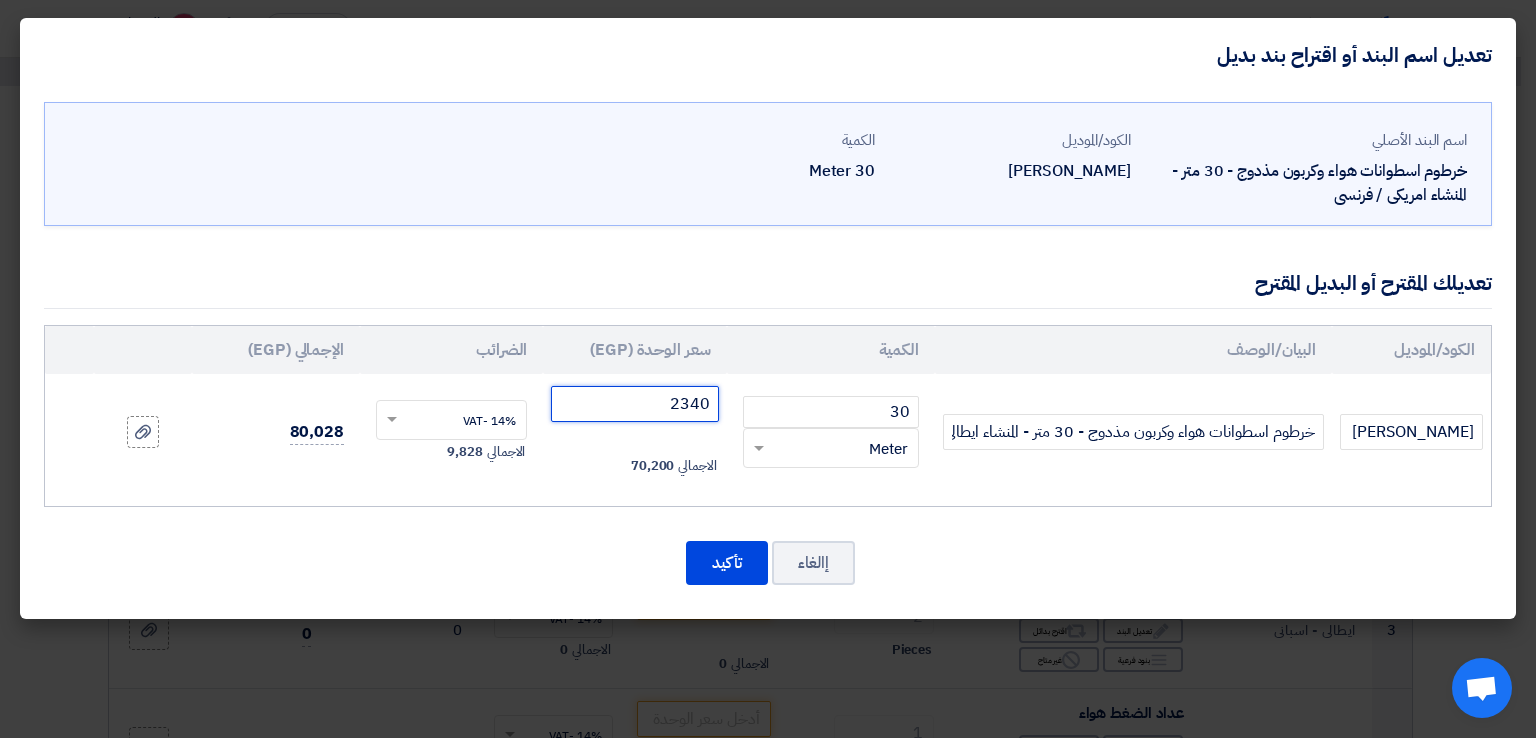 type on "2340" 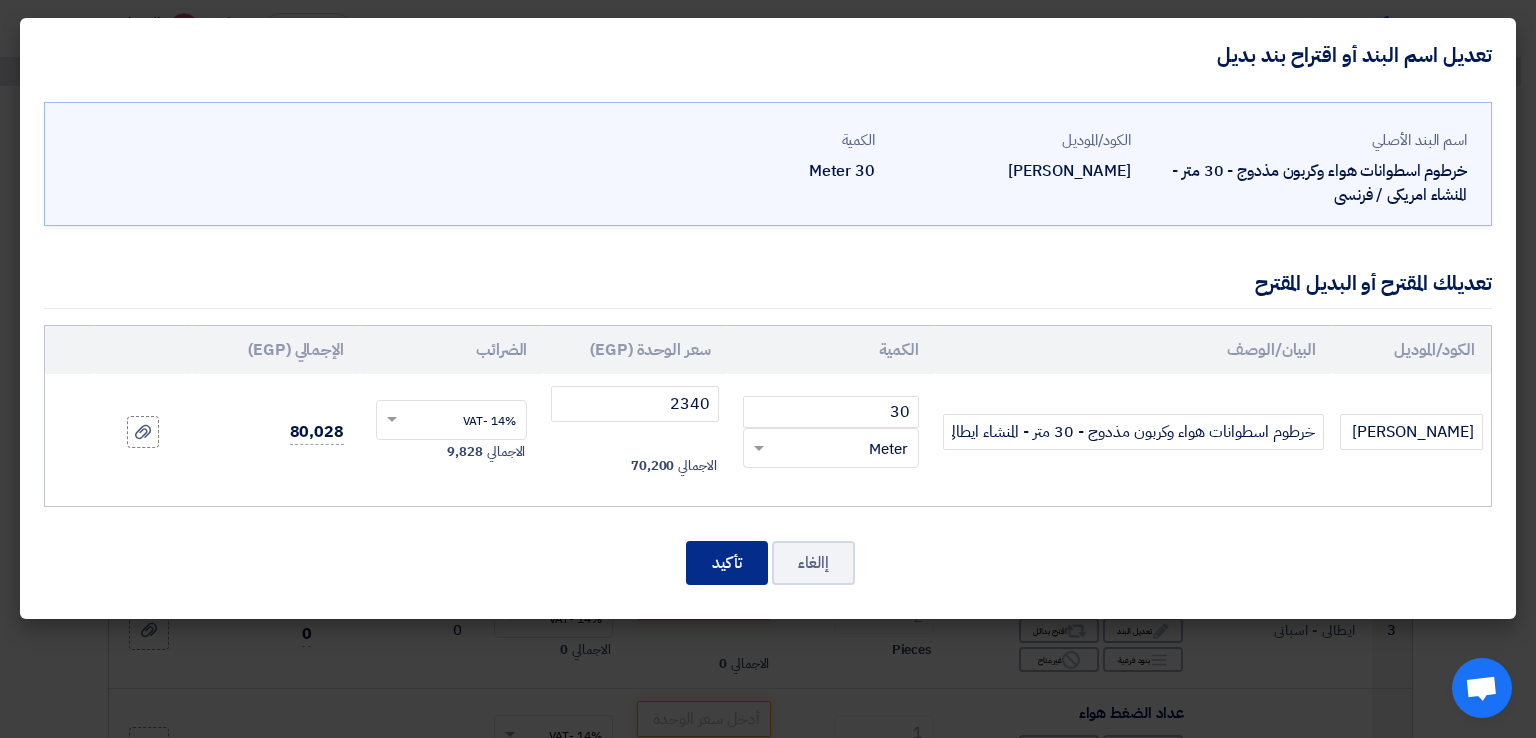 click on "تأكيد" 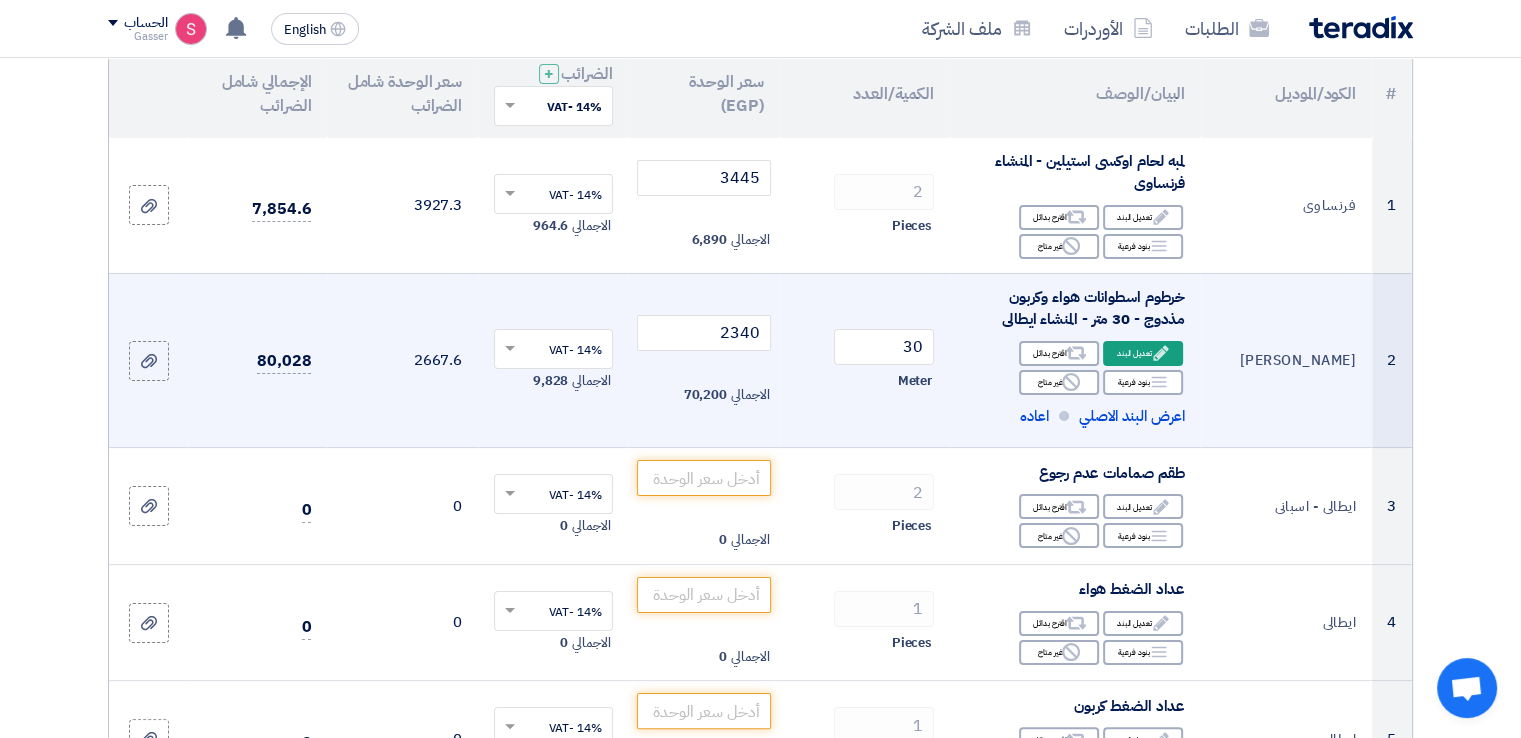scroll, scrollTop: 300, scrollLeft: 0, axis: vertical 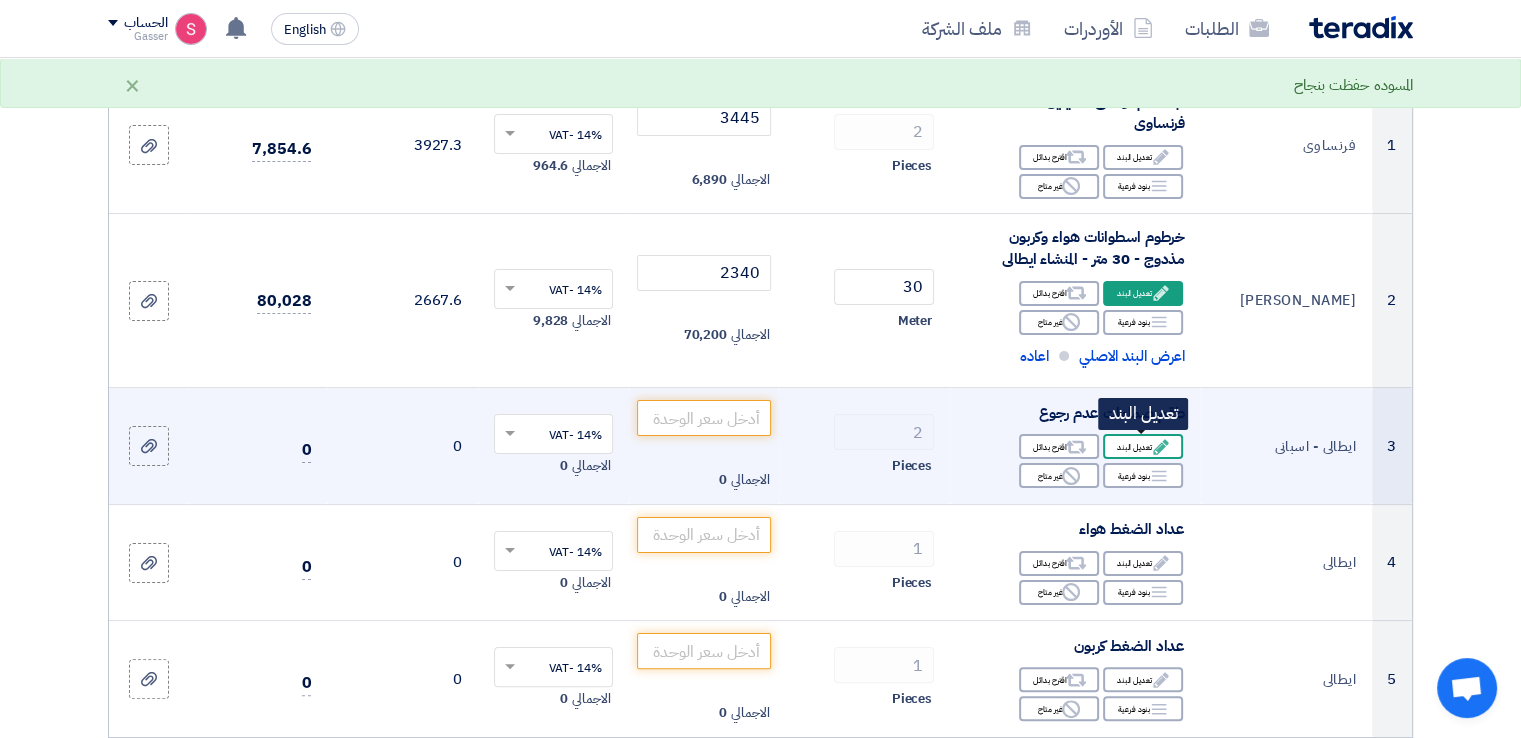 click on "Edit
تعديل البند" 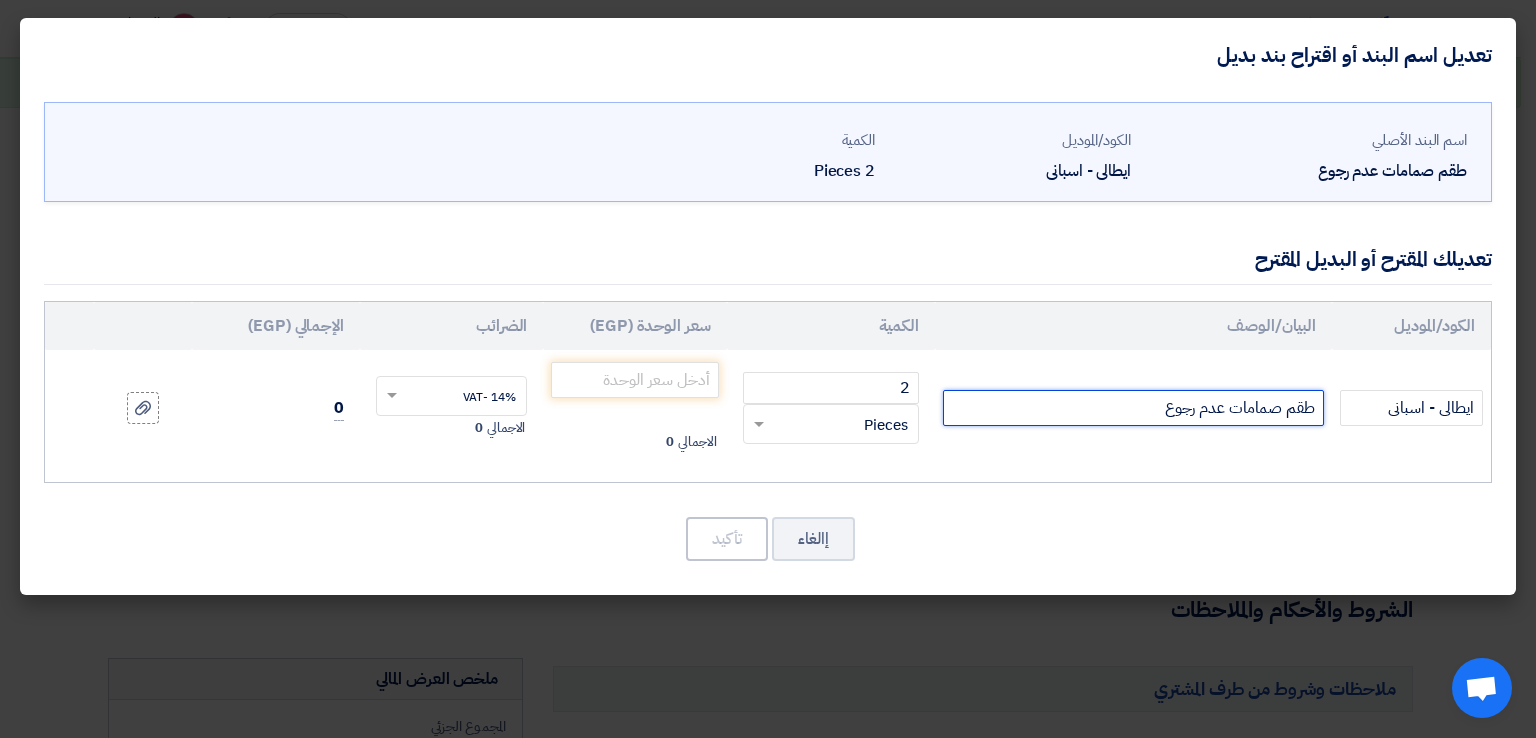 click on "طقم صمامات عدم رجوع" 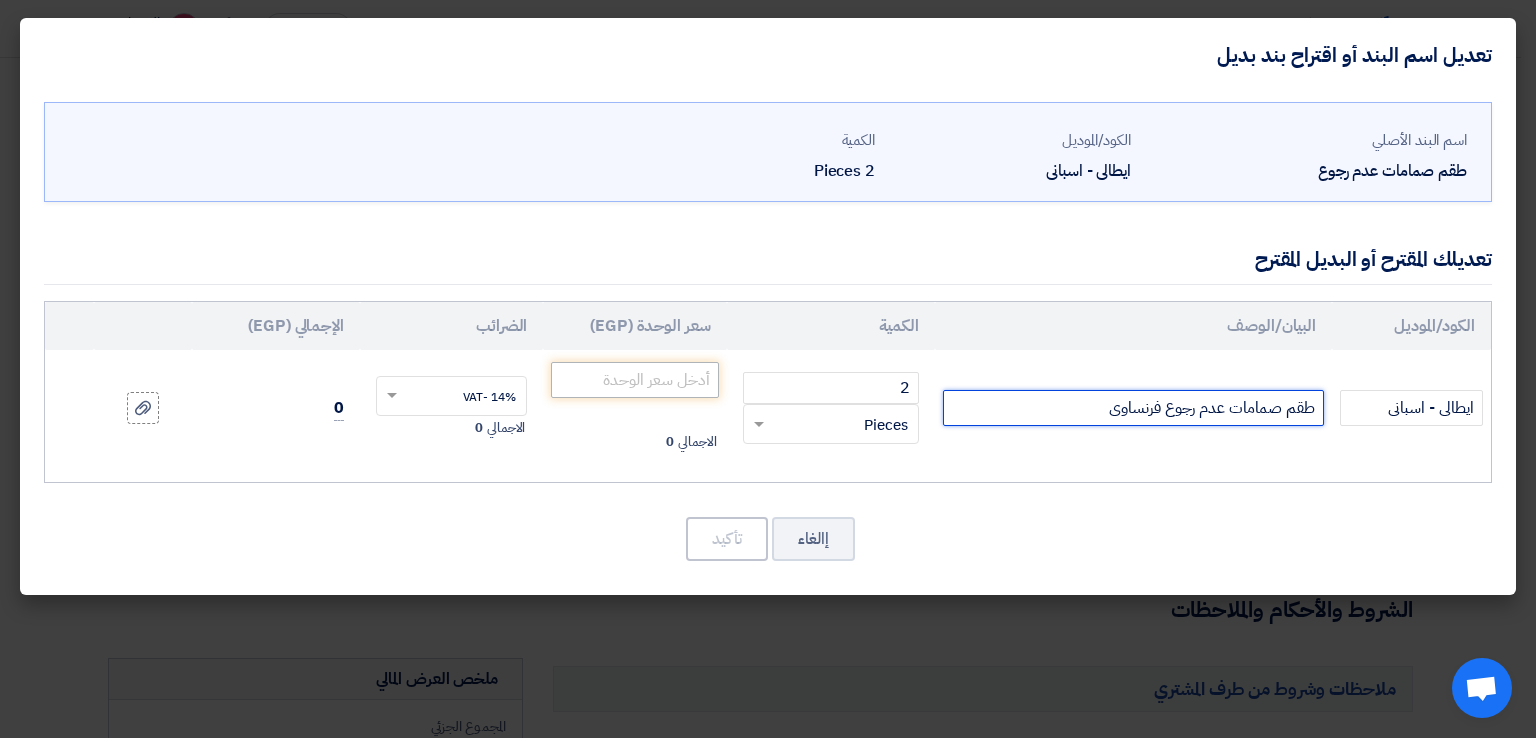 type on "طقم صمامات عدم رجوع فرنساوى" 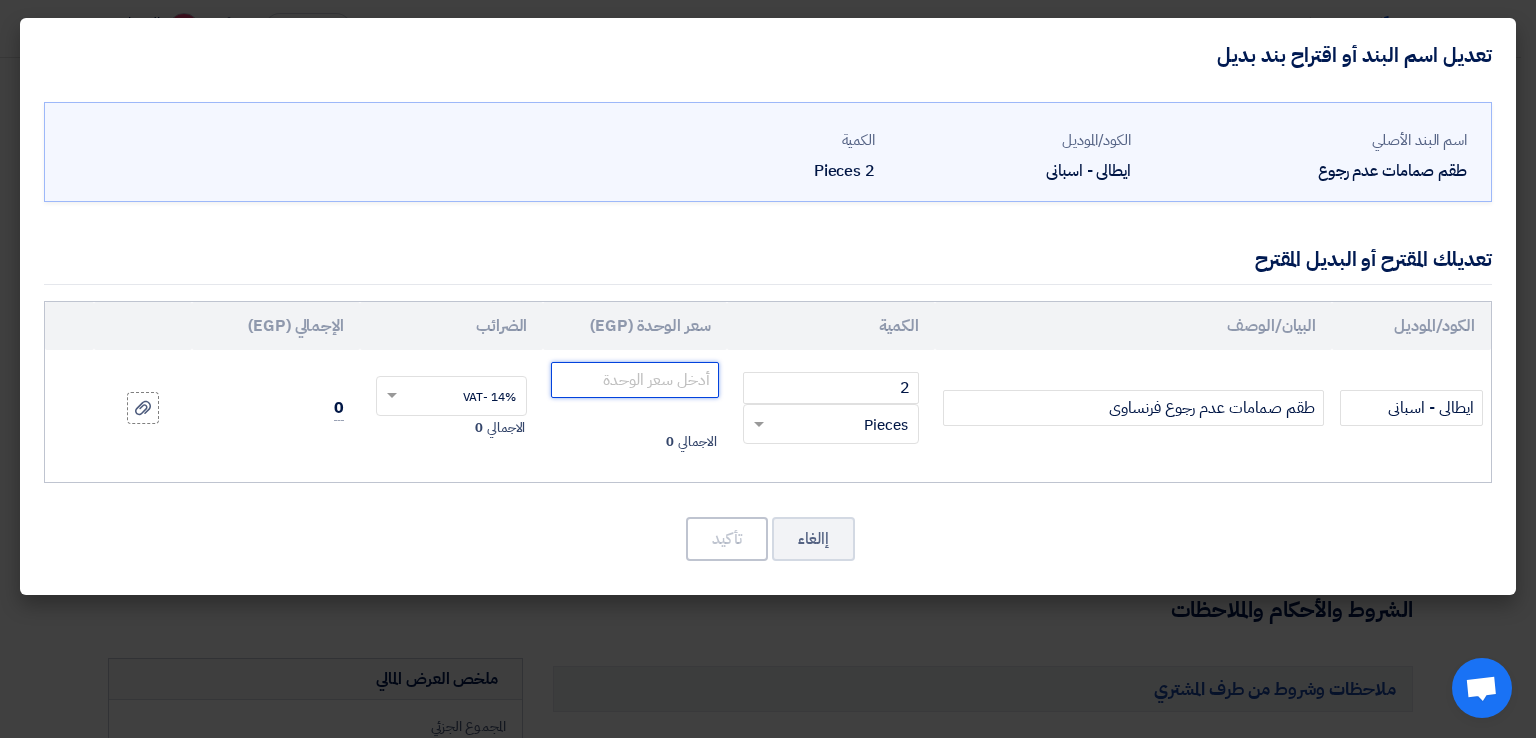 click 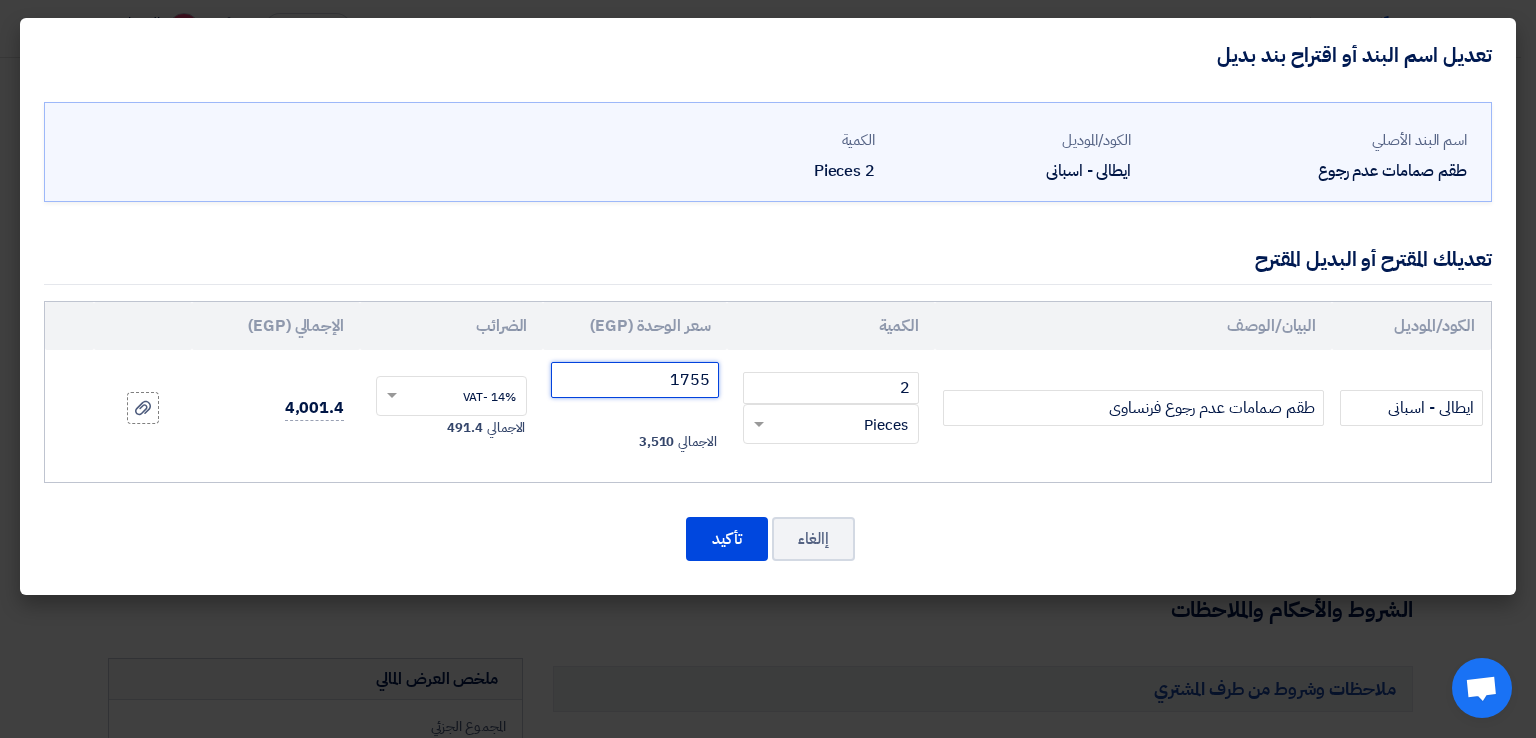 type on "1755" 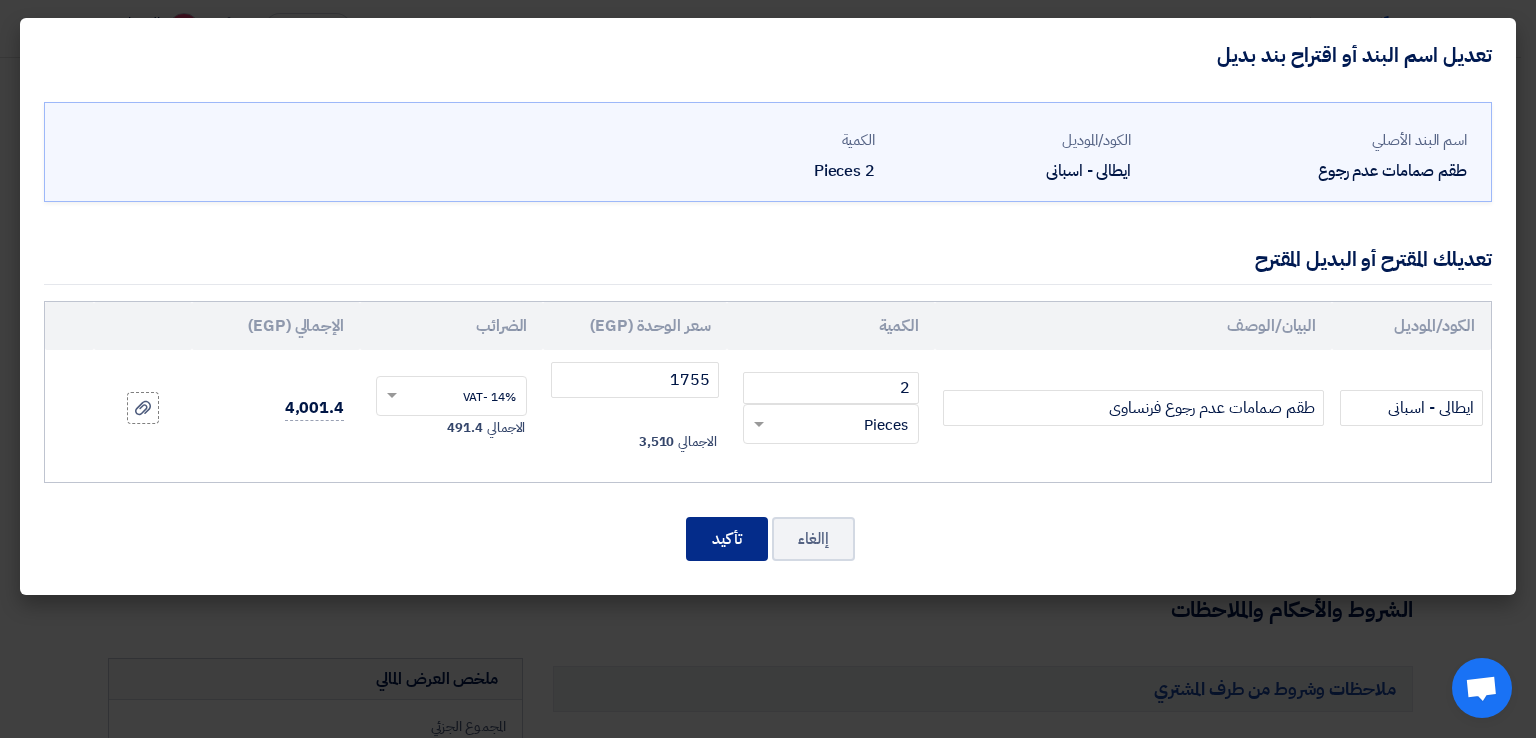 click on "تأكيد" 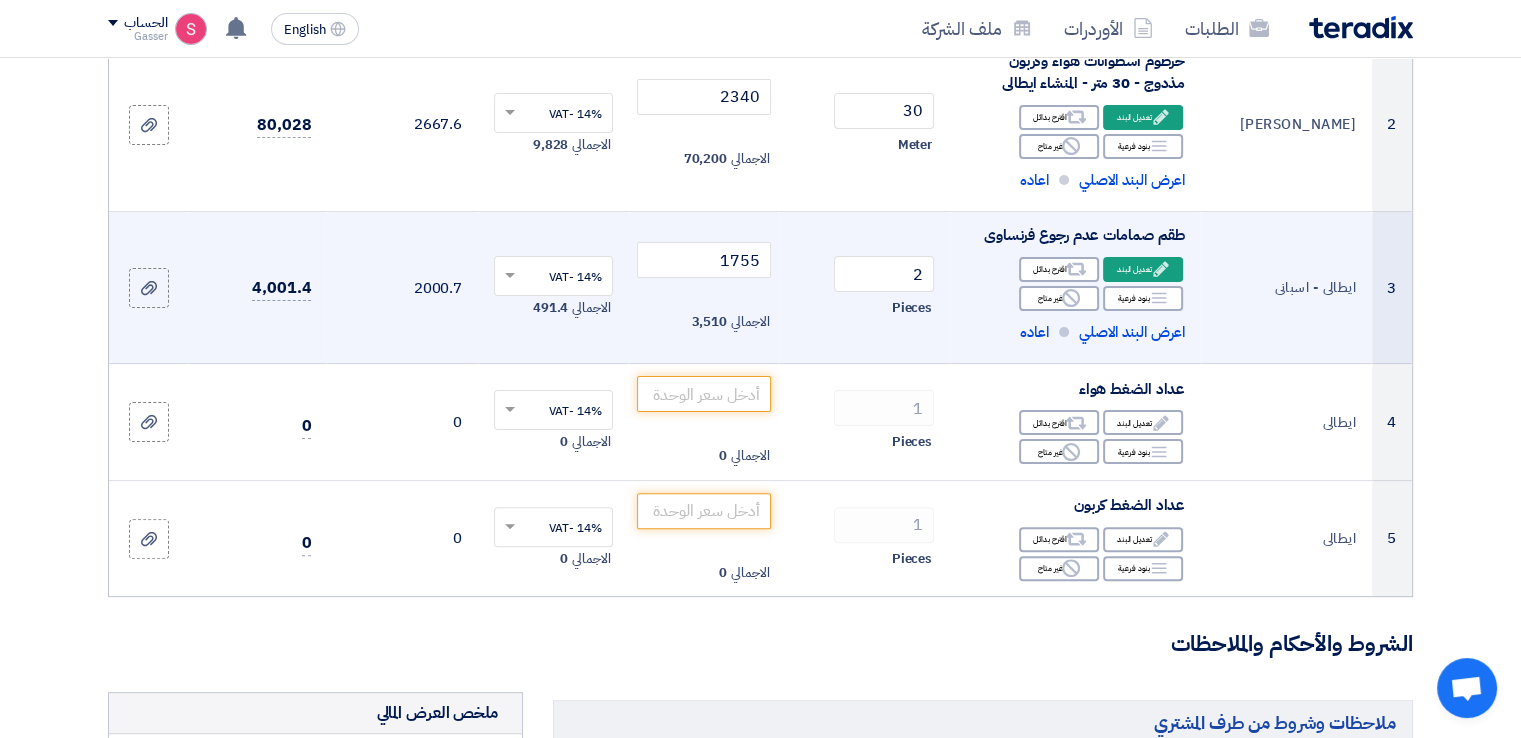 scroll, scrollTop: 500, scrollLeft: 0, axis: vertical 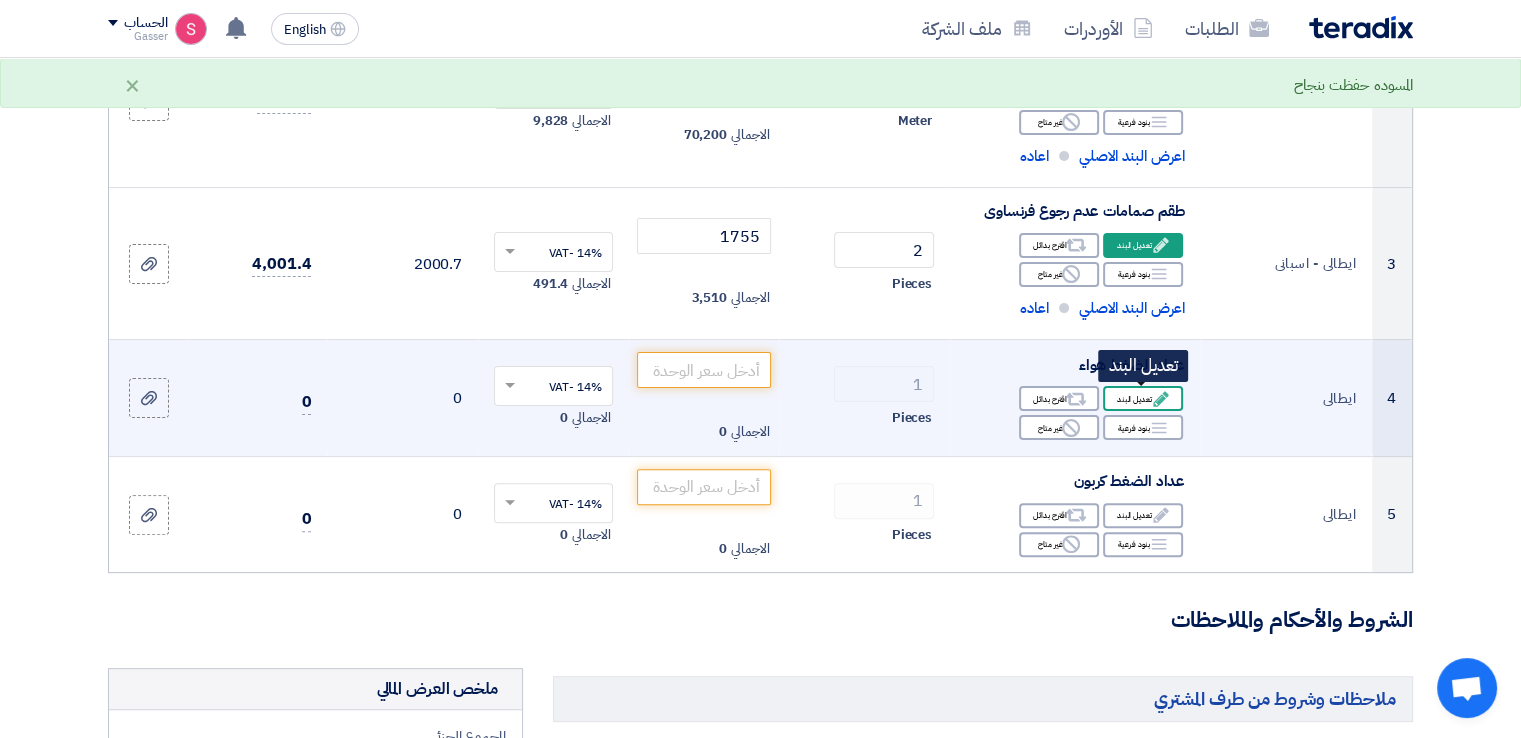 click on "Edit
تعديل البند" 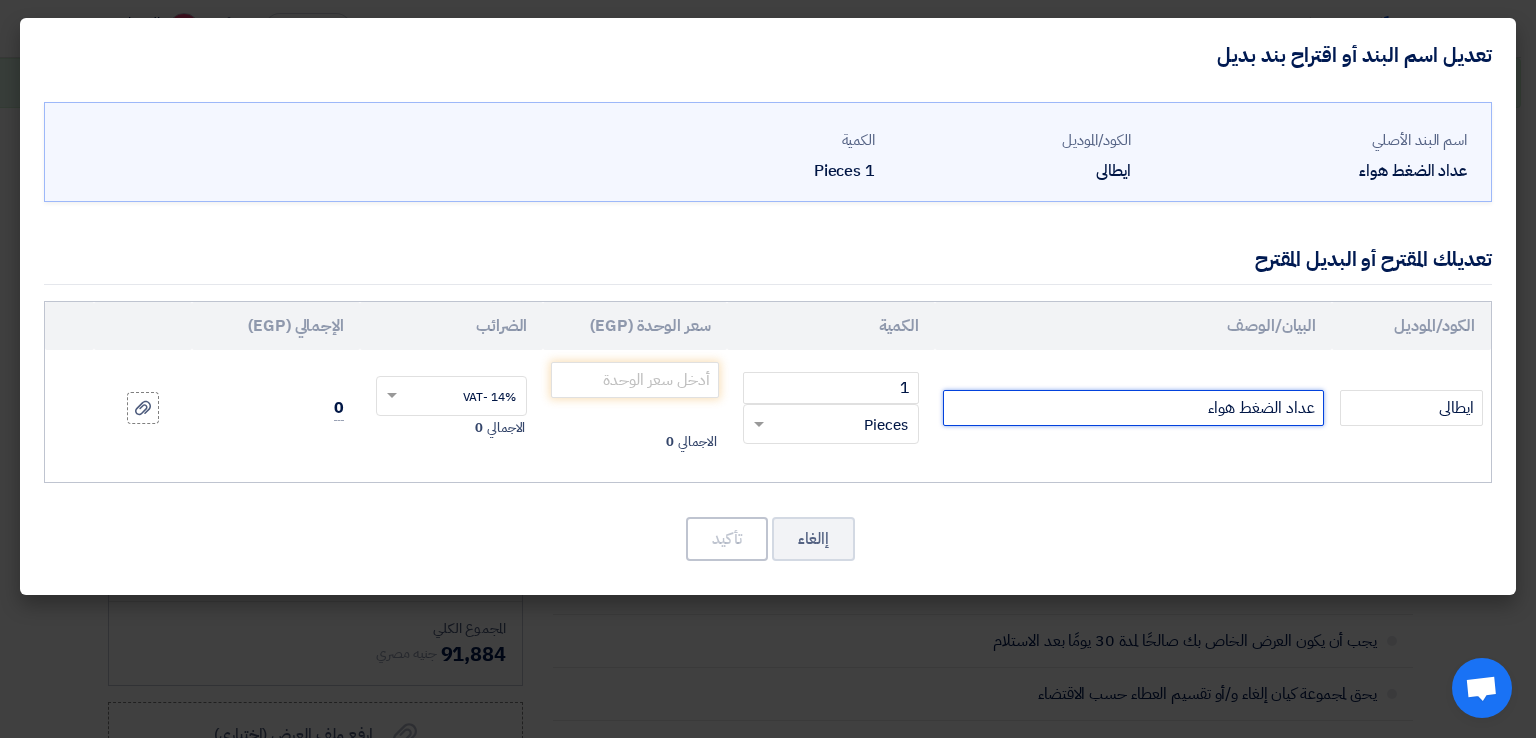 click on "عداد الضغط هواء" 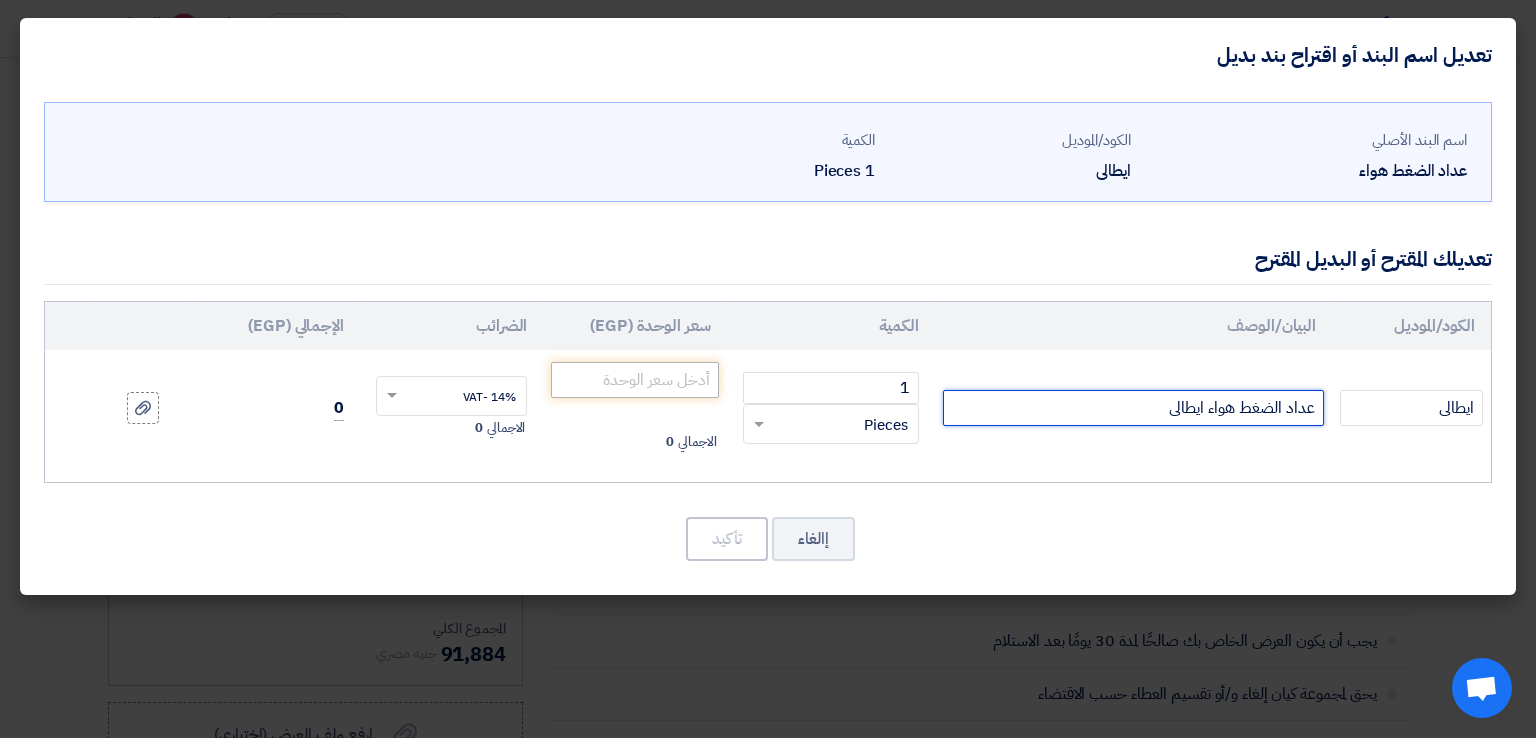 type on "عداد الضغط هواء ايطالى" 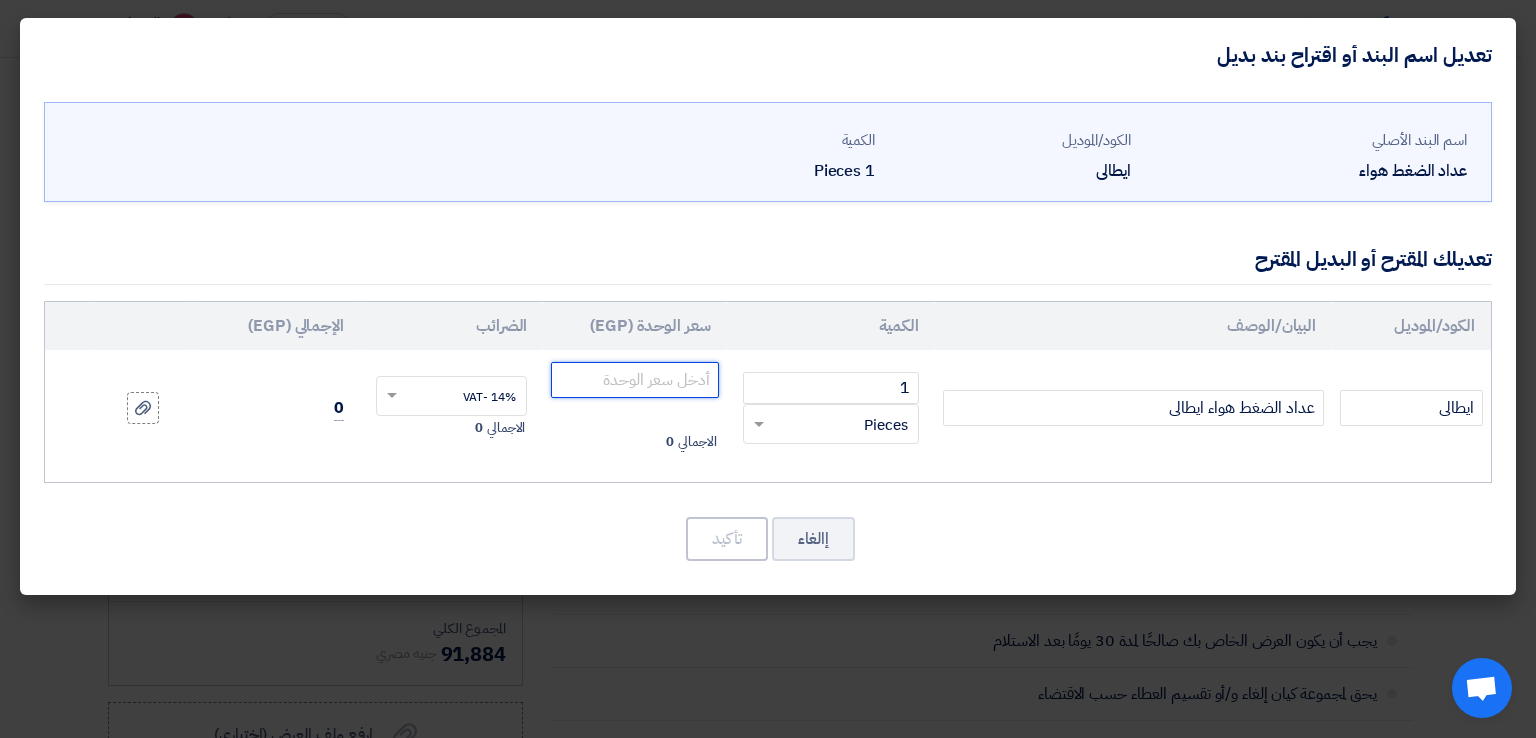 click 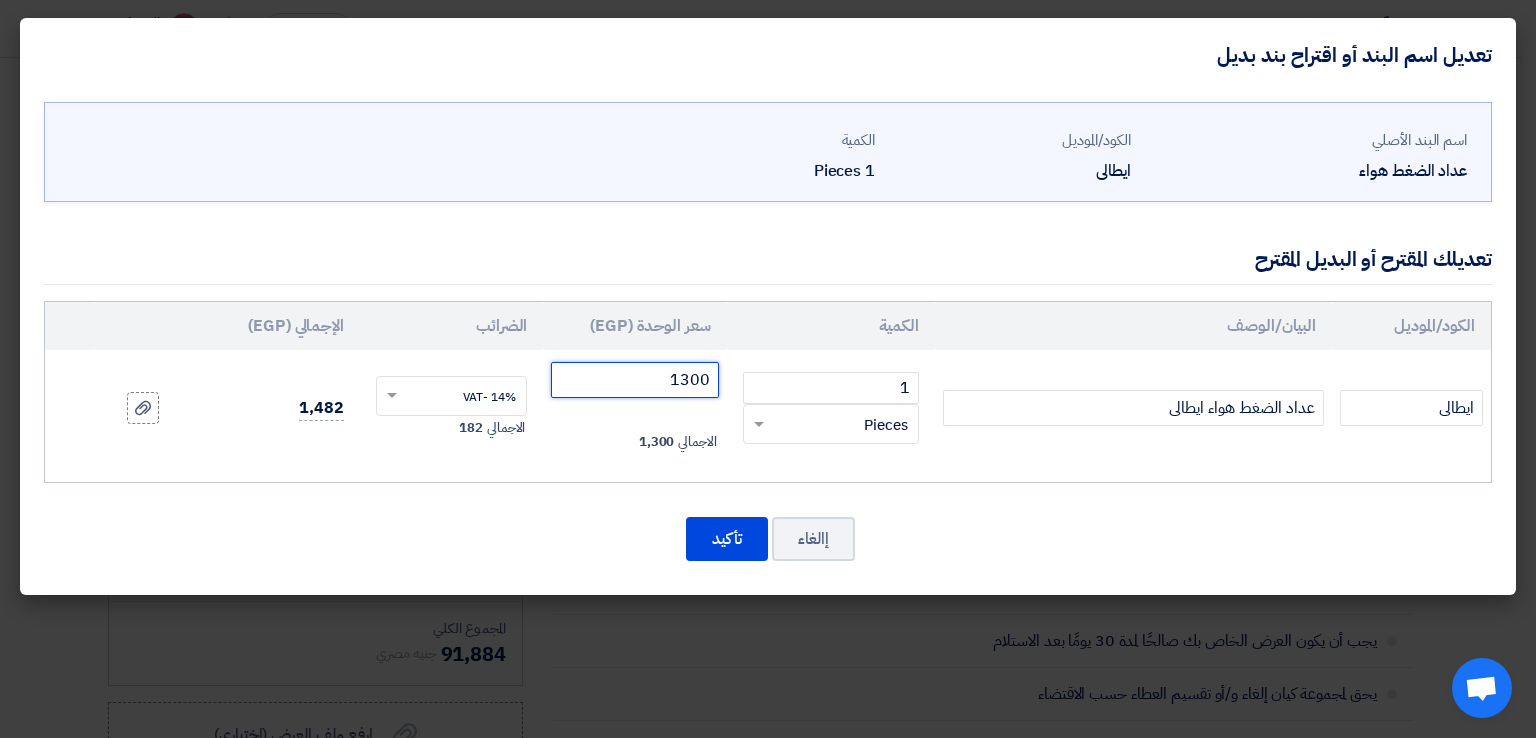type on "1300" 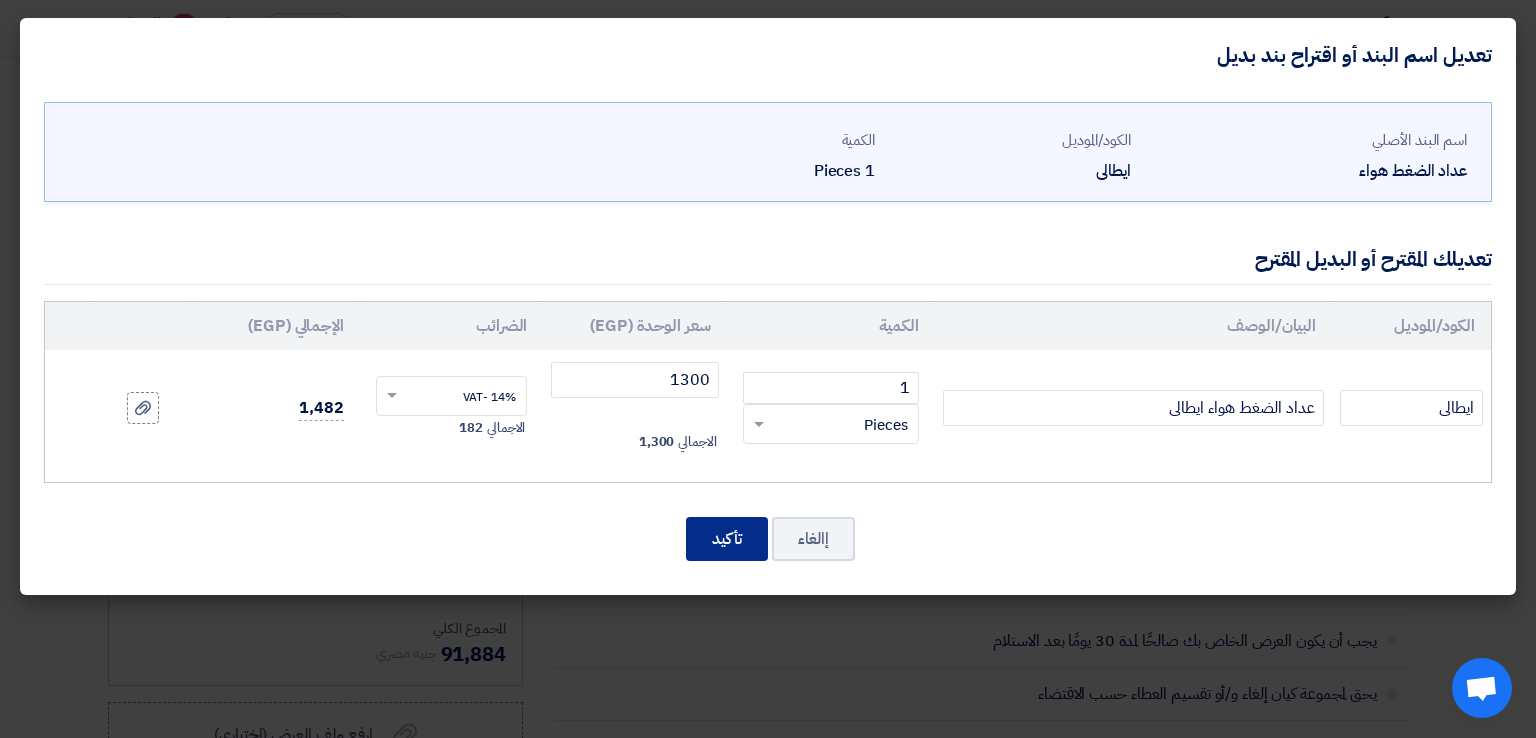 click on "تأكيد" 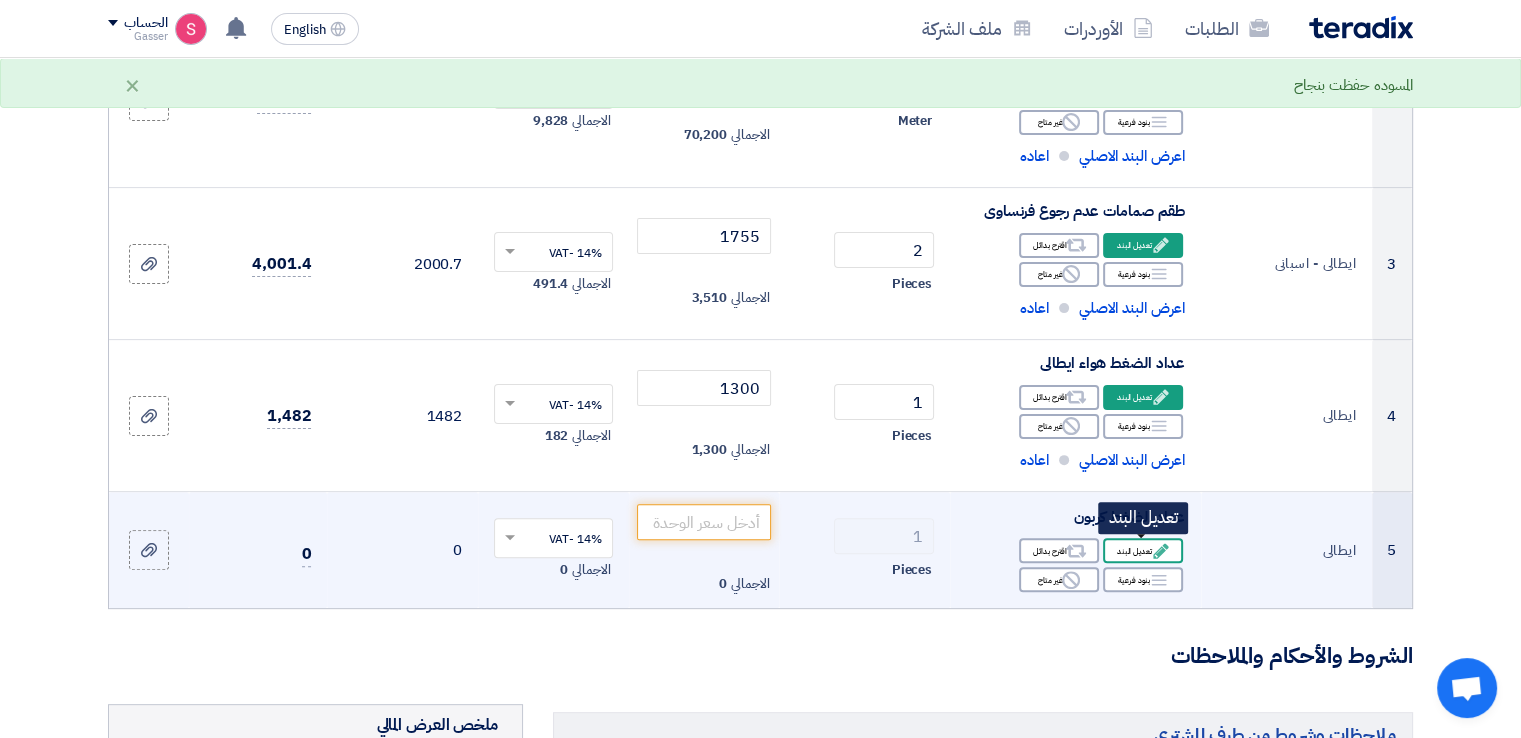 click on "Edit
تعديل البند" 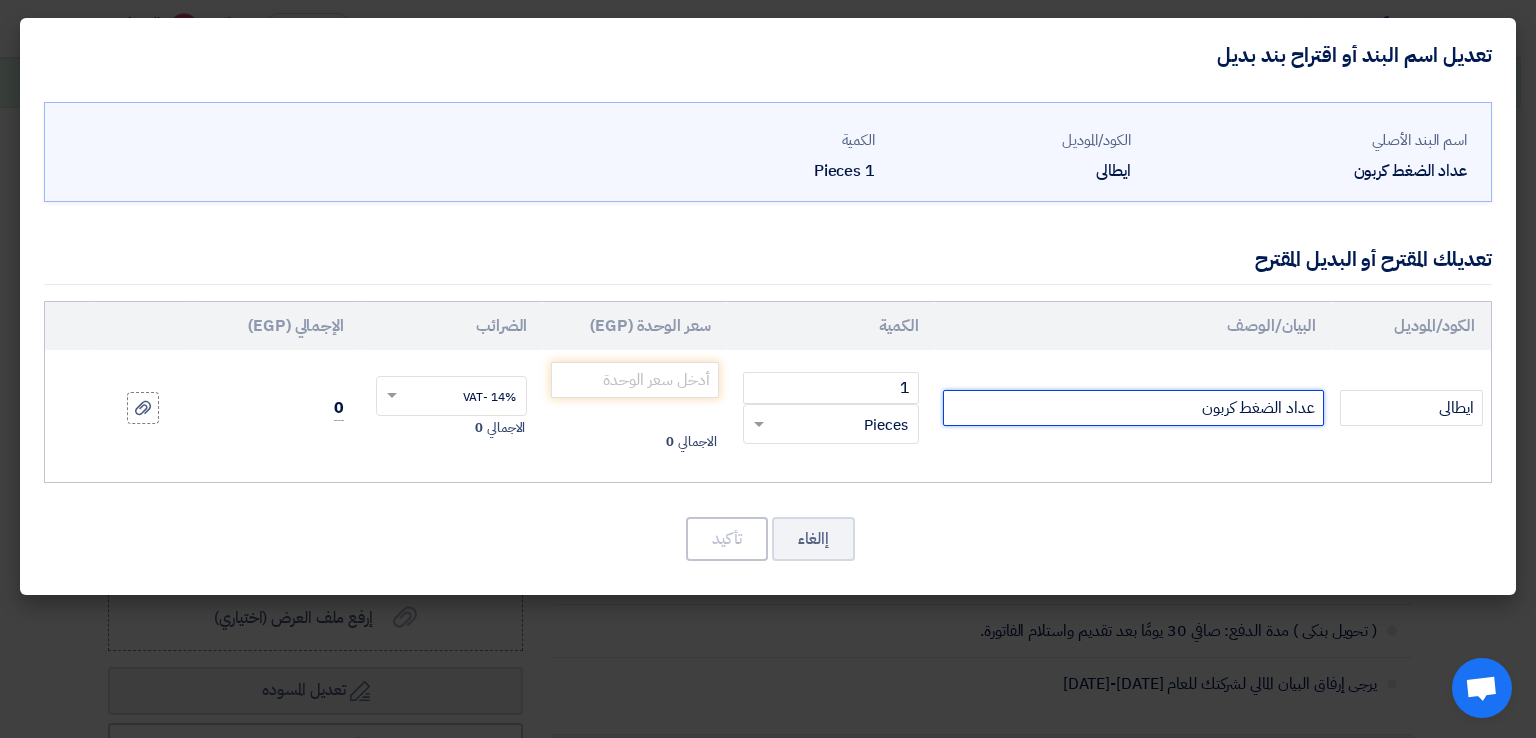 click on "عداد الضغط كربون" 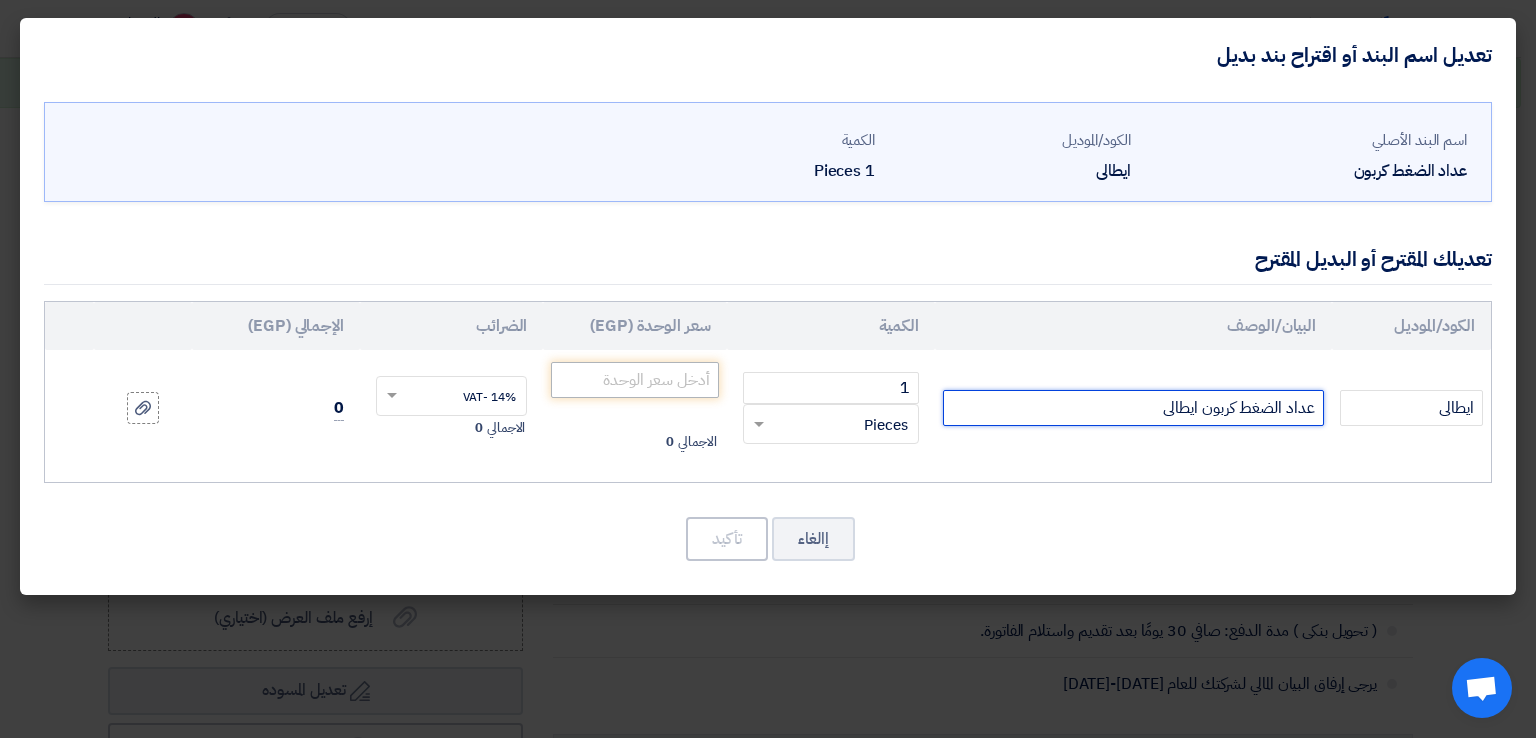 type on "عداد الضغط كربون ايطالى" 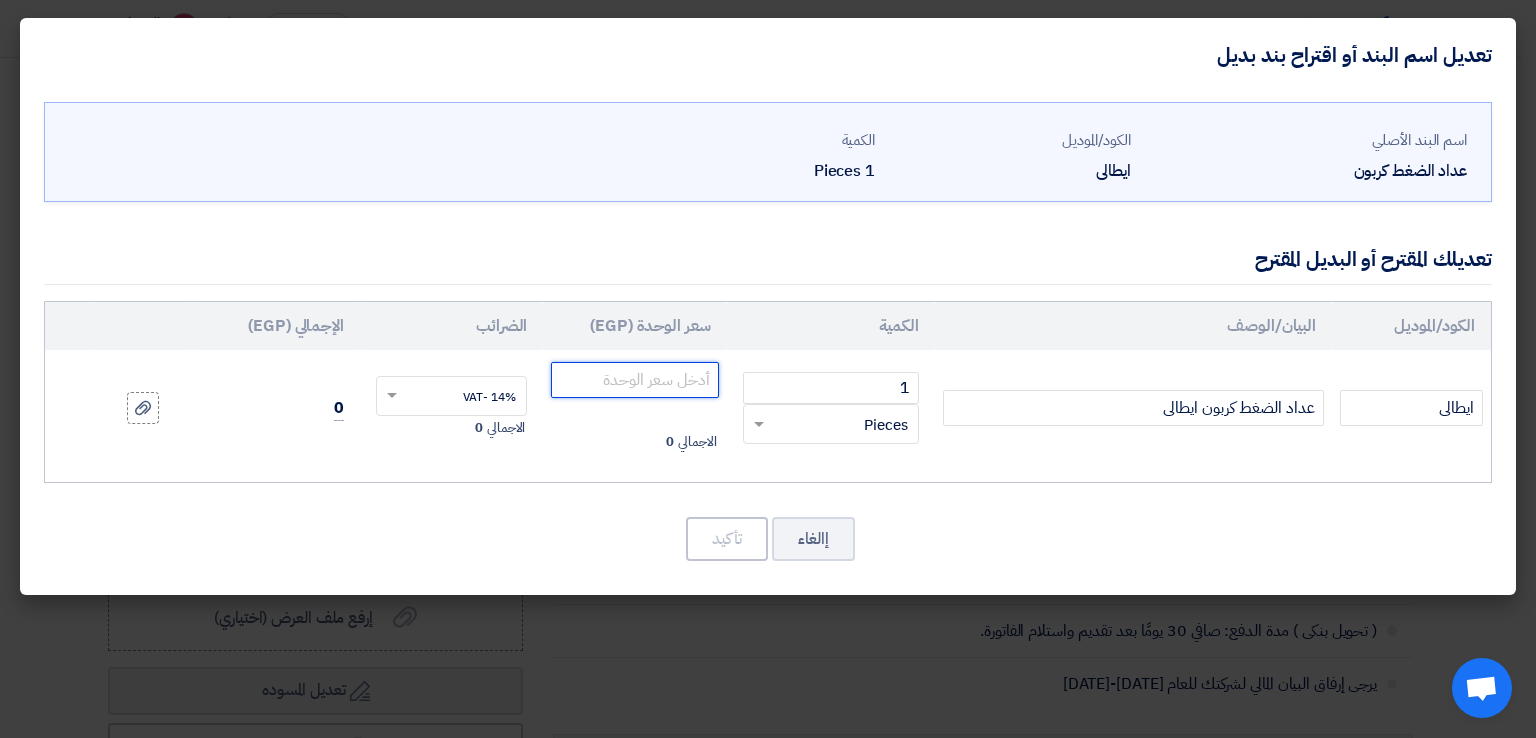 click 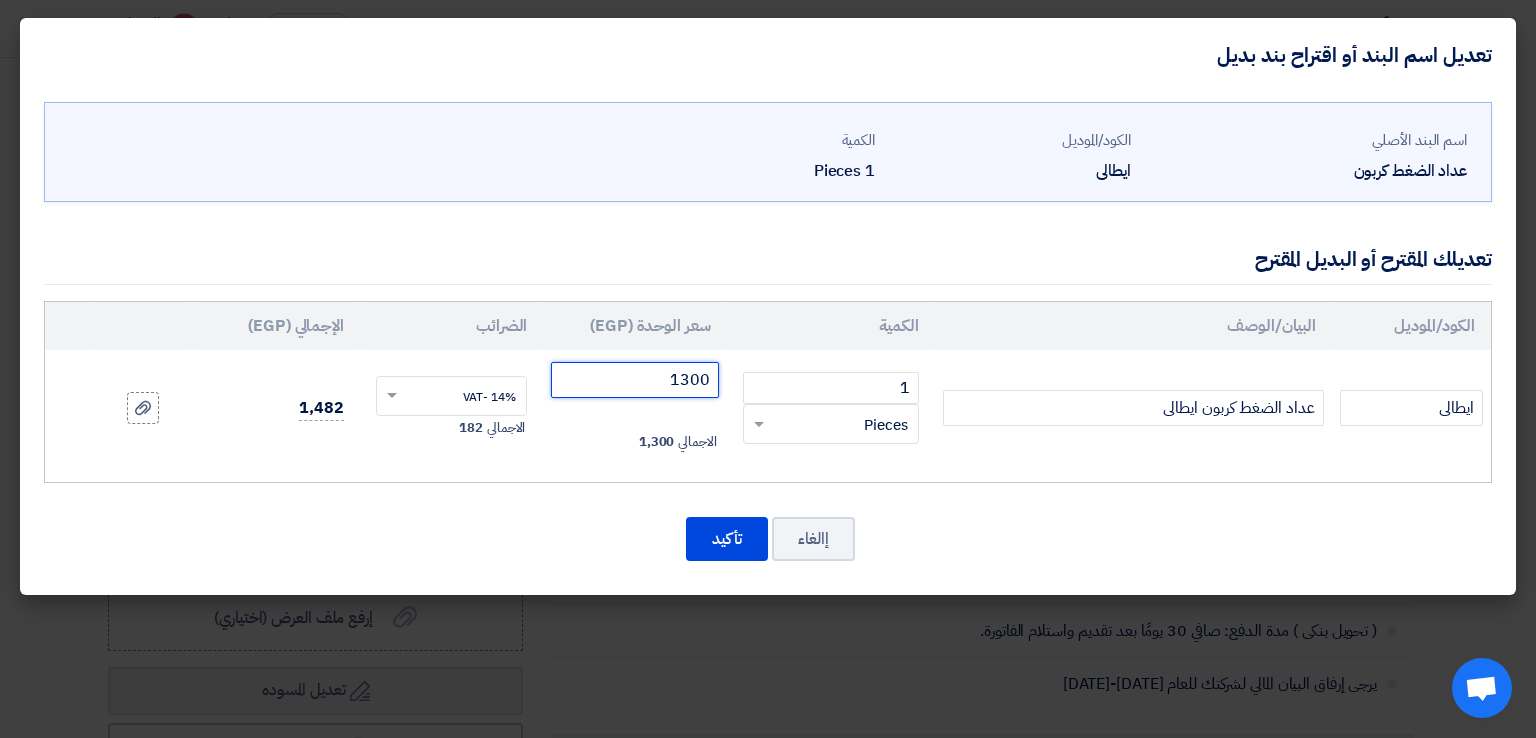 type on "1300" 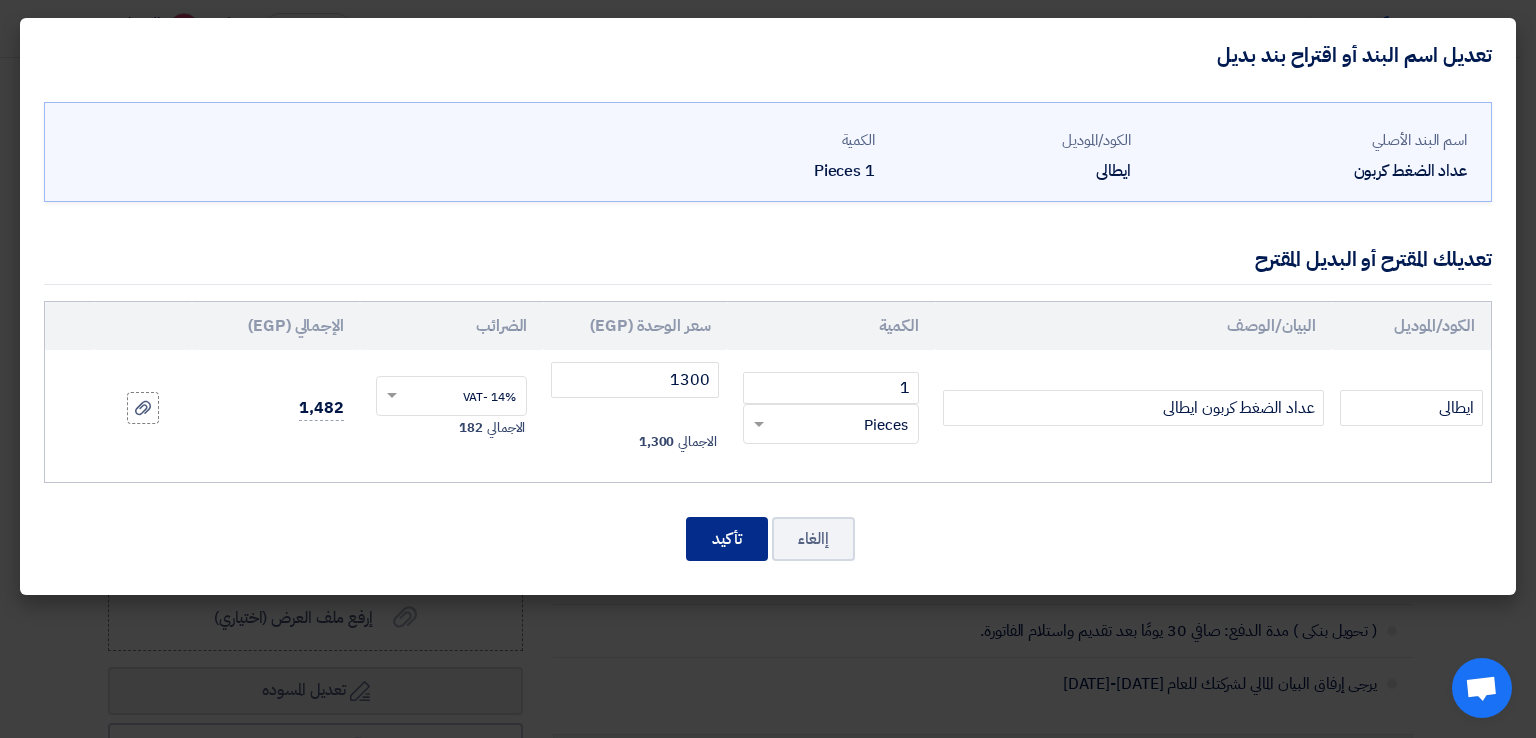 click on "تأكيد" 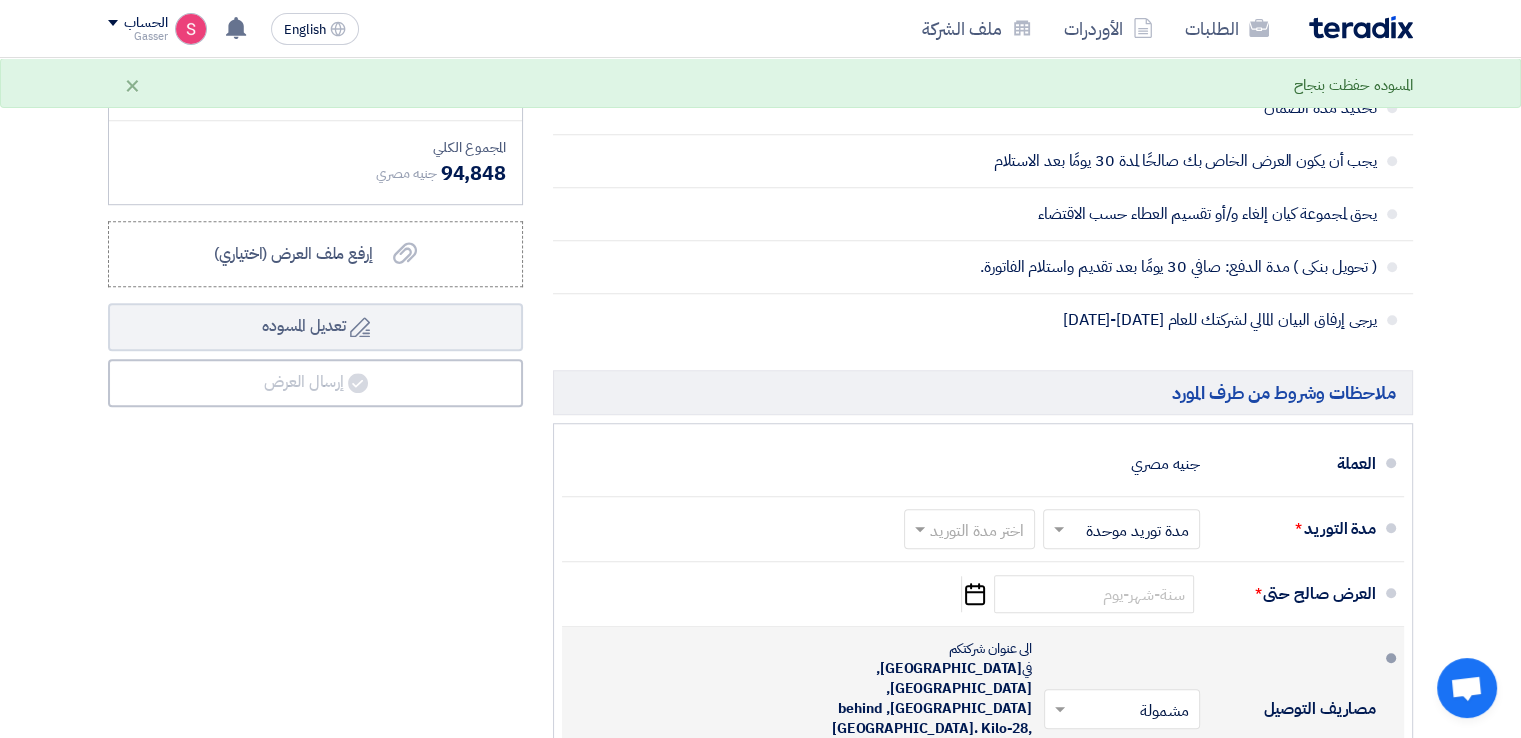 scroll, scrollTop: 1500, scrollLeft: 0, axis: vertical 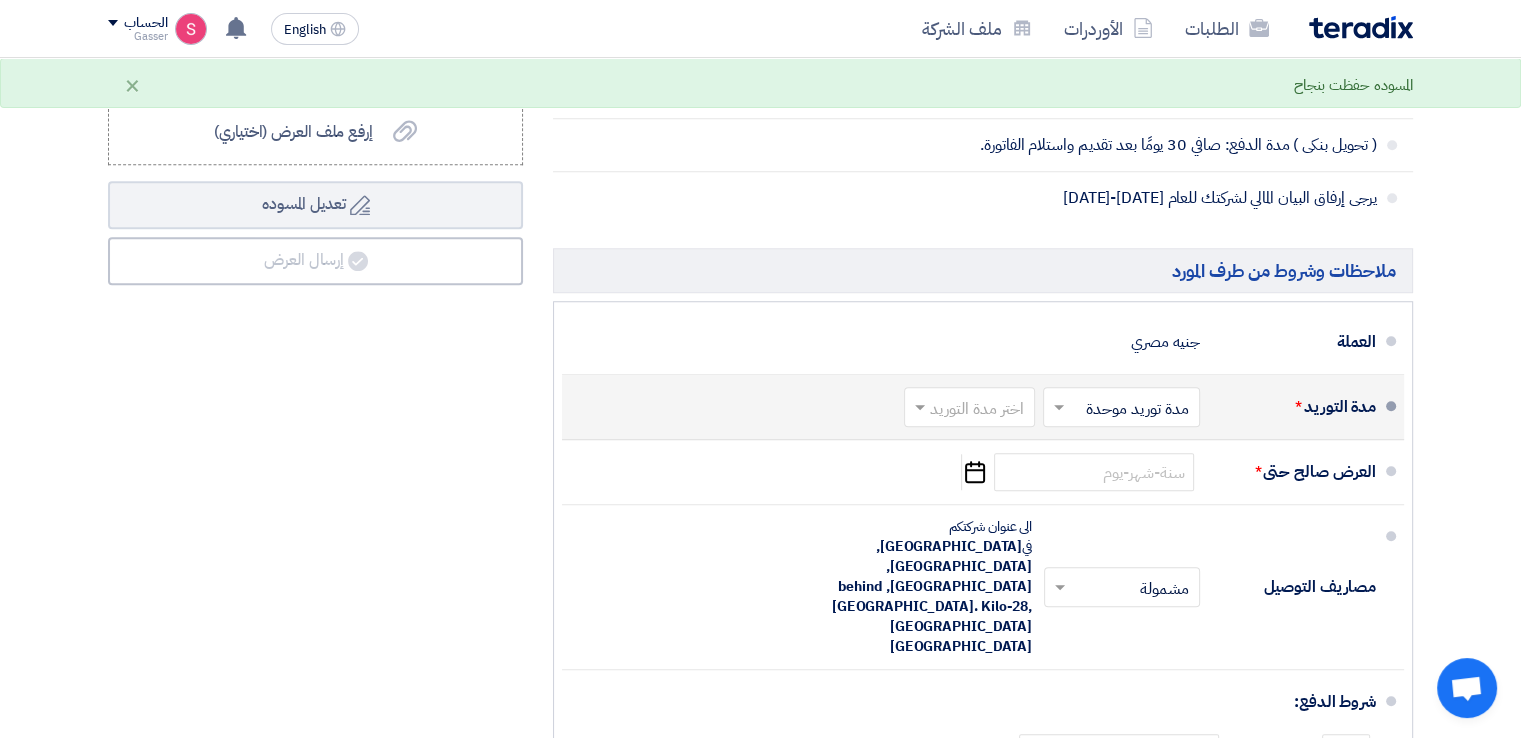 click 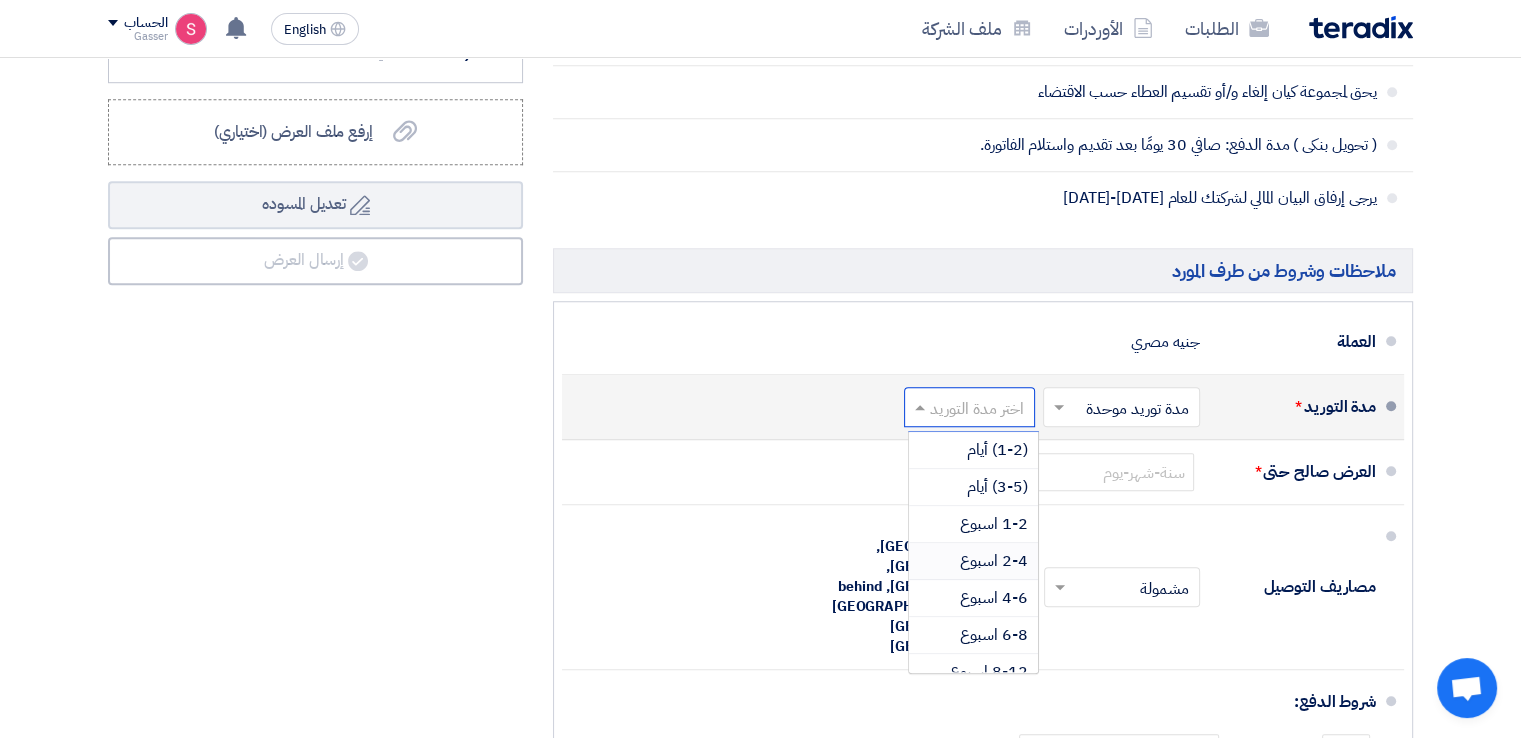 click on "2-4 اسبوع" at bounding box center [994, 561] 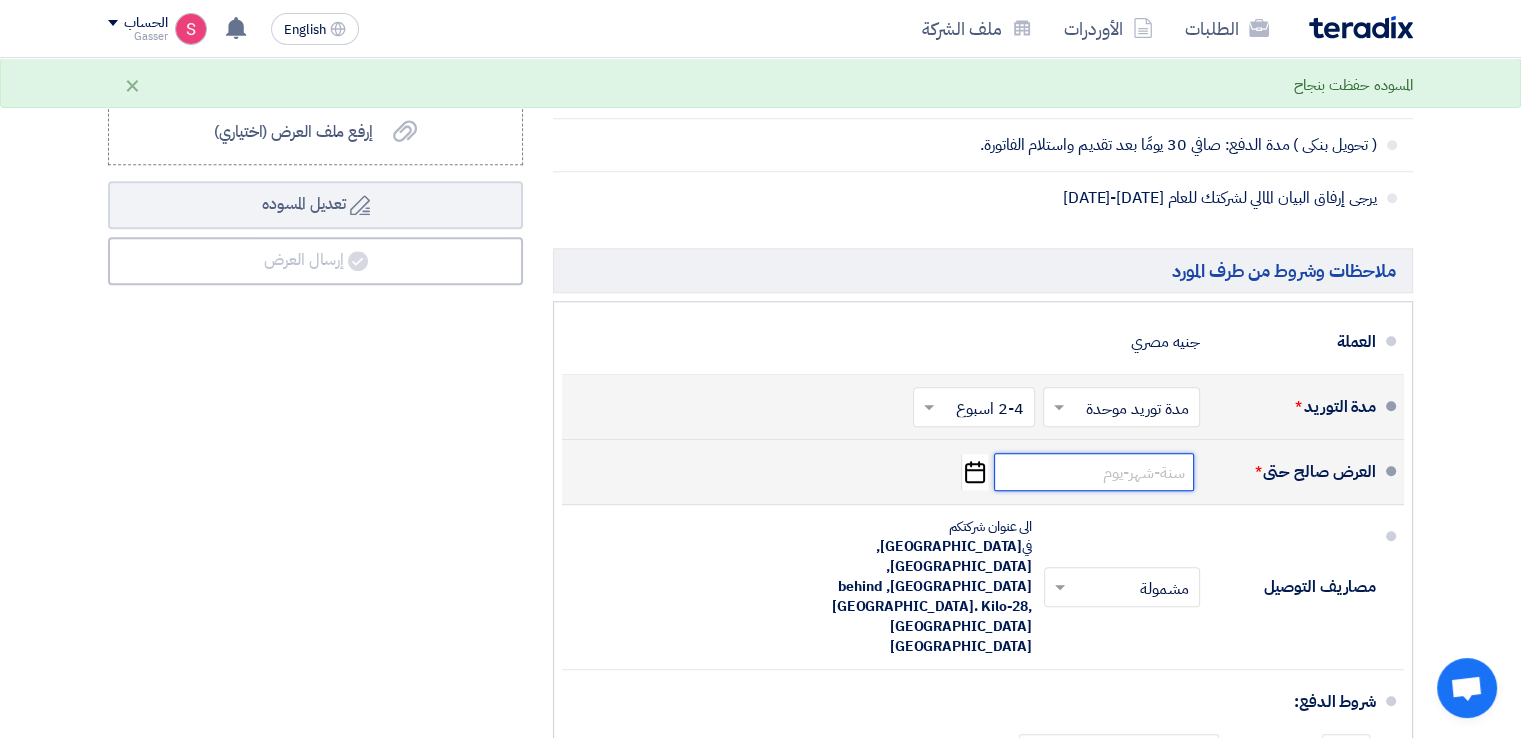 click 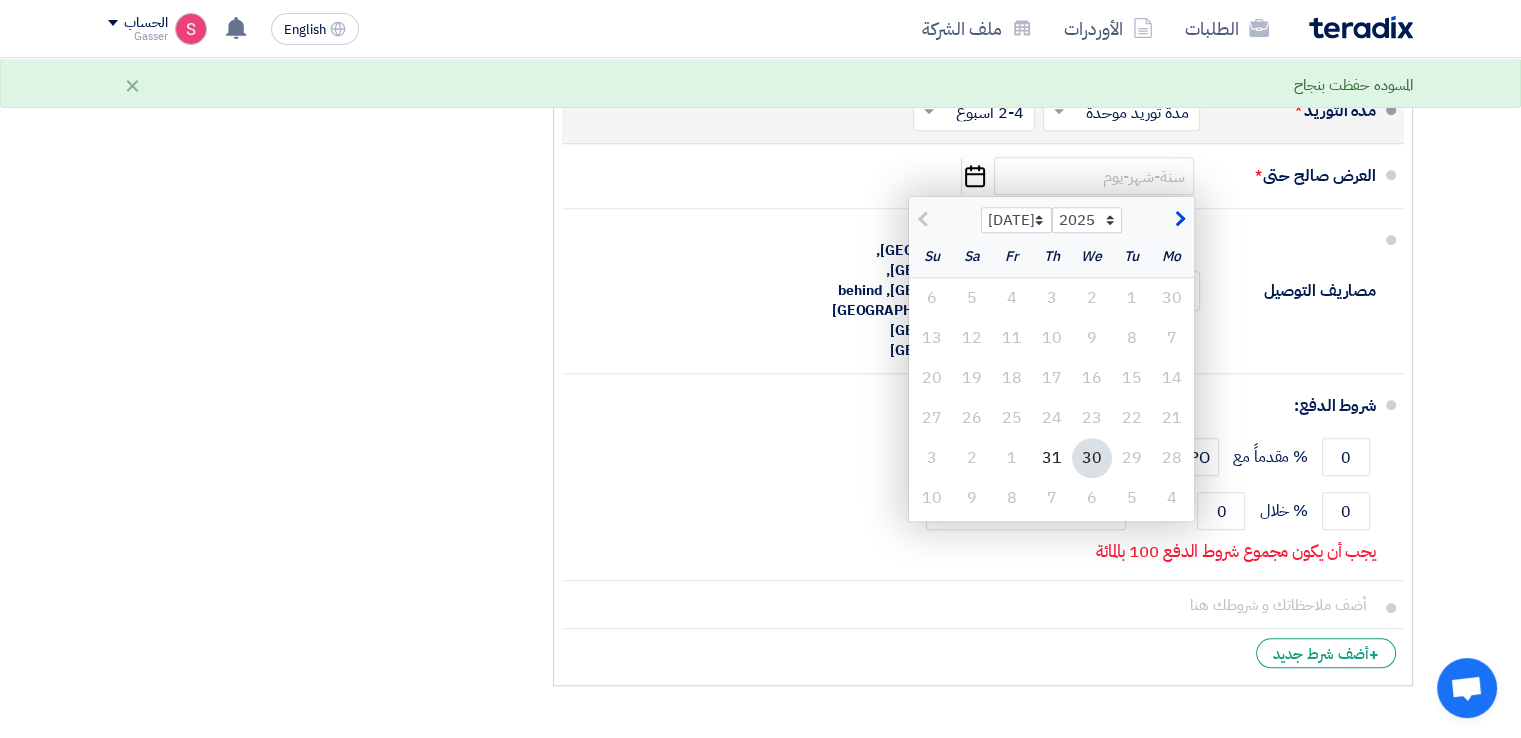 scroll, scrollTop: 1800, scrollLeft: 0, axis: vertical 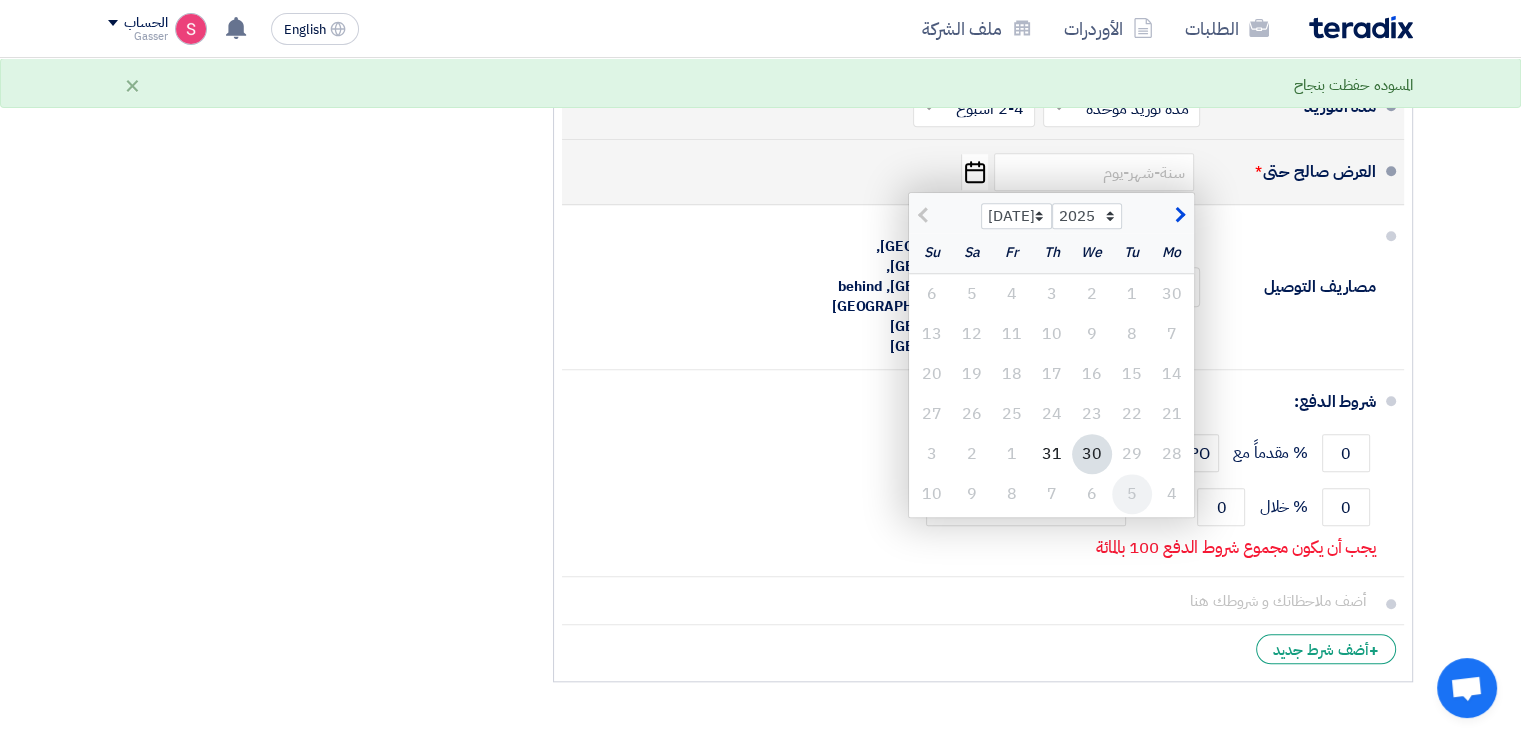 click on "5" 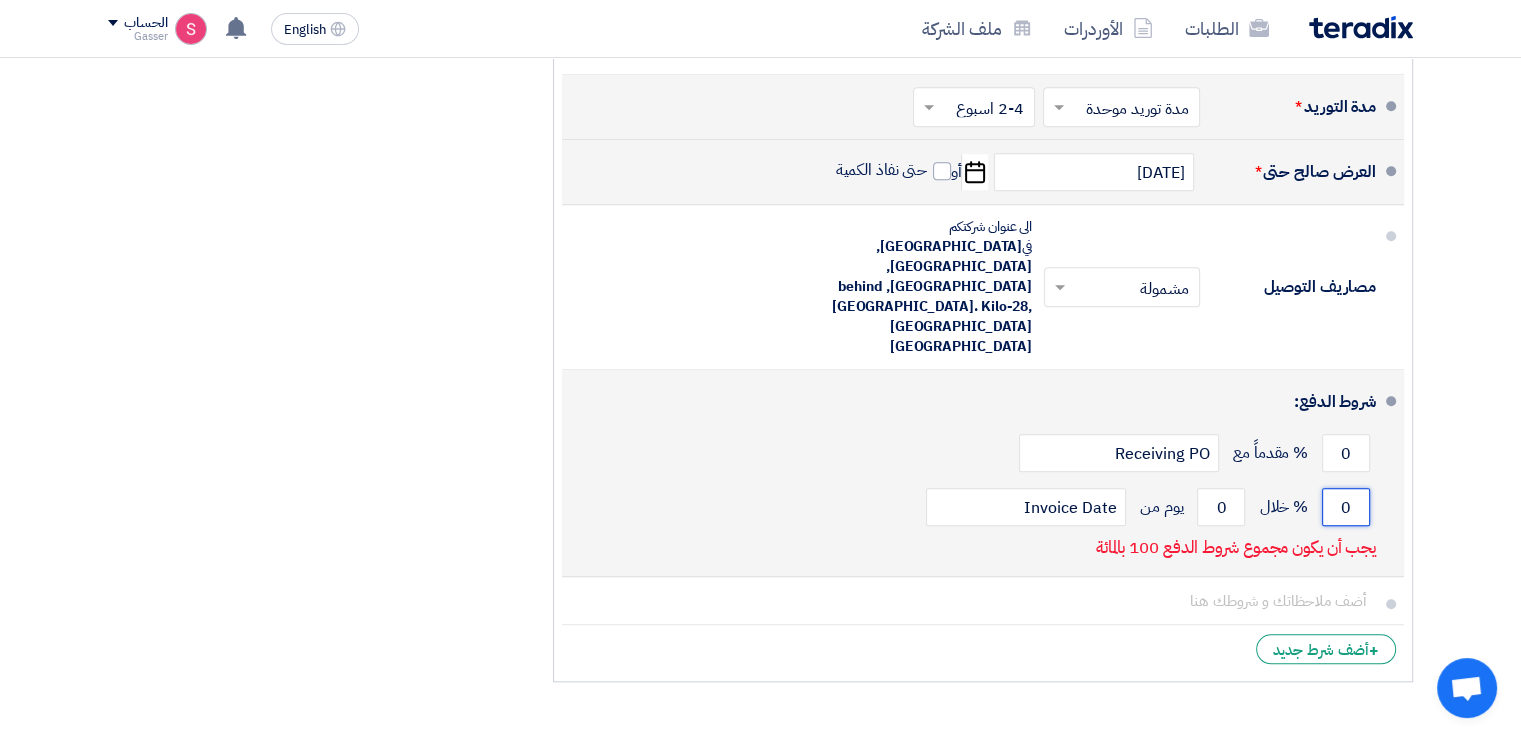 drag, startPoint x: 1350, startPoint y: 447, endPoint x: 1340, endPoint y: 446, distance: 10.049875 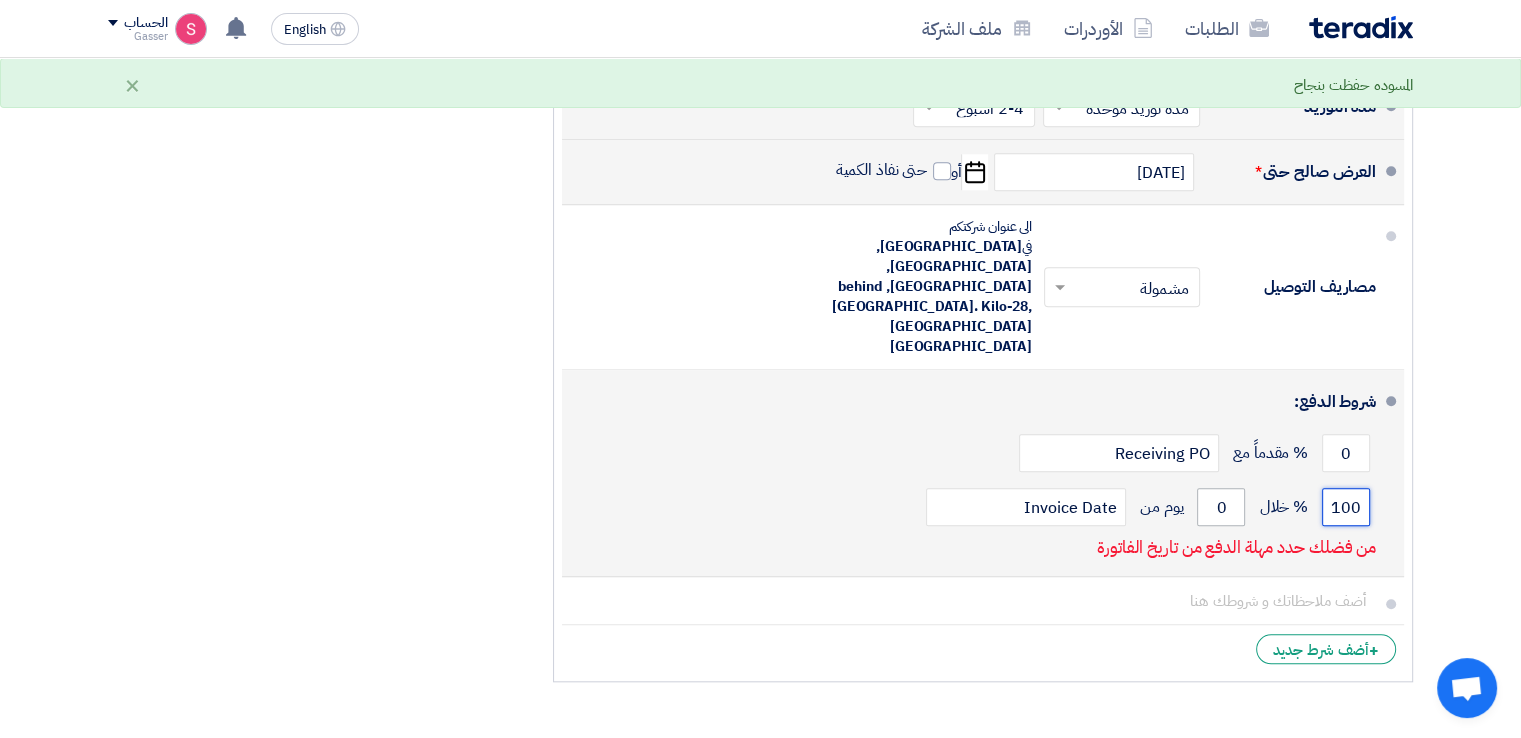 type on "100" 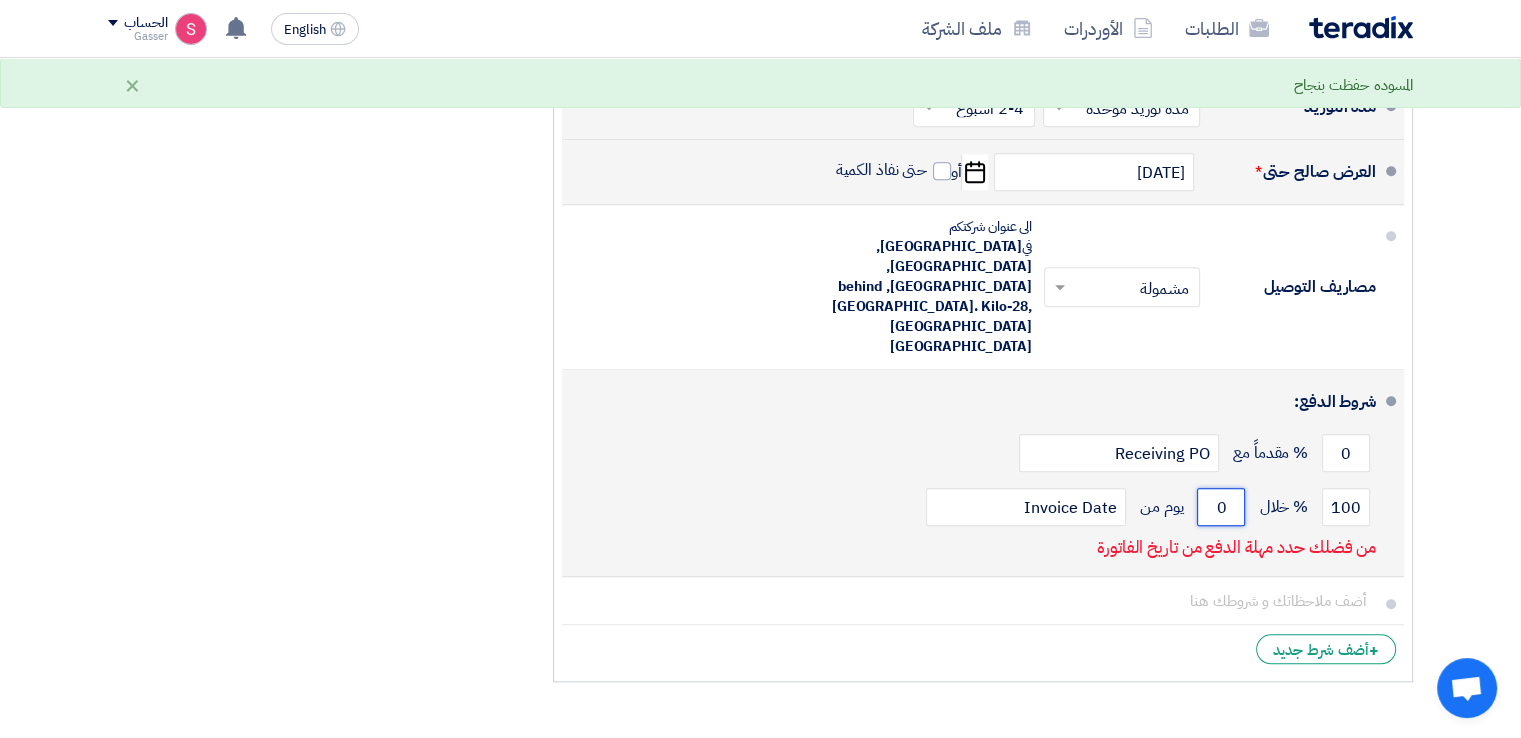 drag, startPoint x: 1228, startPoint y: 445, endPoint x: 1212, endPoint y: 447, distance: 16.124516 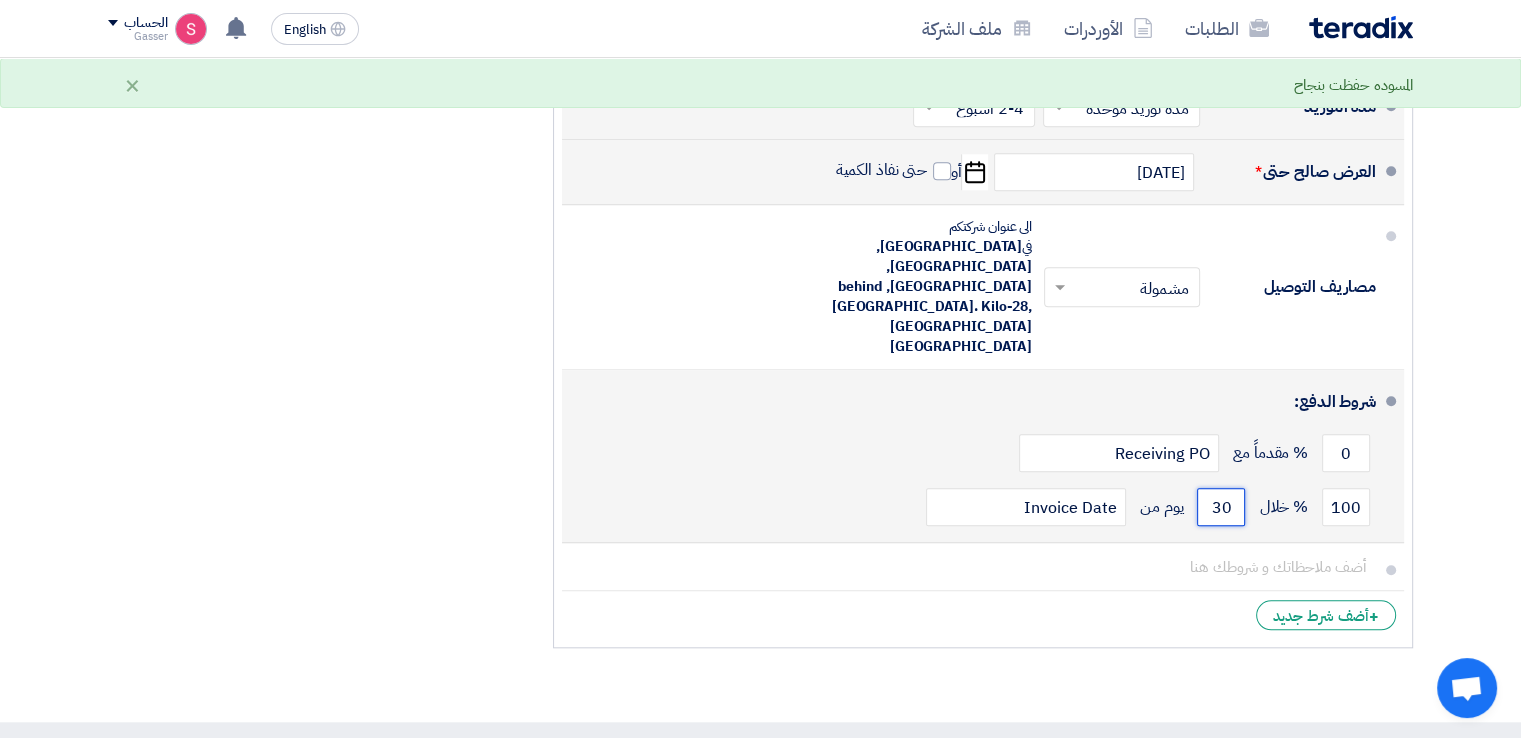 type on "30" 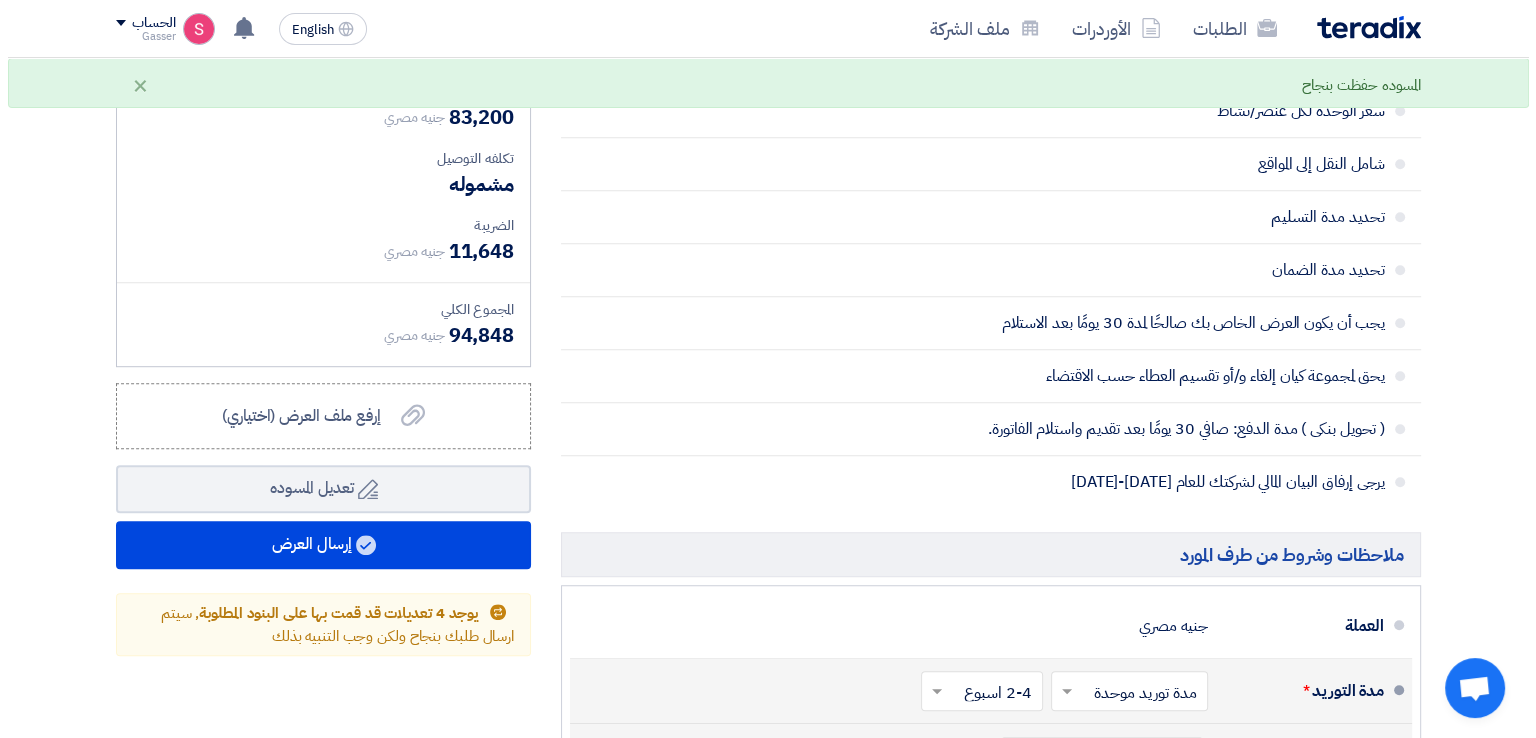 scroll, scrollTop: 1378, scrollLeft: 0, axis: vertical 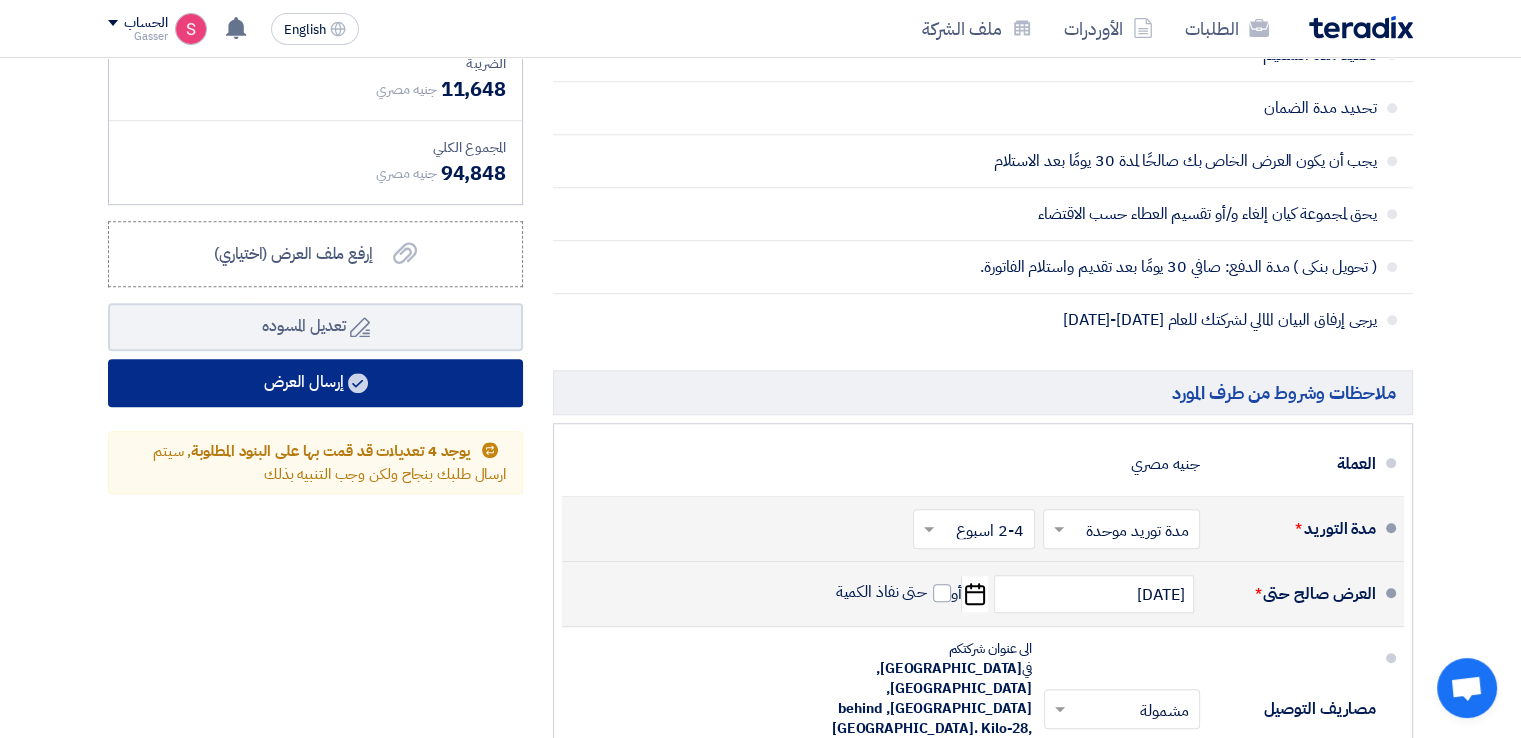 click on "إرسال العرض" 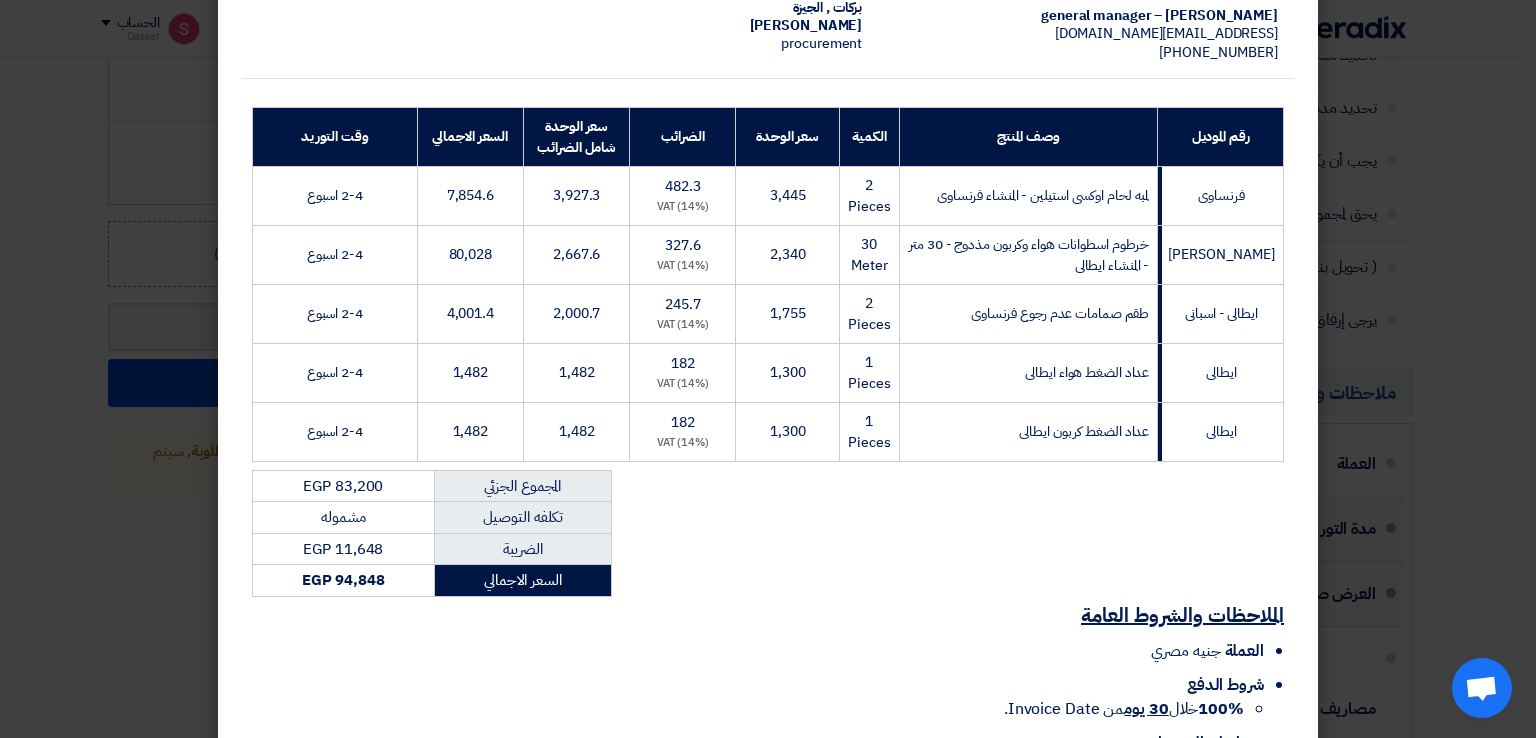 scroll, scrollTop: 378, scrollLeft: 0, axis: vertical 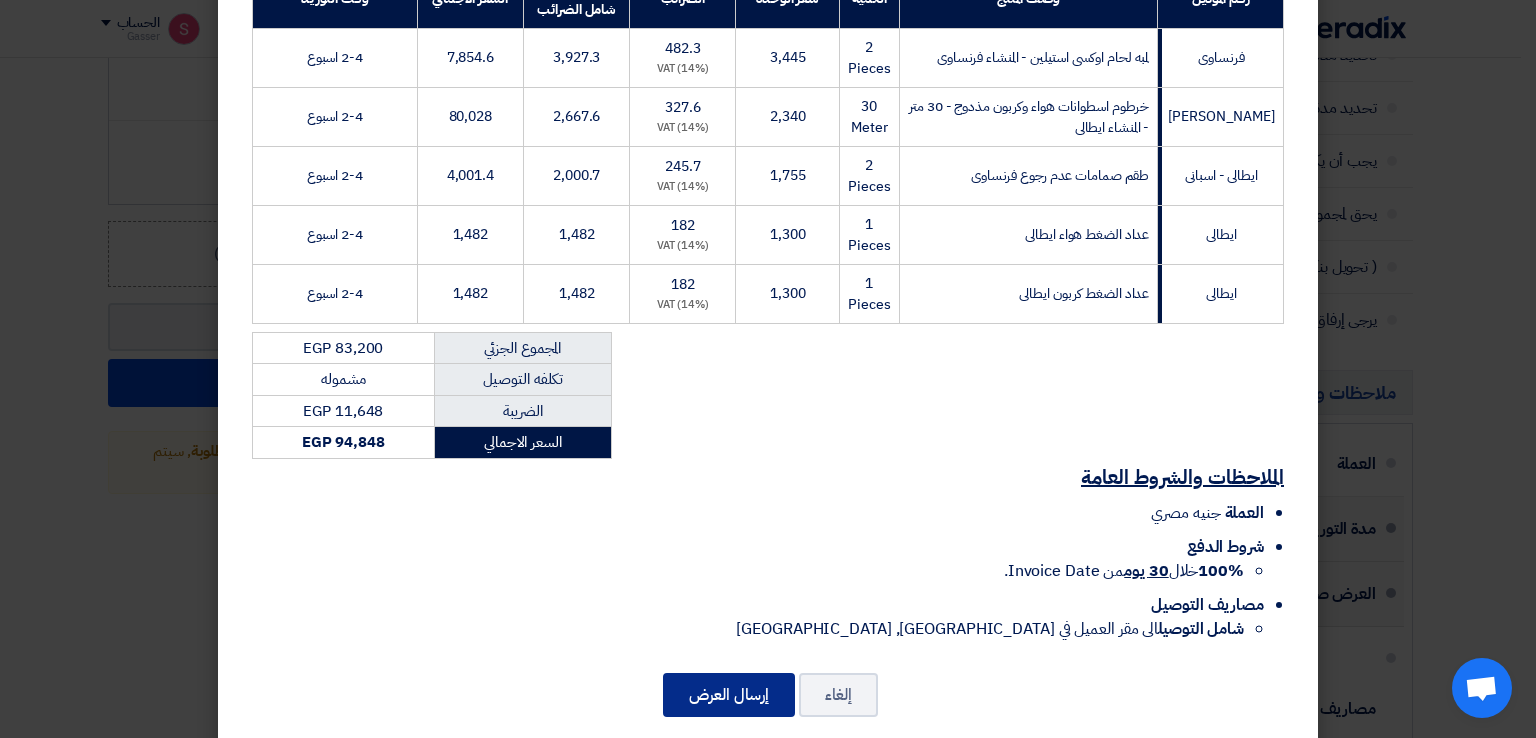click on "إرسال العرض" 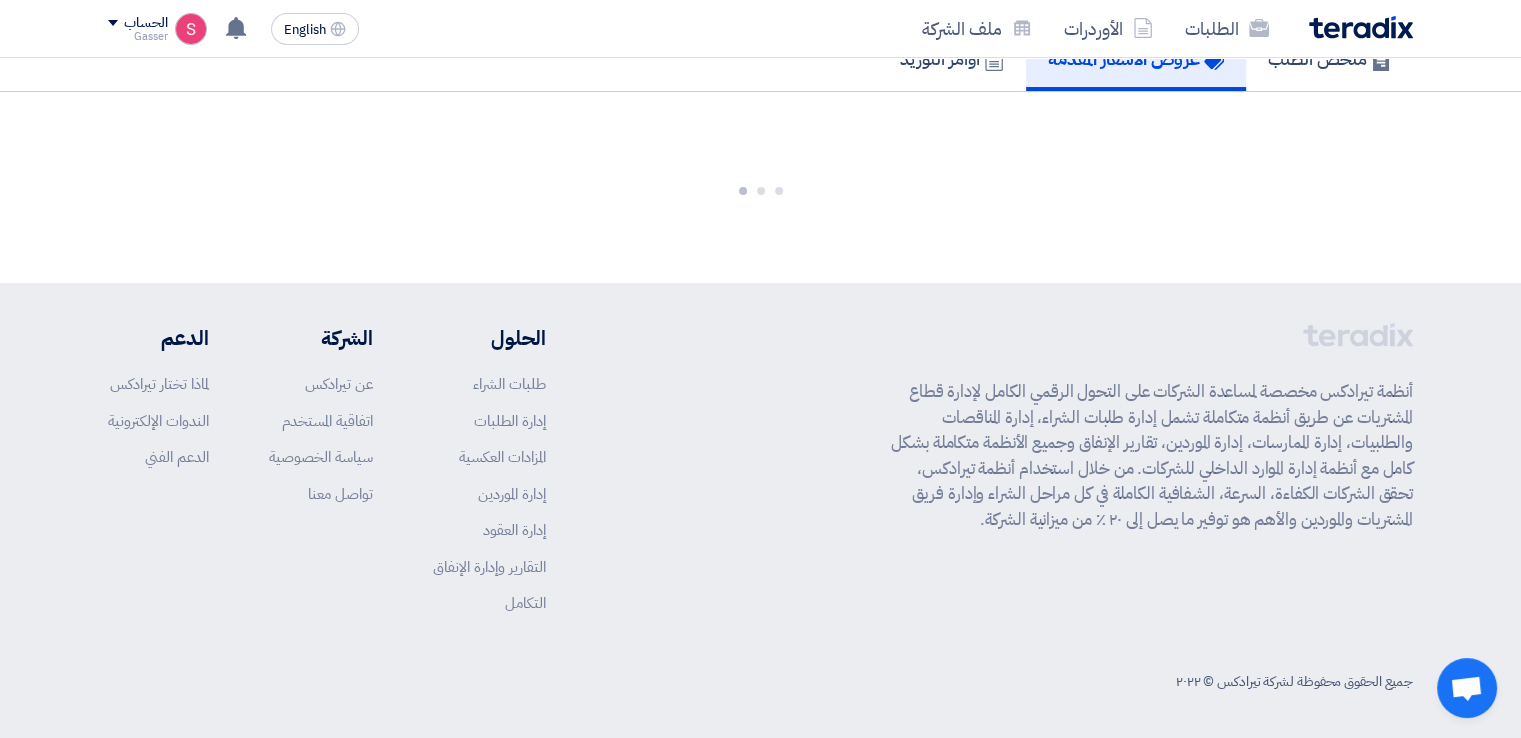 scroll, scrollTop: 1400, scrollLeft: 0, axis: vertical 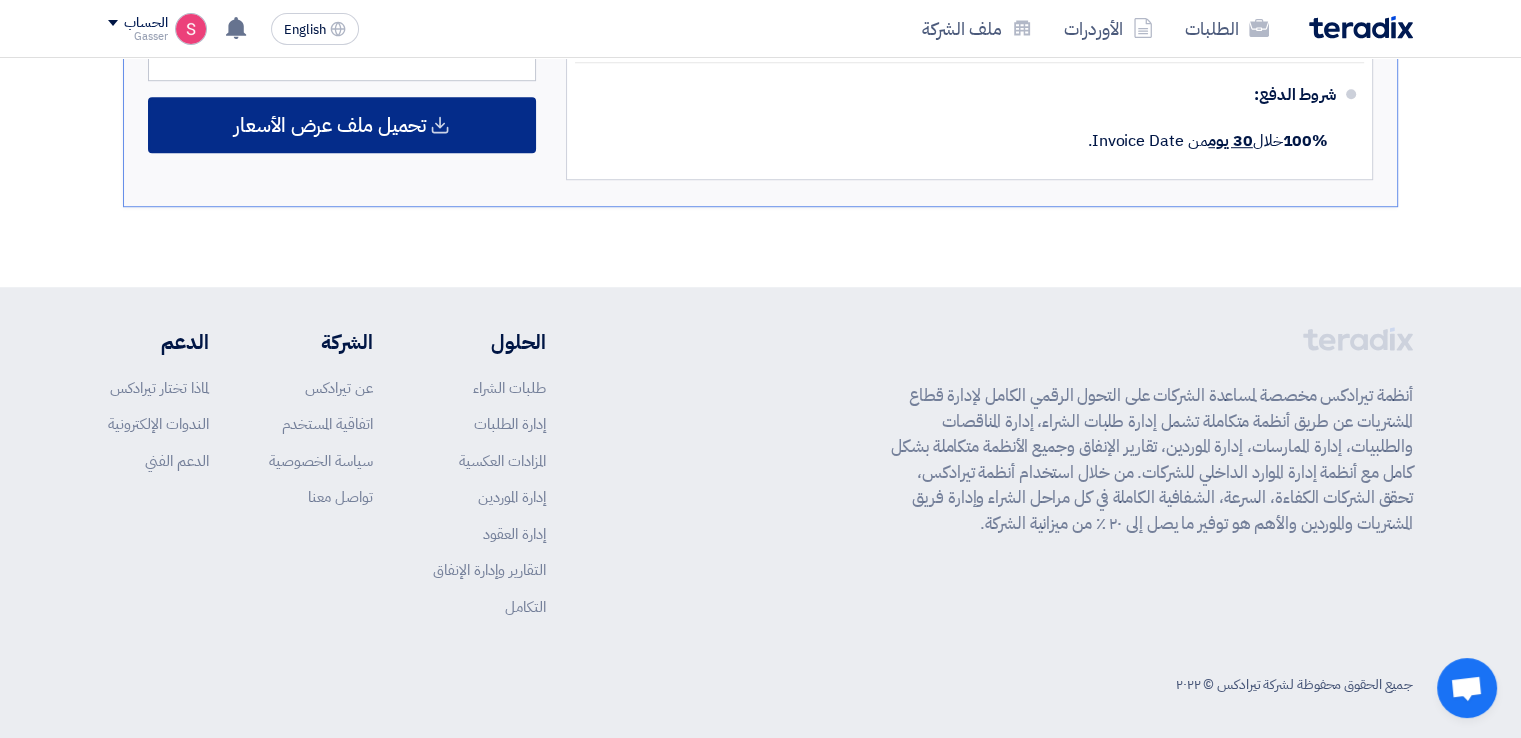 click on "تحميل ملف عرض الأسعار" at bounding box center (330, 125) 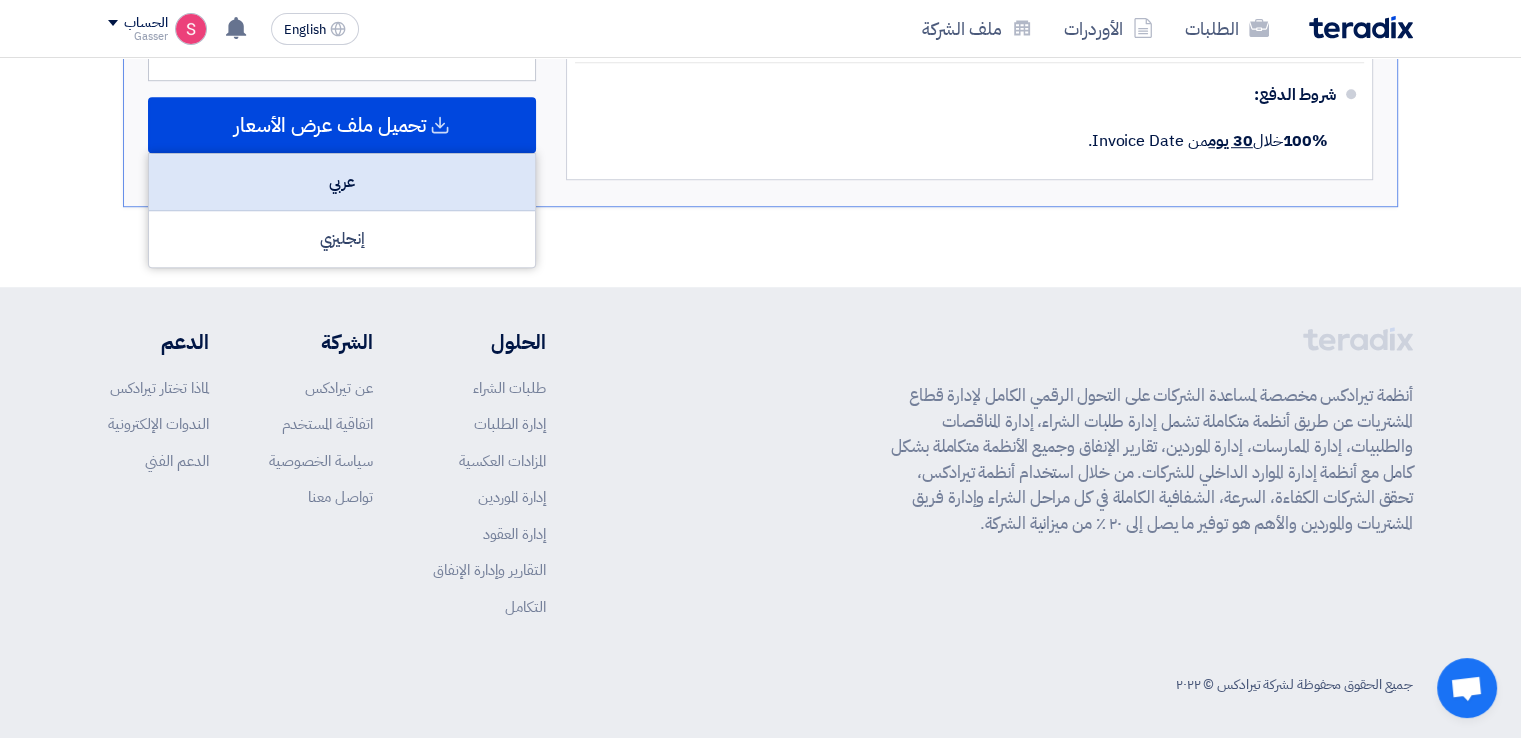 click on "عربي" at bounding box center [342, 182] 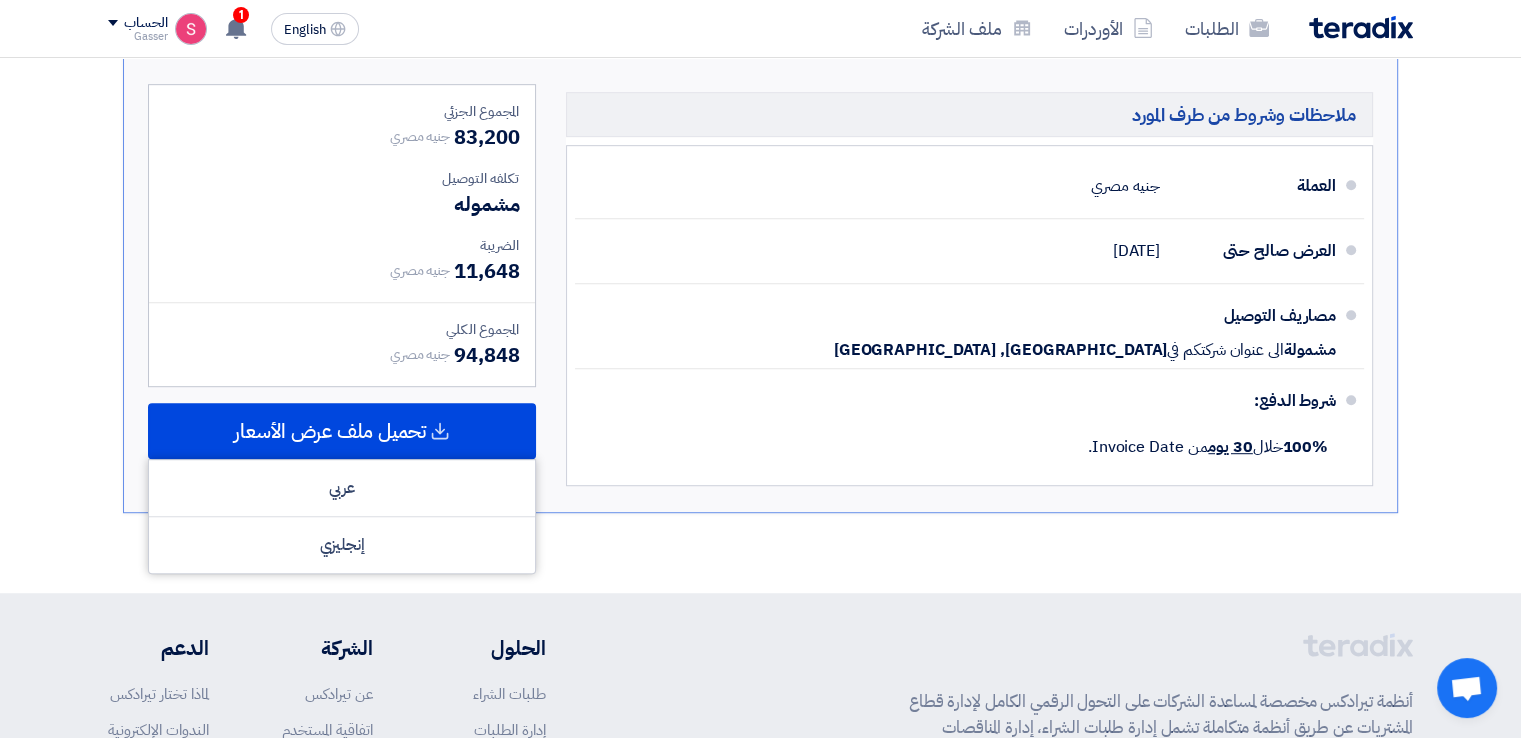 scroll, scrollTop: 900, scrollLeft: 0, axis: vertical 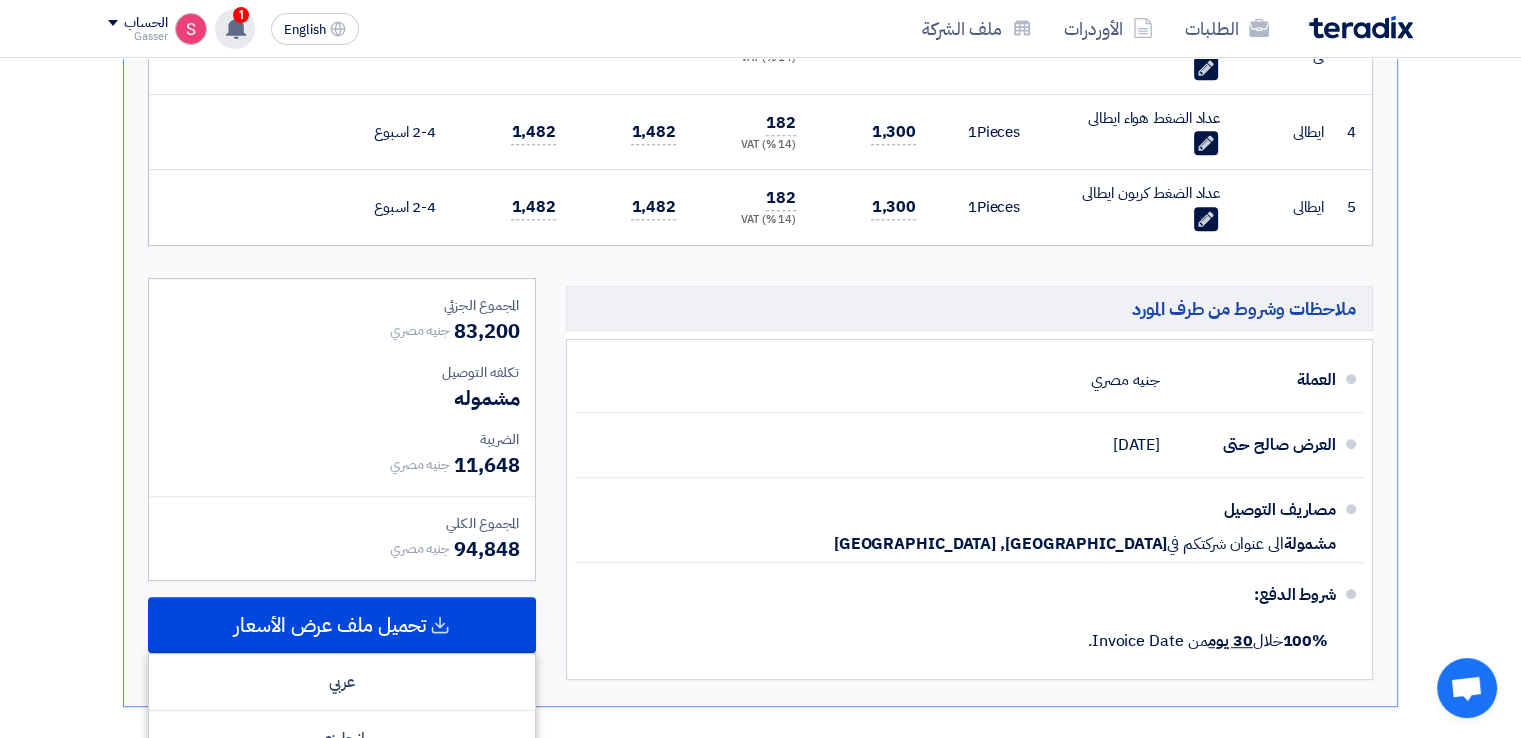 click 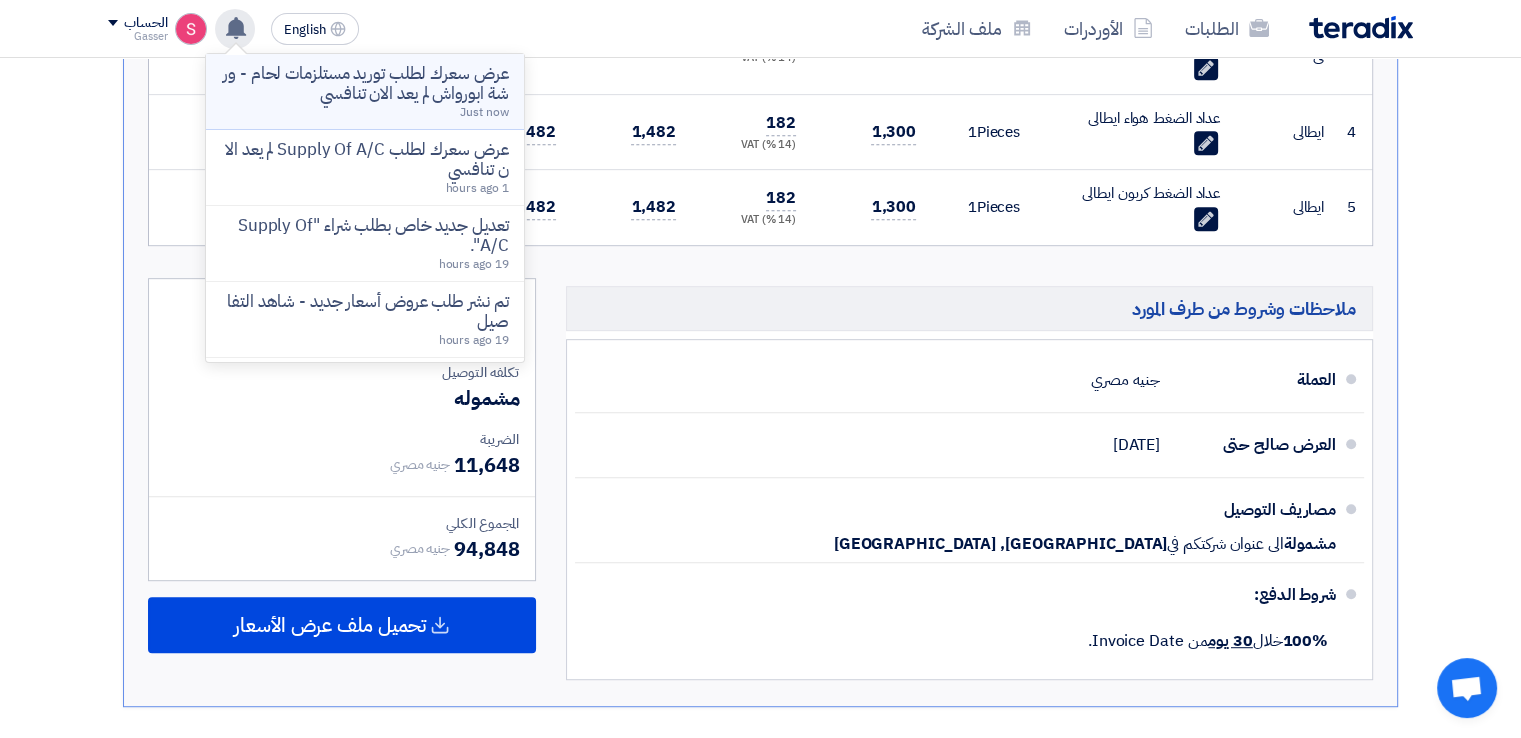 click on "عرض سعرك لطلب توريد مستلزمات لحام - ورشة ابورواش لم يعد الان تنافسي
Just now" 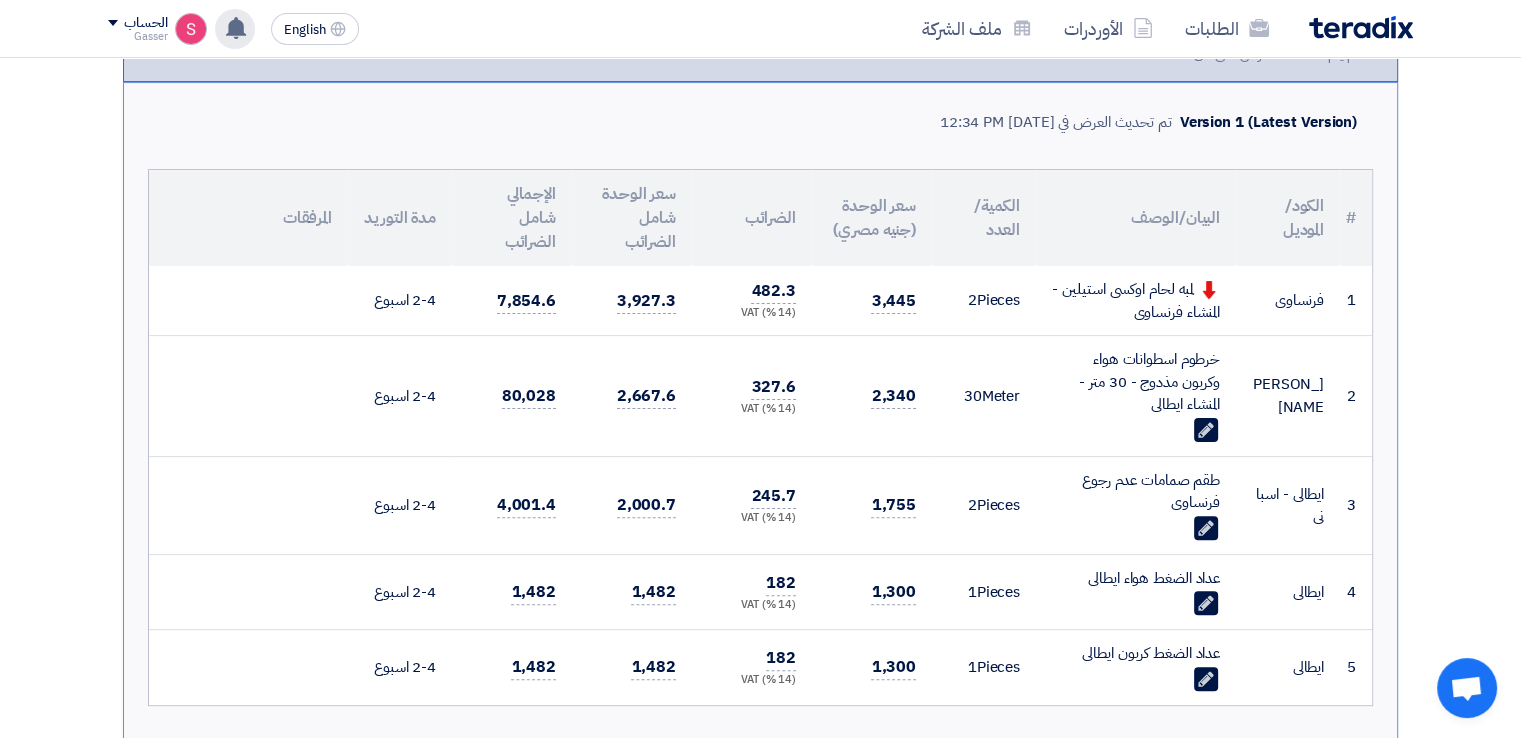 scroll, scrollTop: 540, scrollLeft: 0, axis: vertical 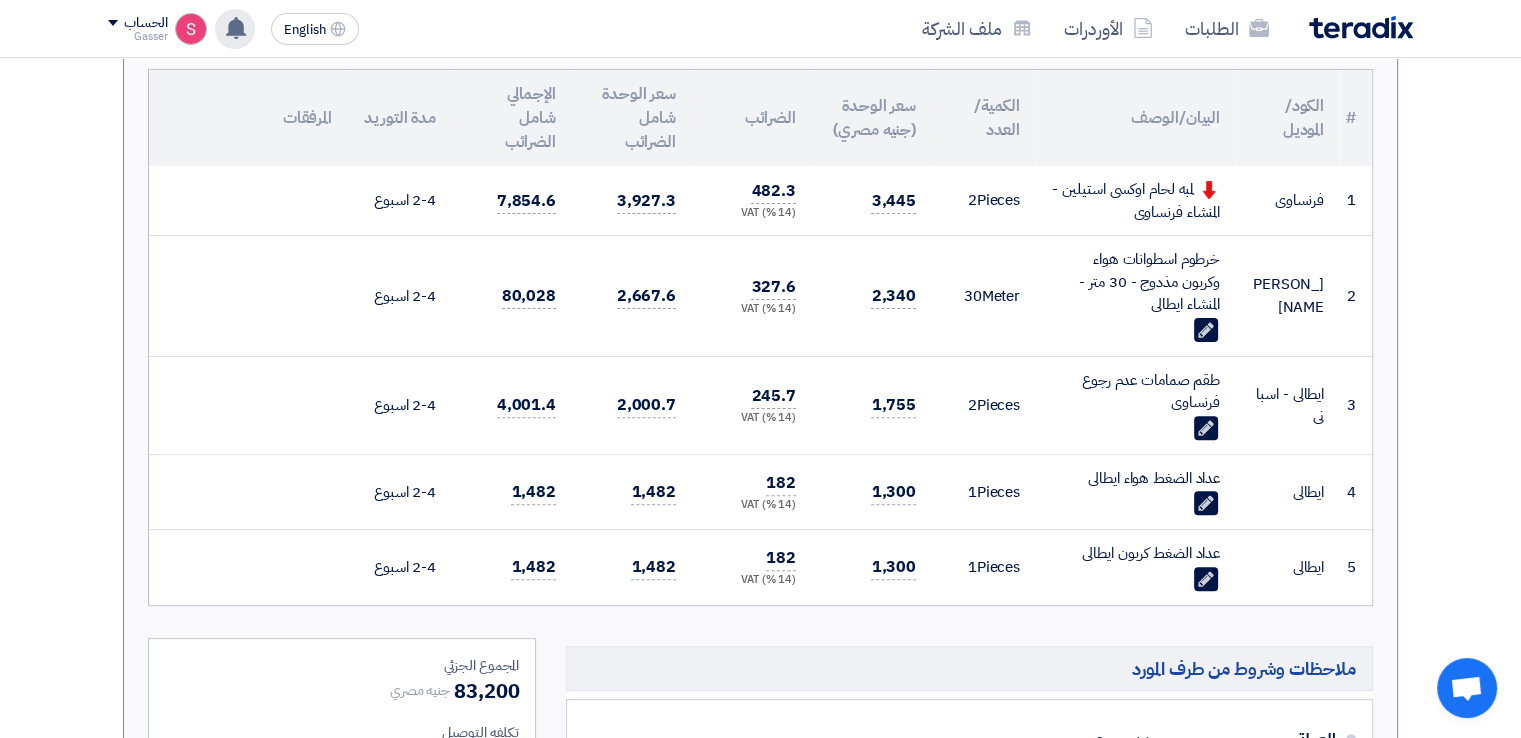 click 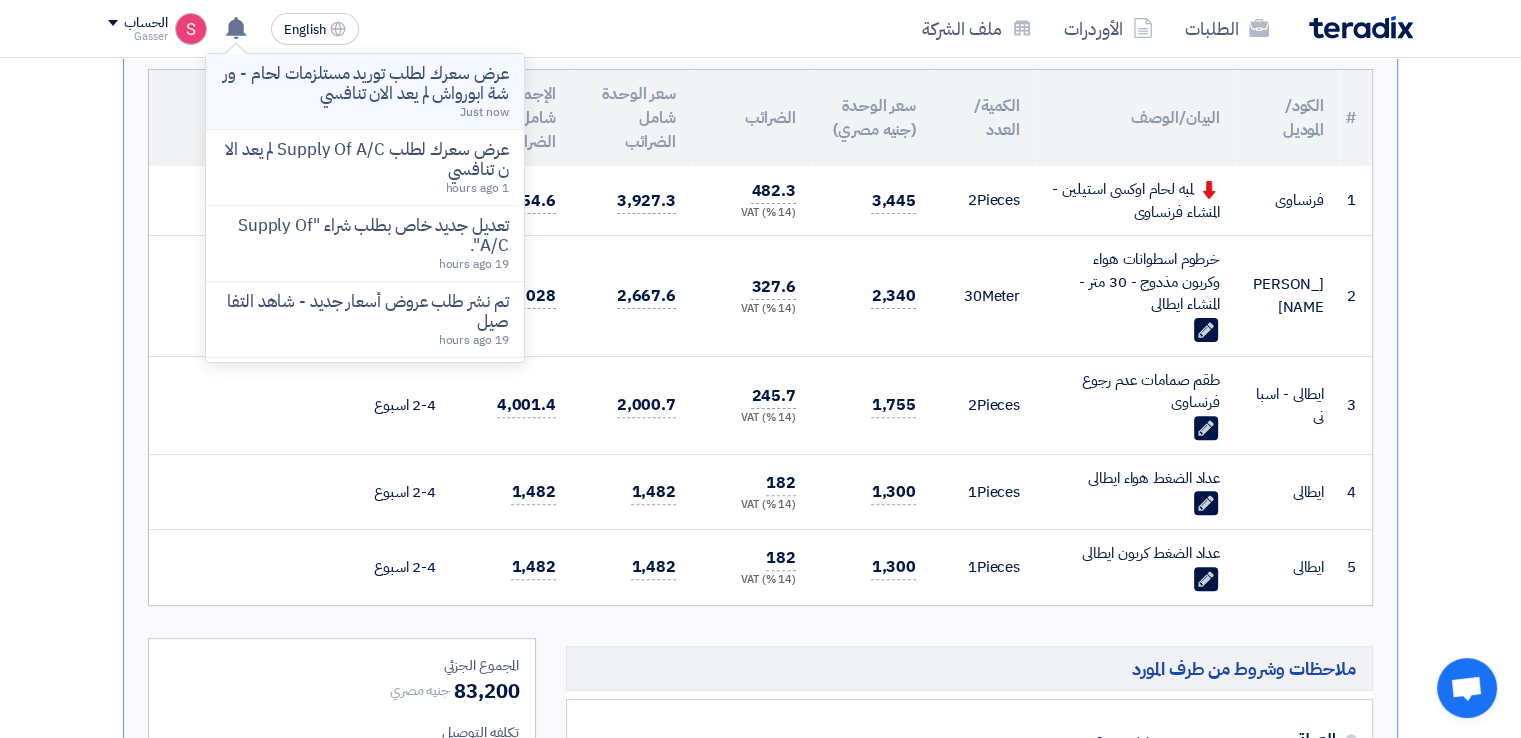 click on "عرض سعرك لطلب توريد مستلزمات لحام - ورشة ابورواش لم يعد الان تنافسي" 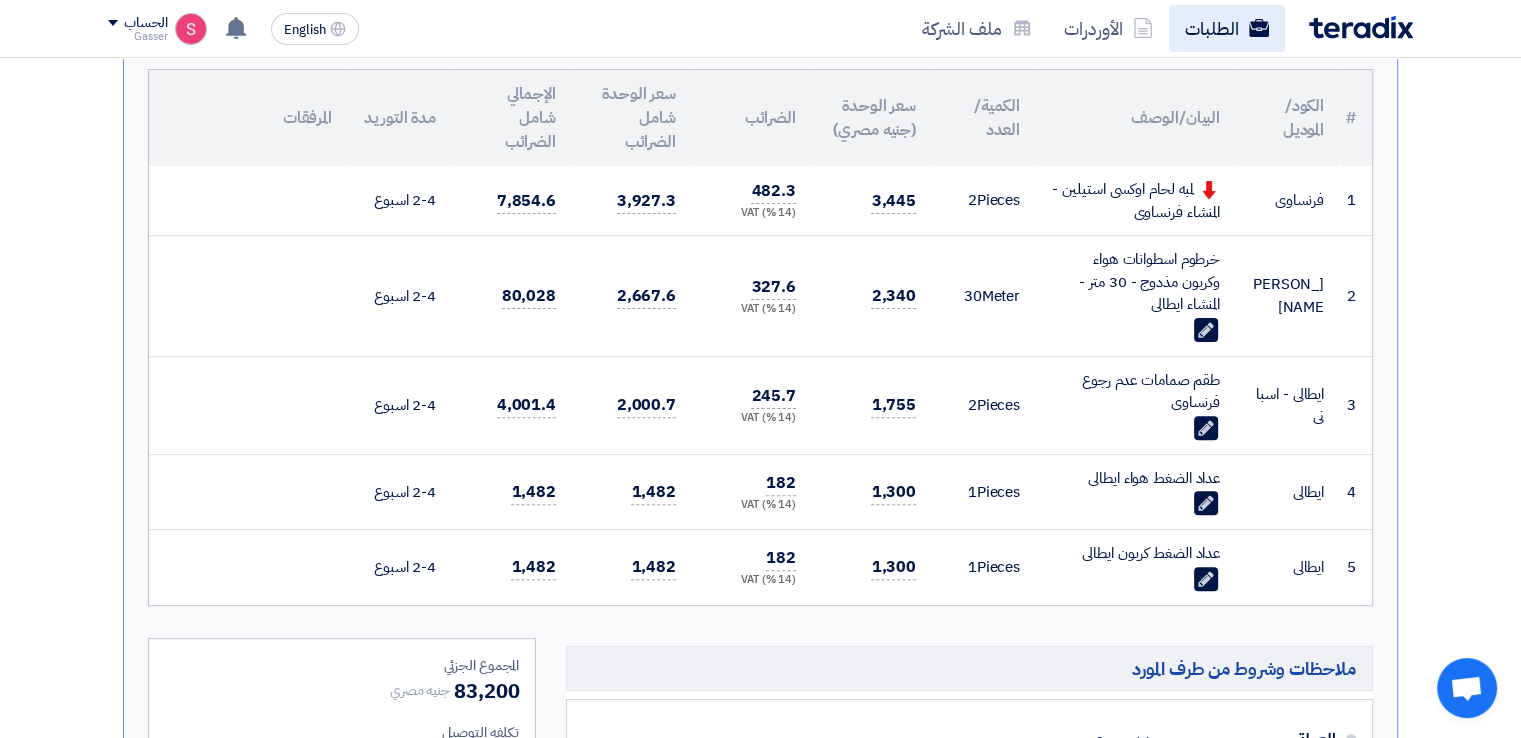 click on "الطلبات" 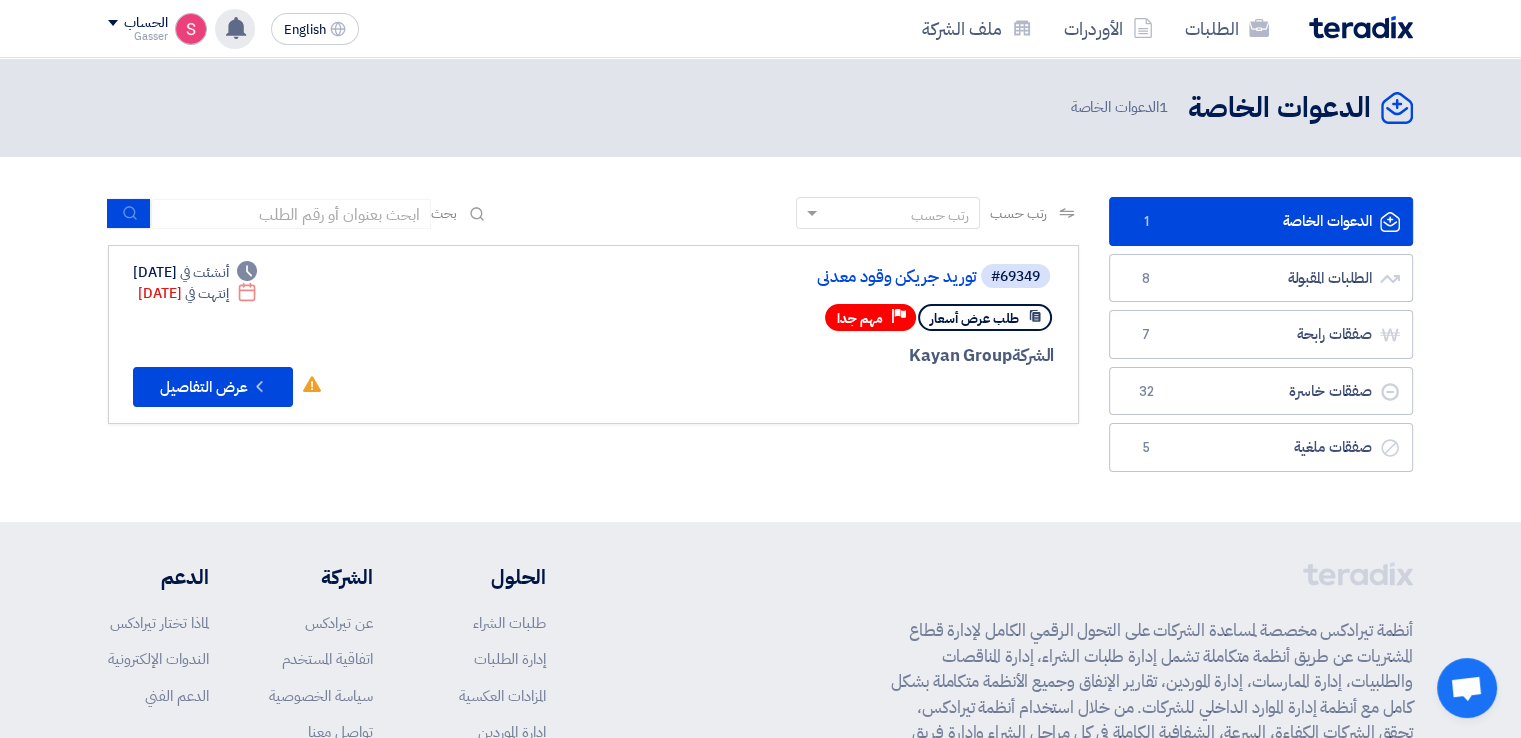 click 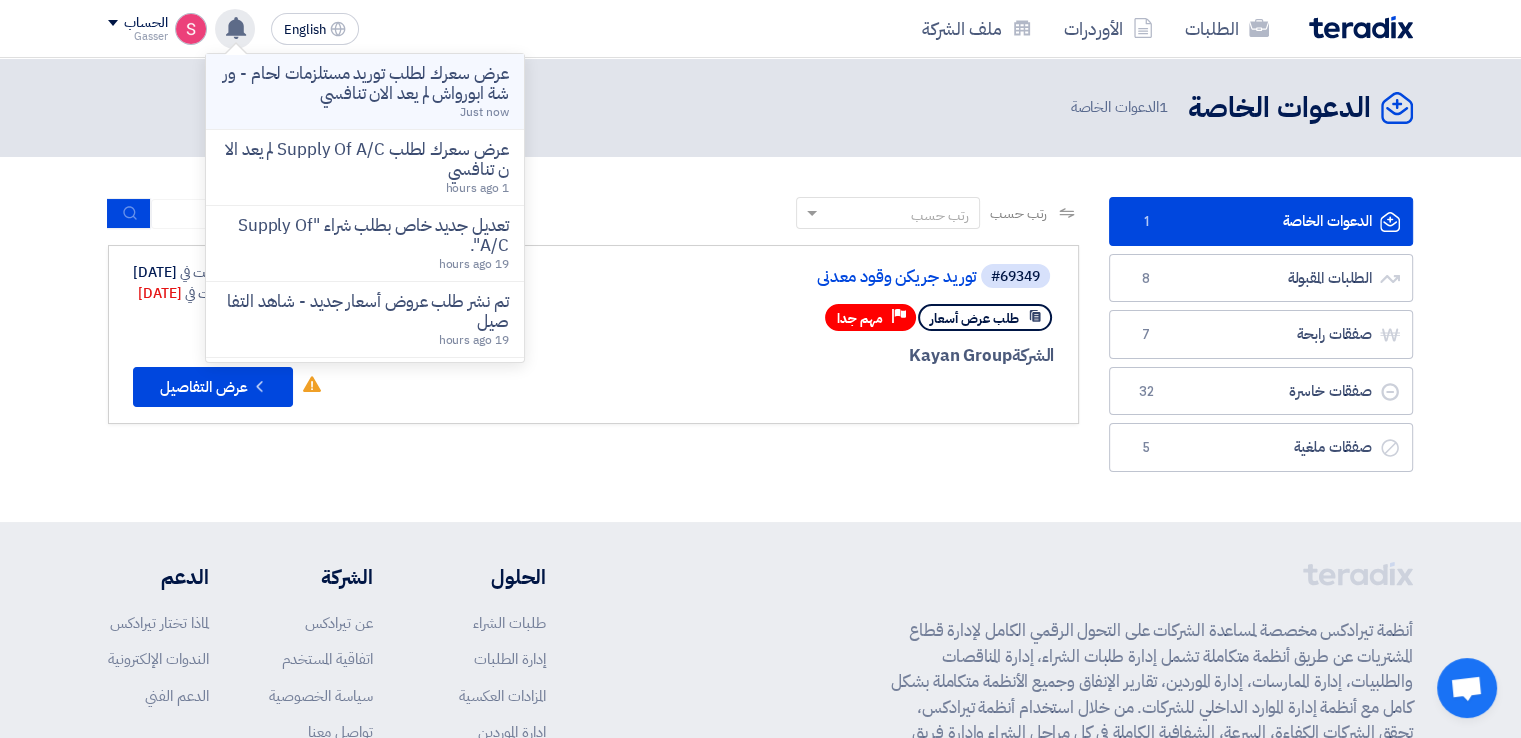 click on "عرض سعرك لطلب توريد مستلزمات لحام - ورشة ابورواش لم يعد الان تنافسي" 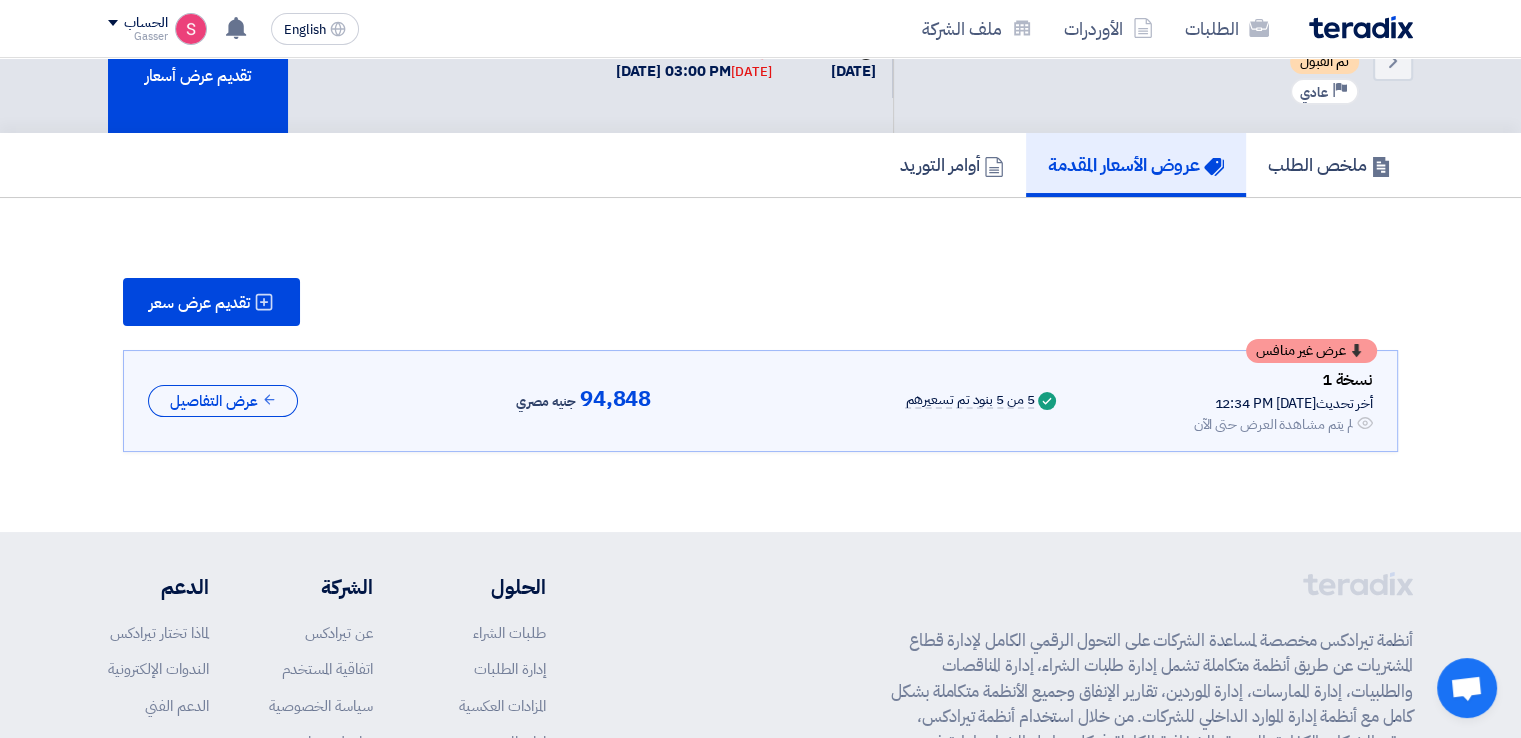 scroll, scrollTop: 98, scrollLeft: 0, axis: vertical 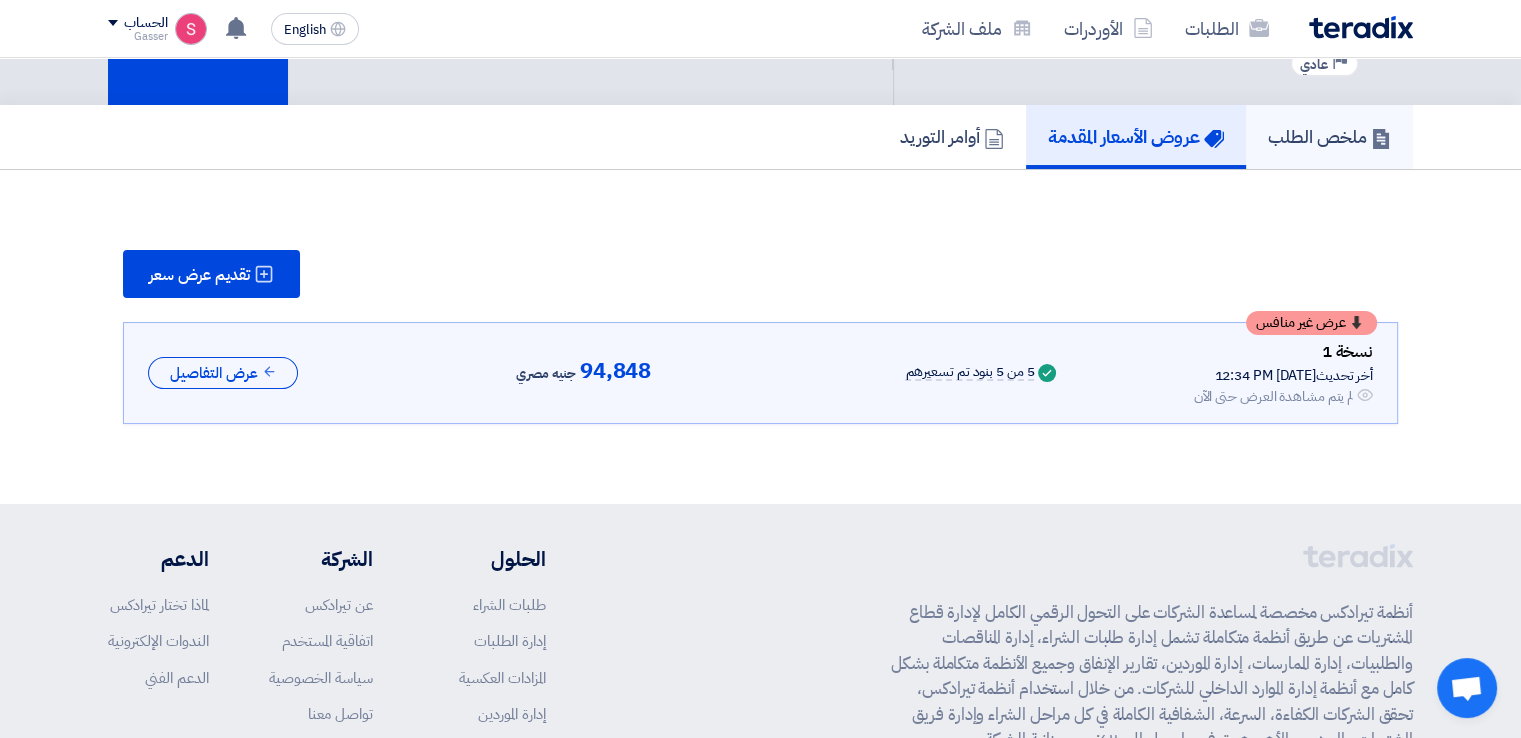 click on "ملخص الطلب" 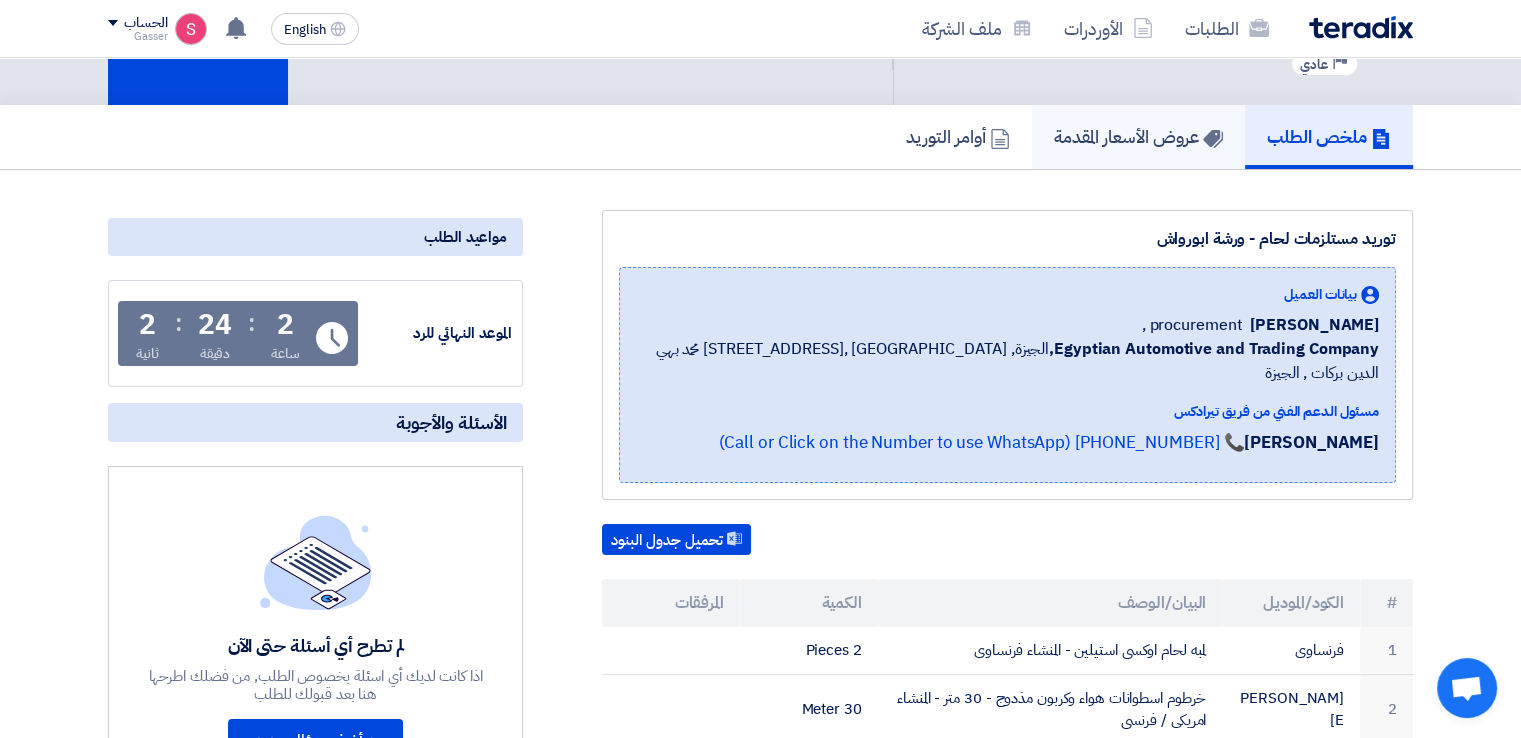 click on "عروض الأسعار المقدمة" 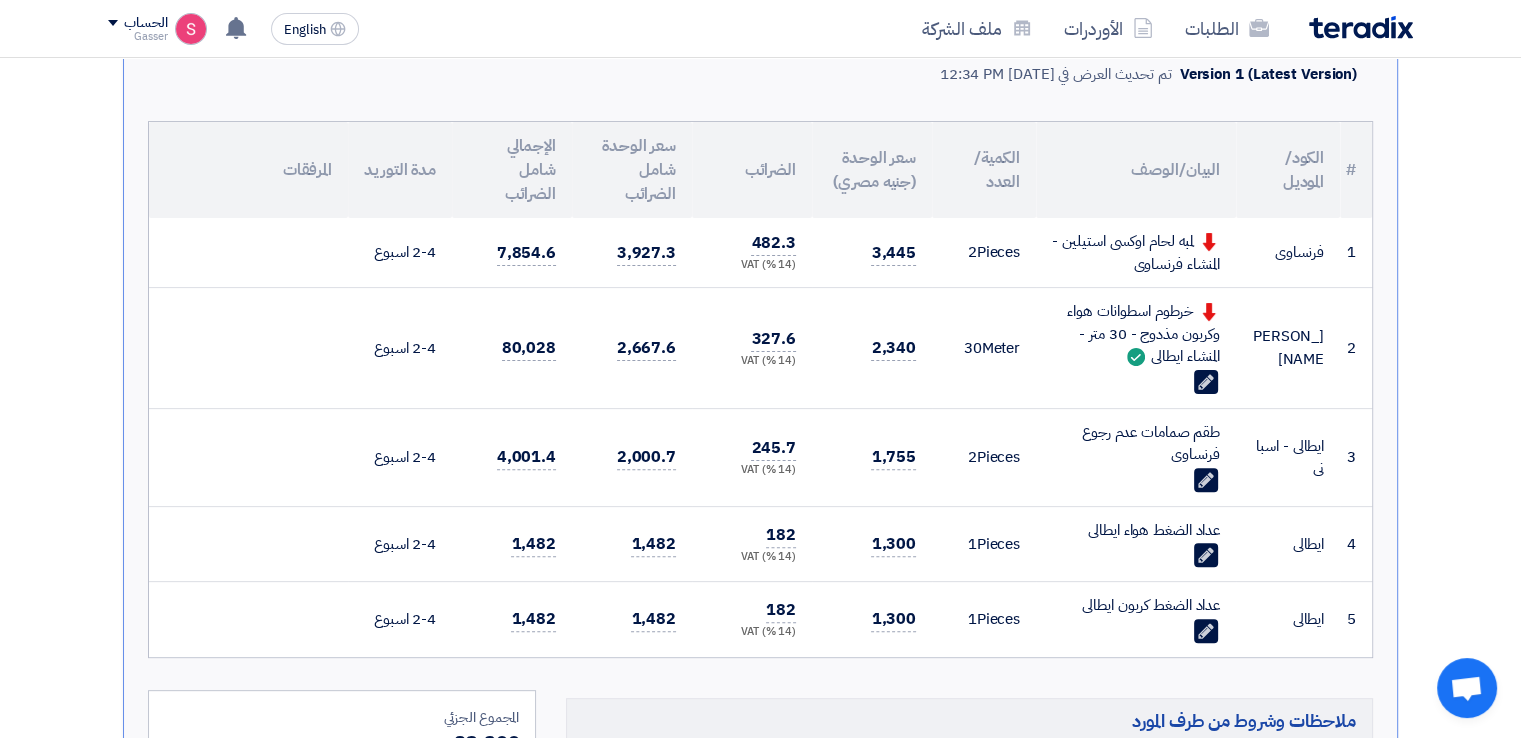 scroll, scrollTop: 498, scrollLeft: 0, axis: vertical 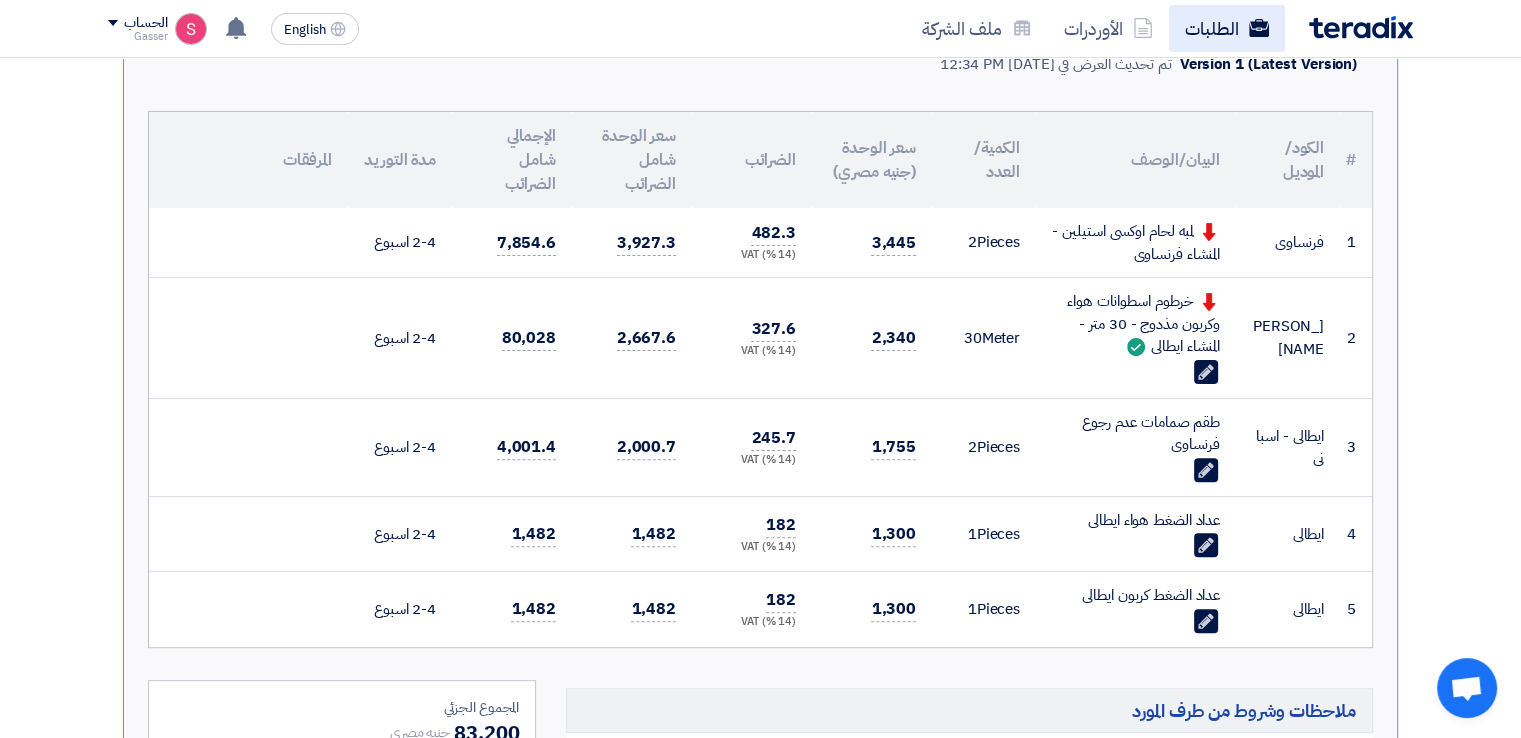 click on "الطلبات" 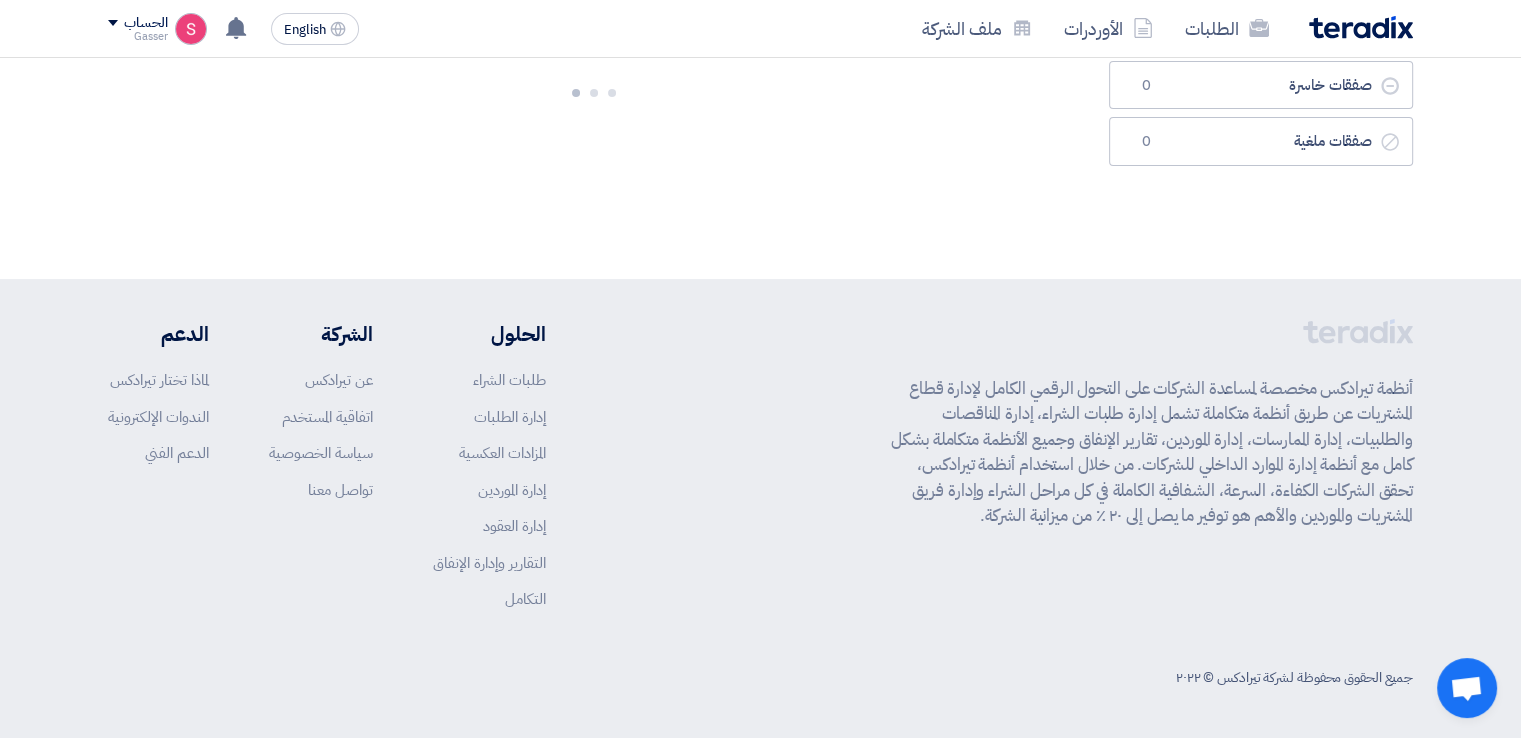 scroll, scrollTop: 0, scrollLeft: 0, axis: both 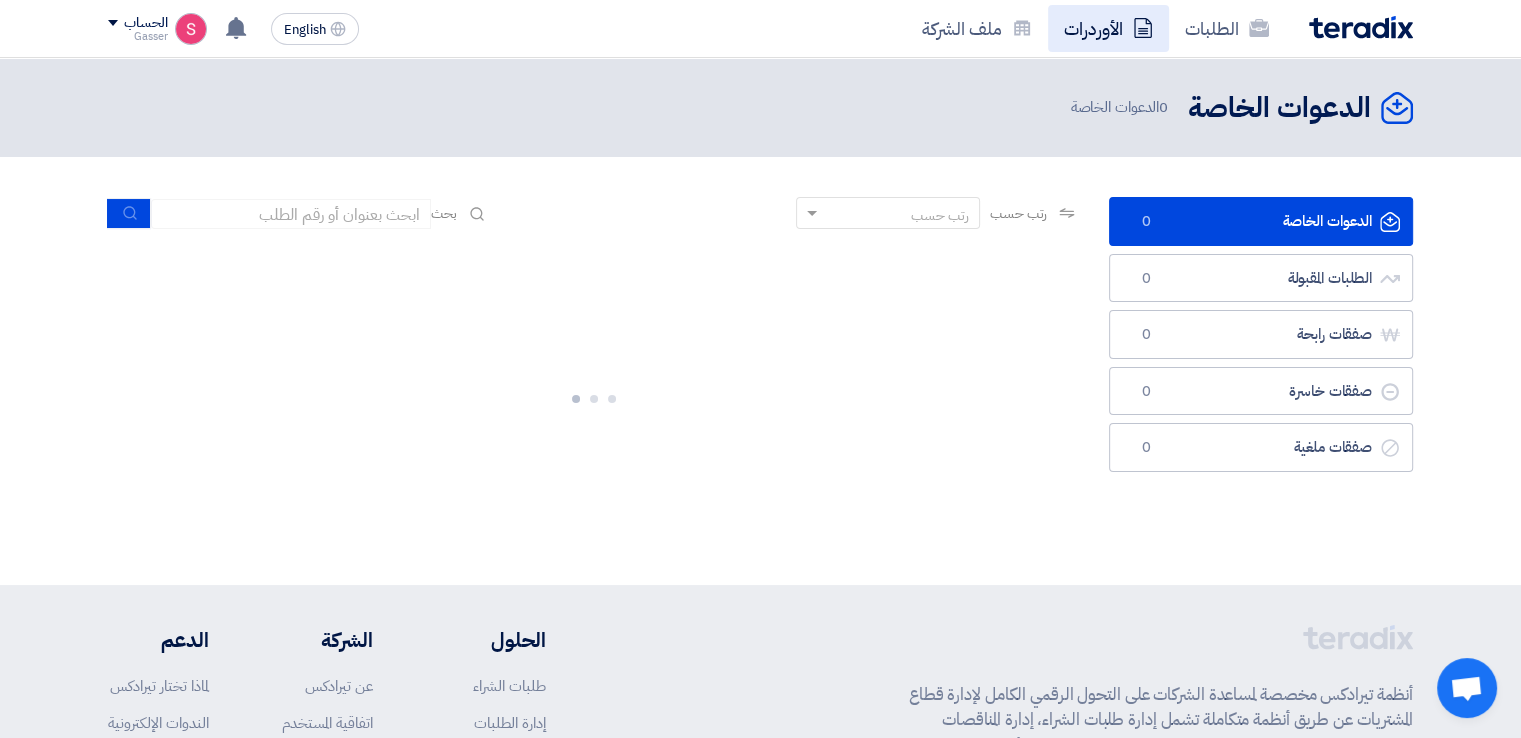 click on "الأوردرات" 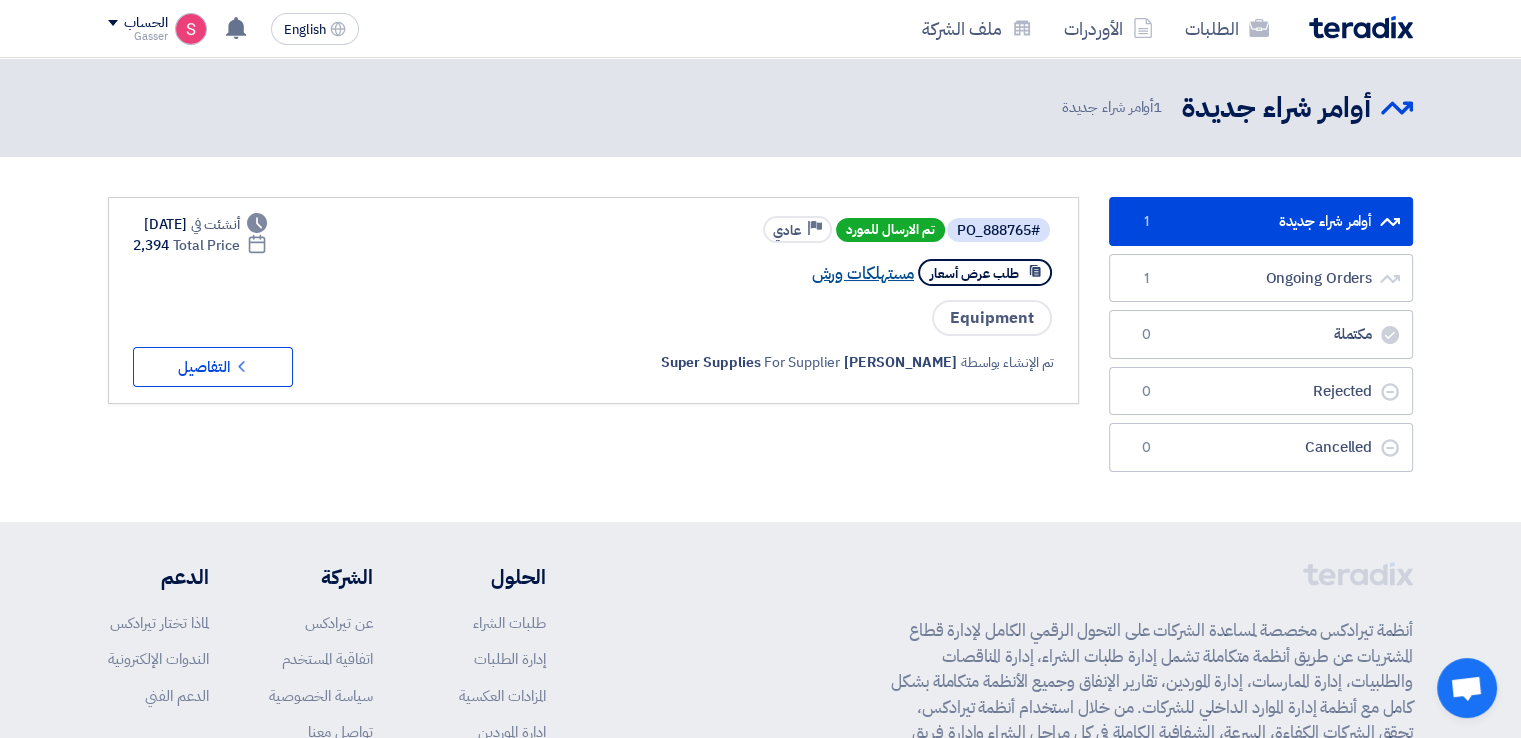 click on "مستهلكات ورش" 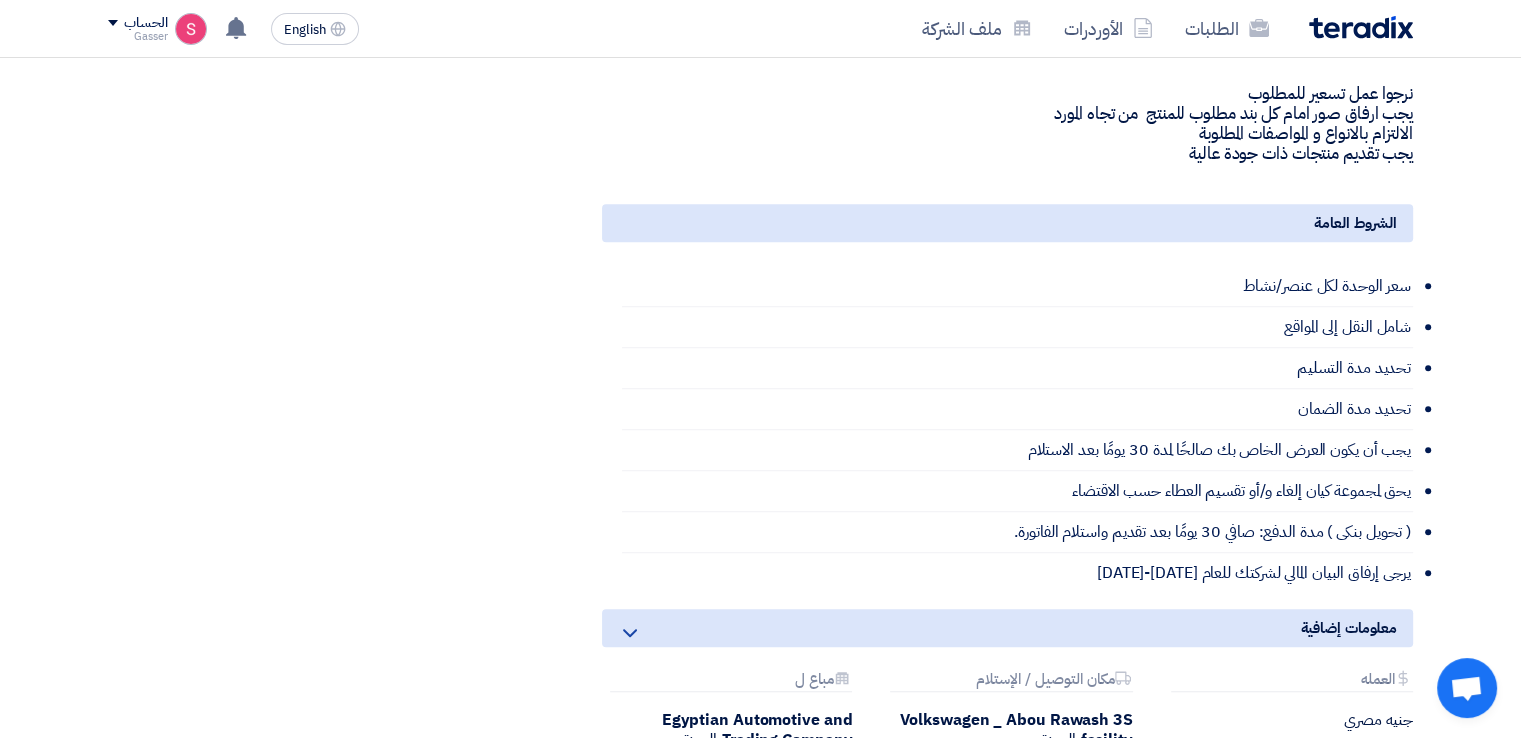 scroll, scrollTop: 900, scrollLeft: 0, axis: vertical 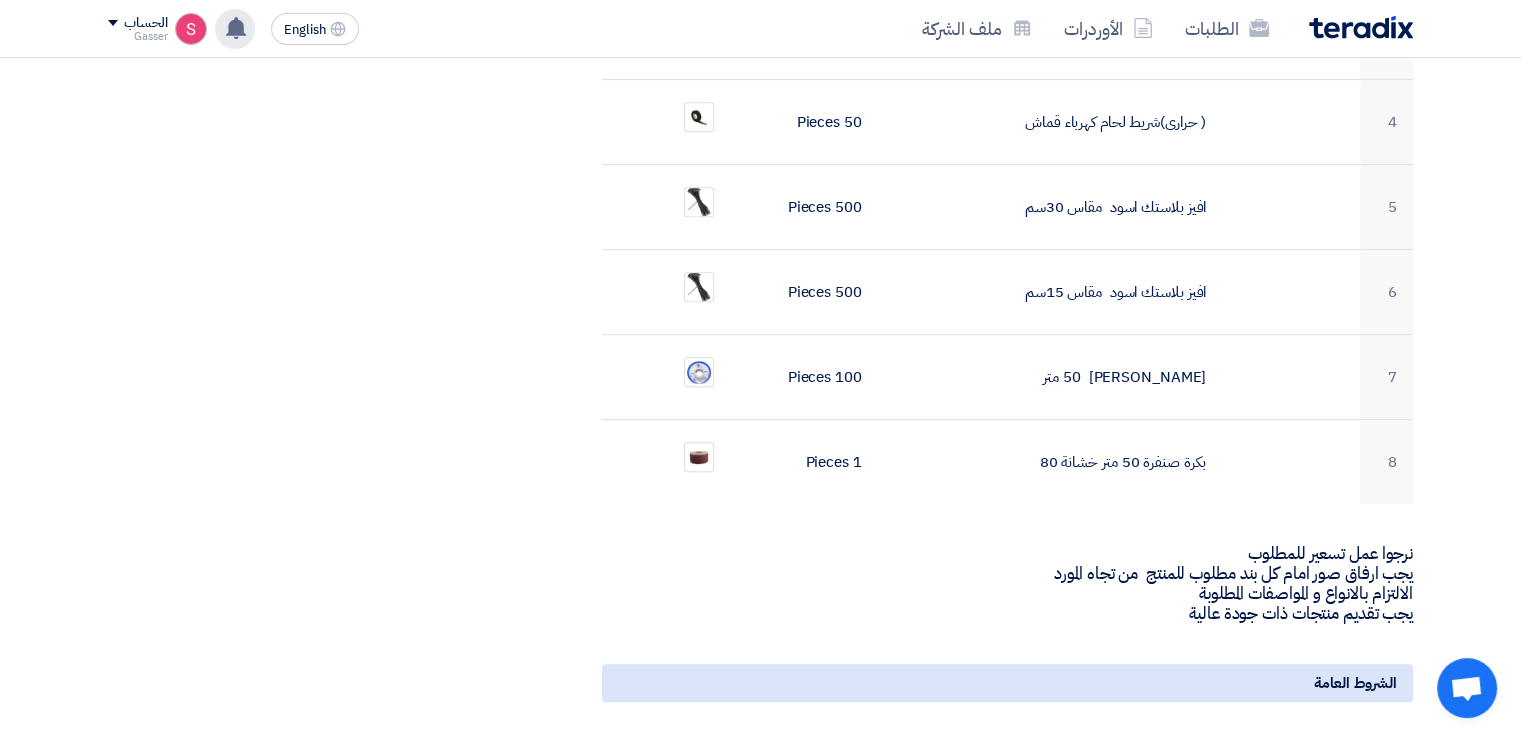 click 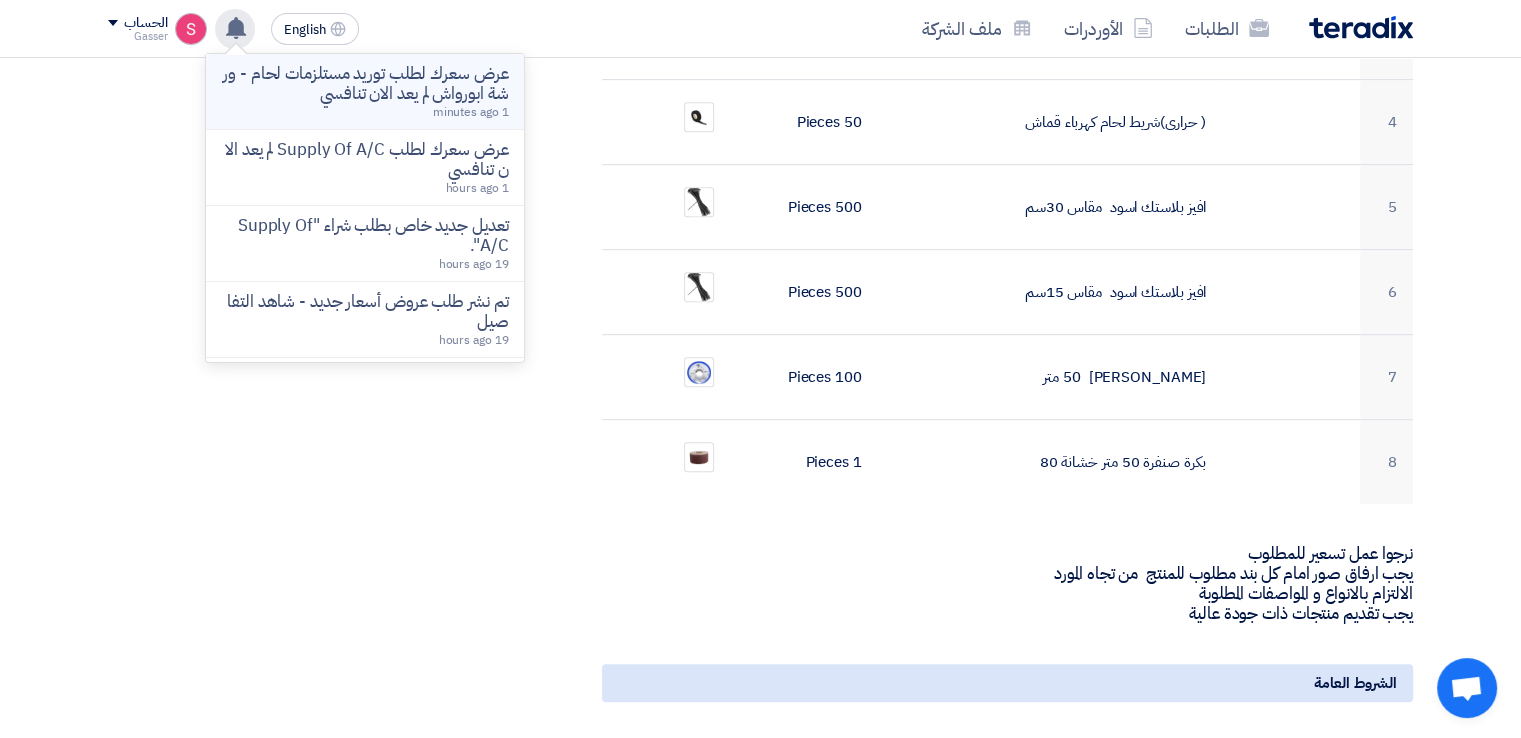 click on "عرض سعرك لطلب توريد مستلزمات لحام - ورشة ابورواش لم يعد الان تنافسي" 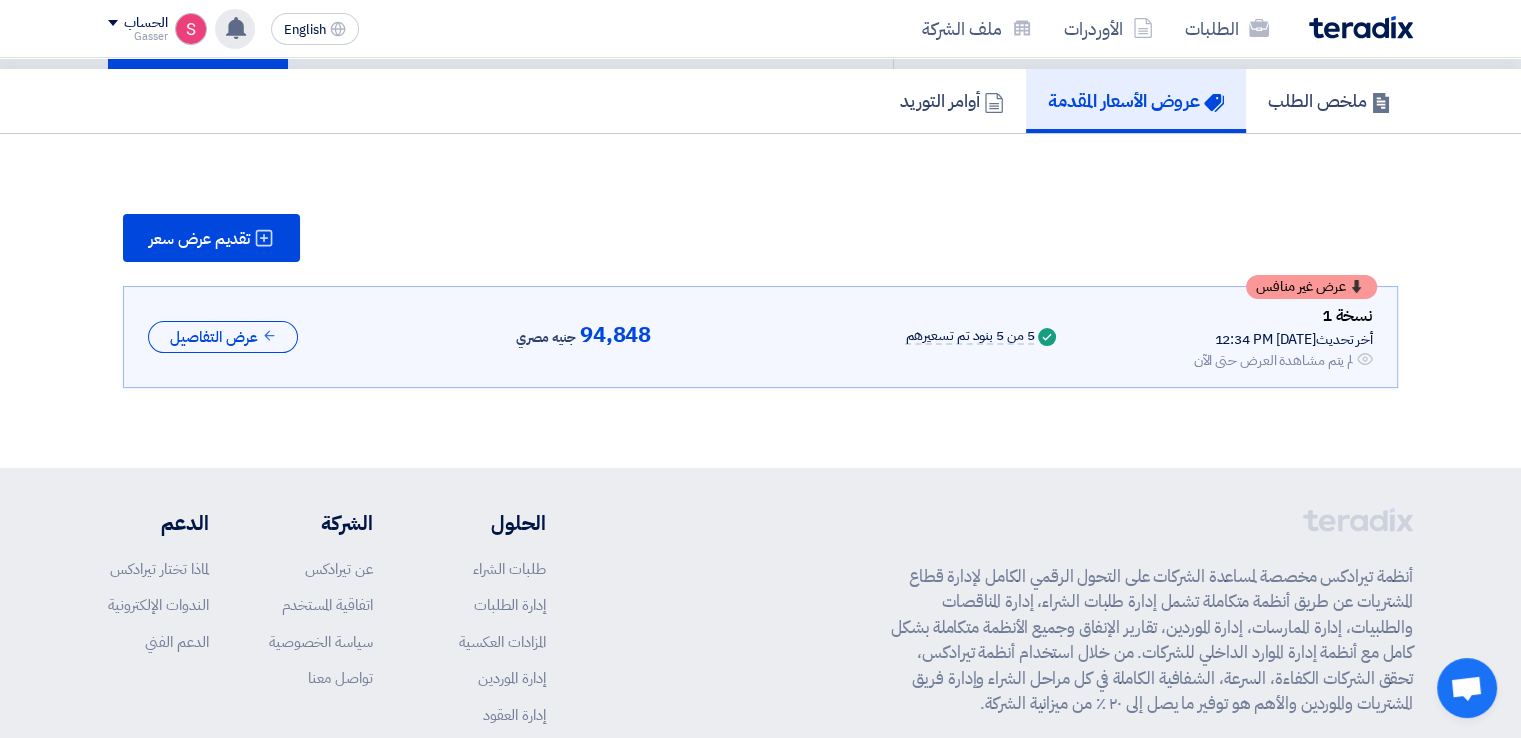 scroll, scrollTop: 98, scrollLeft: 0, axis: vertical 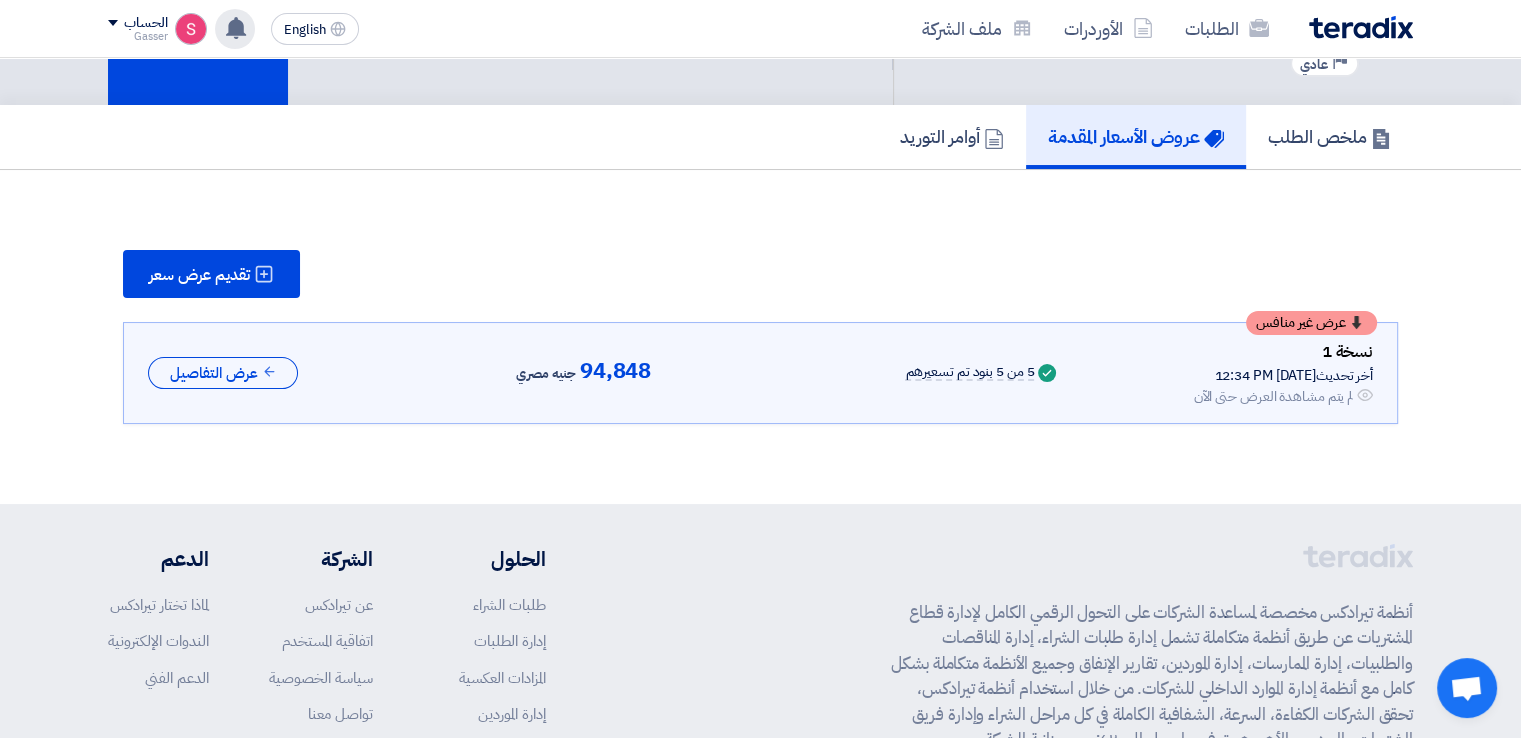 click on "5 من 5 بنود تم تسعيرهم" at bounding box center (969, 373) 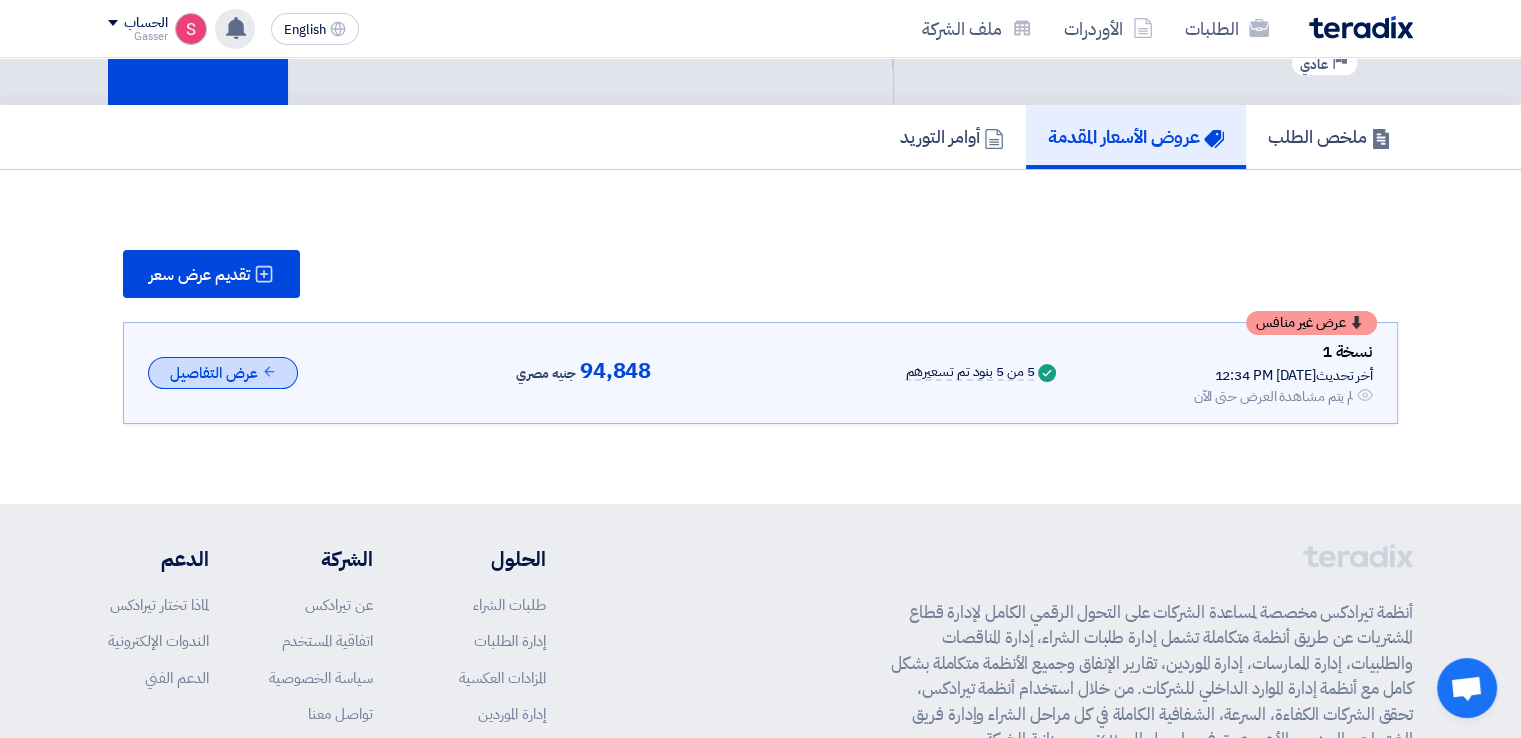 click on "عرض التفاصيل" at bounding box center [223, 373] 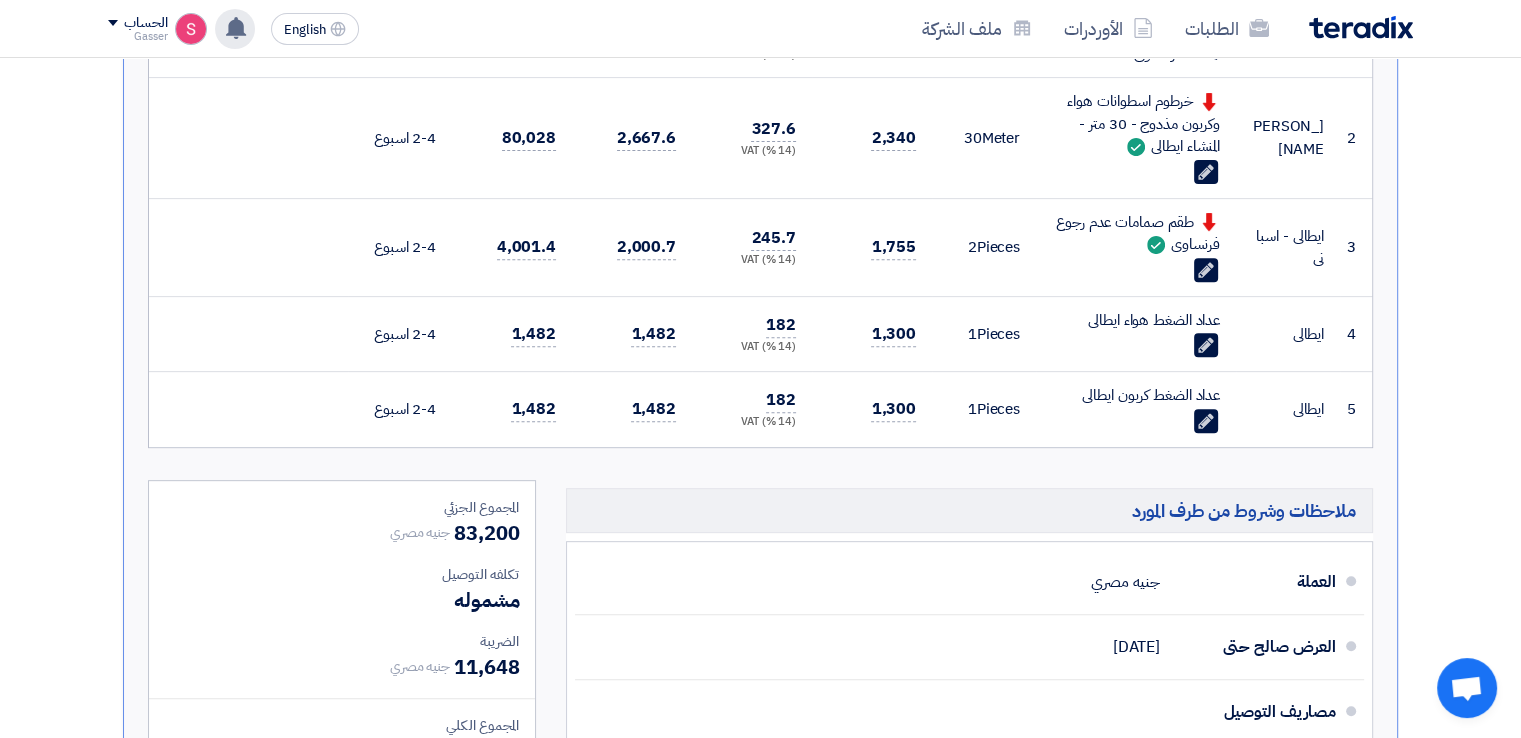 scroll, scrollTop: 798, scrollLeft: 0, axis: vertical 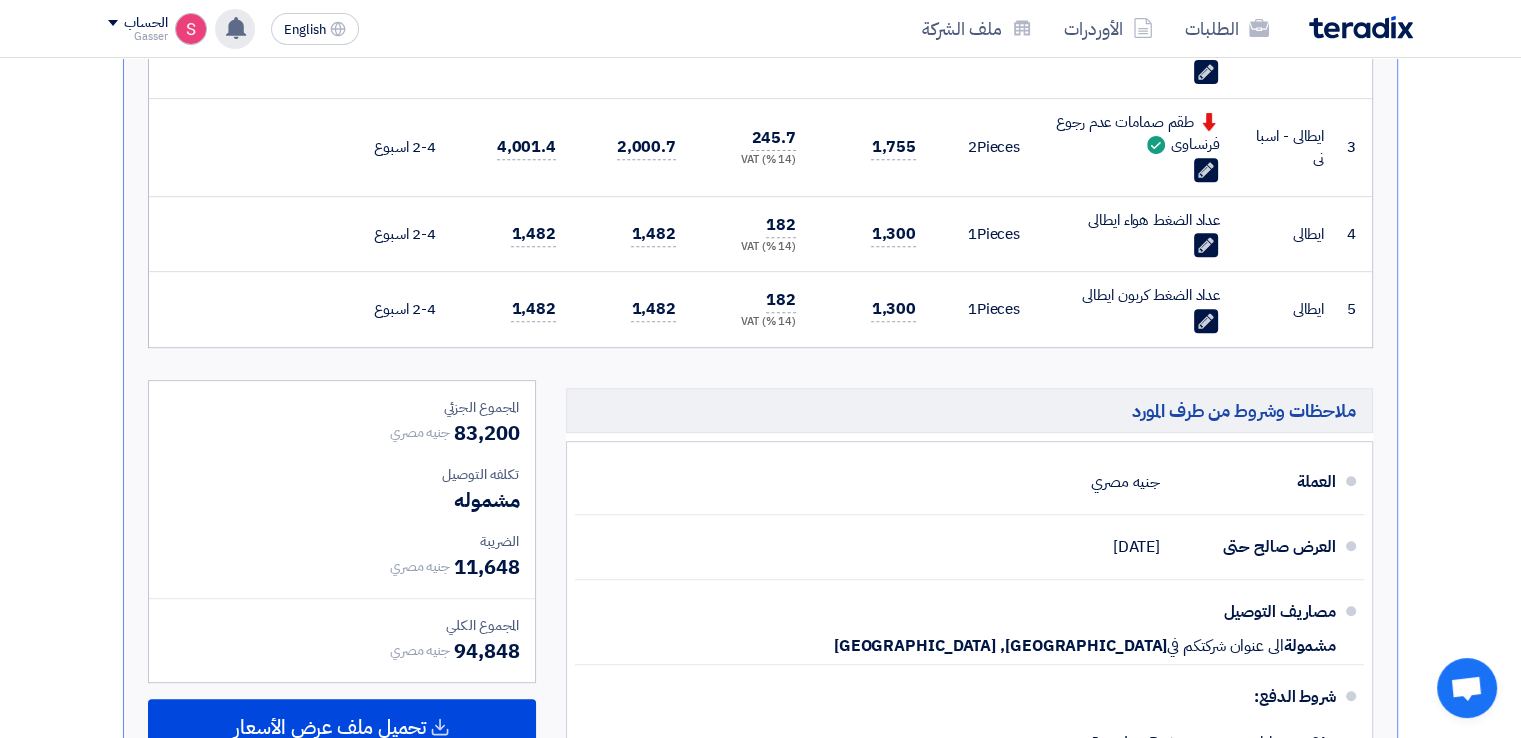 click 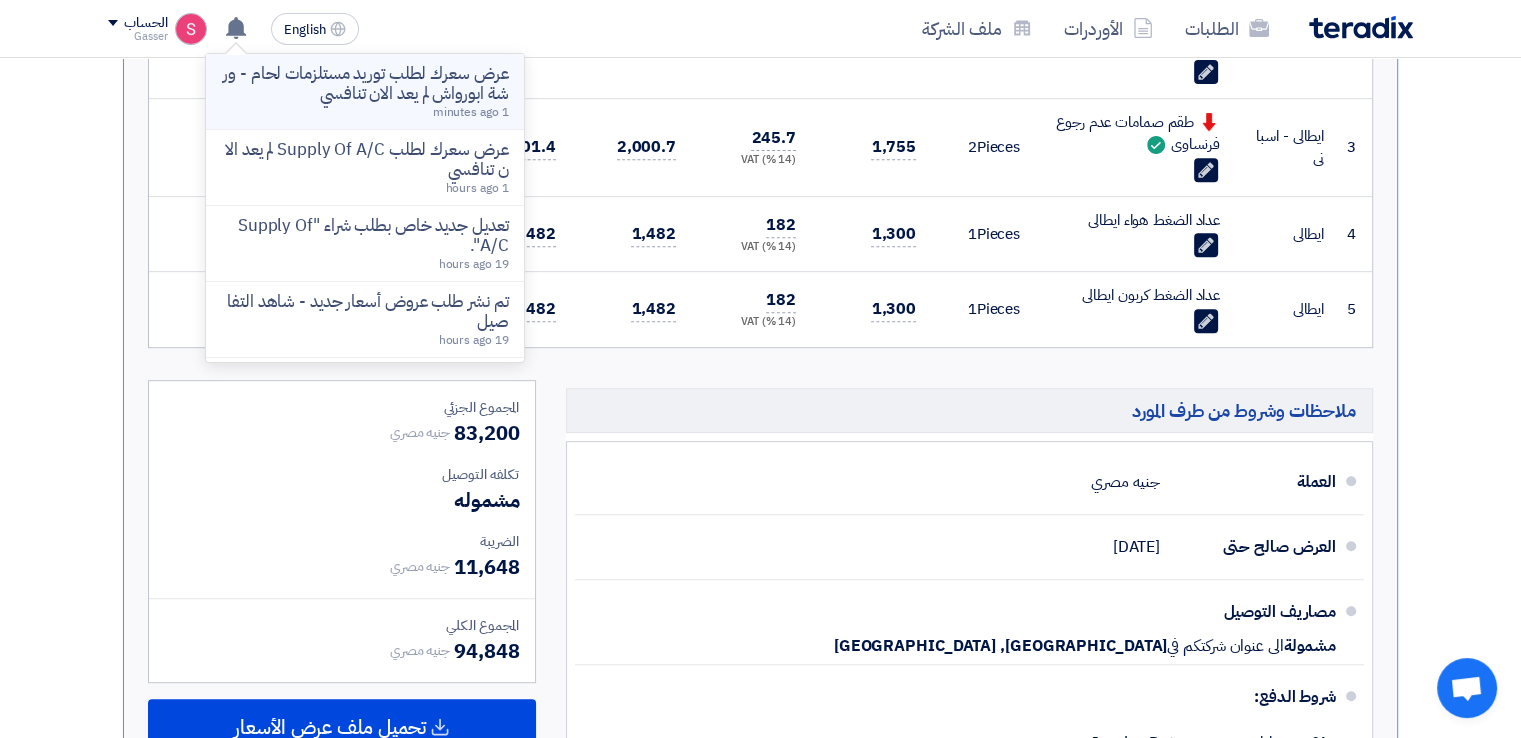 click on "عرض سعرك لطلب توريد مستلزمات لحام - ورشة ابورواش لم يعد الان تنافسي" 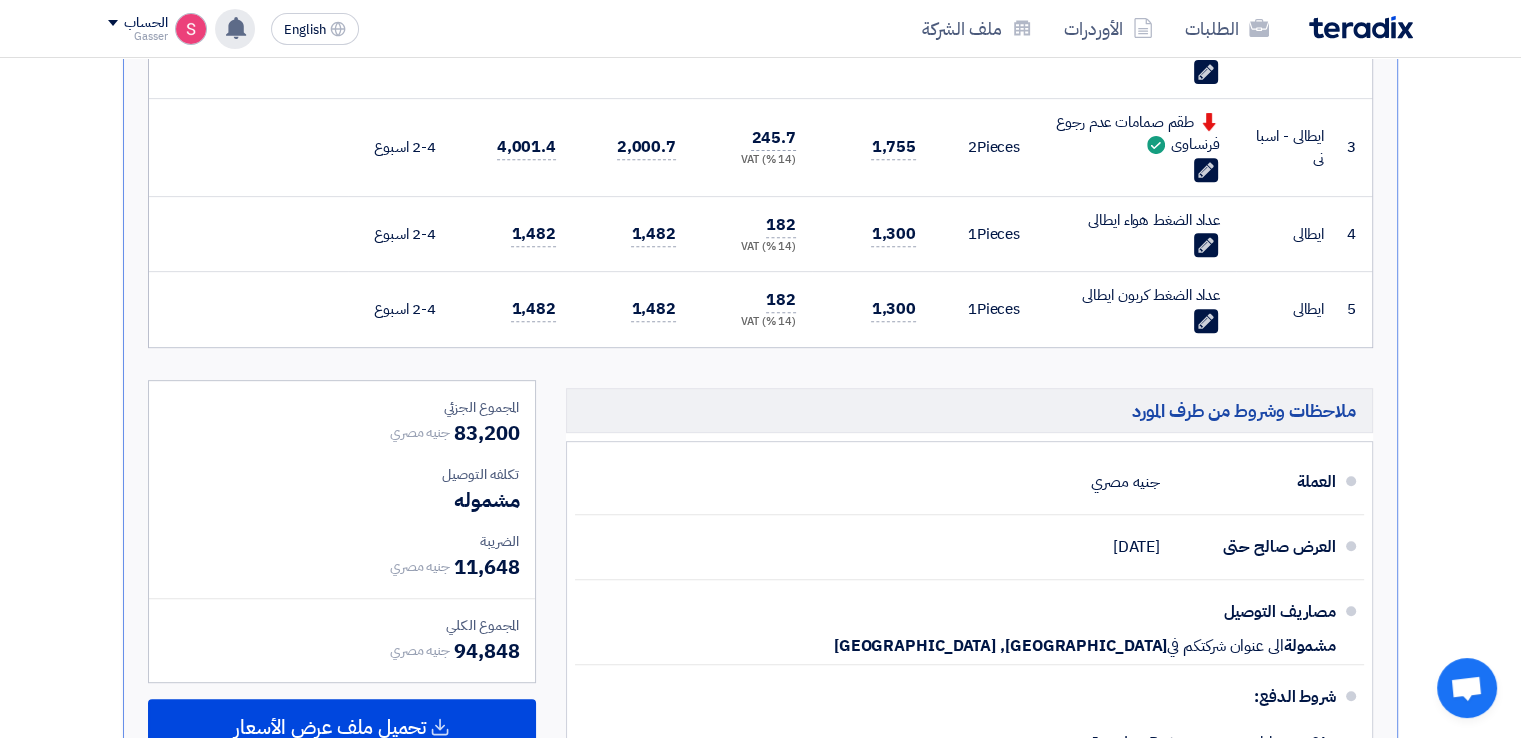 click on "عرض سعرك لطلب توريد مستلزمات لحام - ورشة ابورواش لم يعد الان تنافسي
1 minutes ago
عرض سعرك لطلب Supply Of  A/C لم يعد الان تنافسي
1 hours ago" 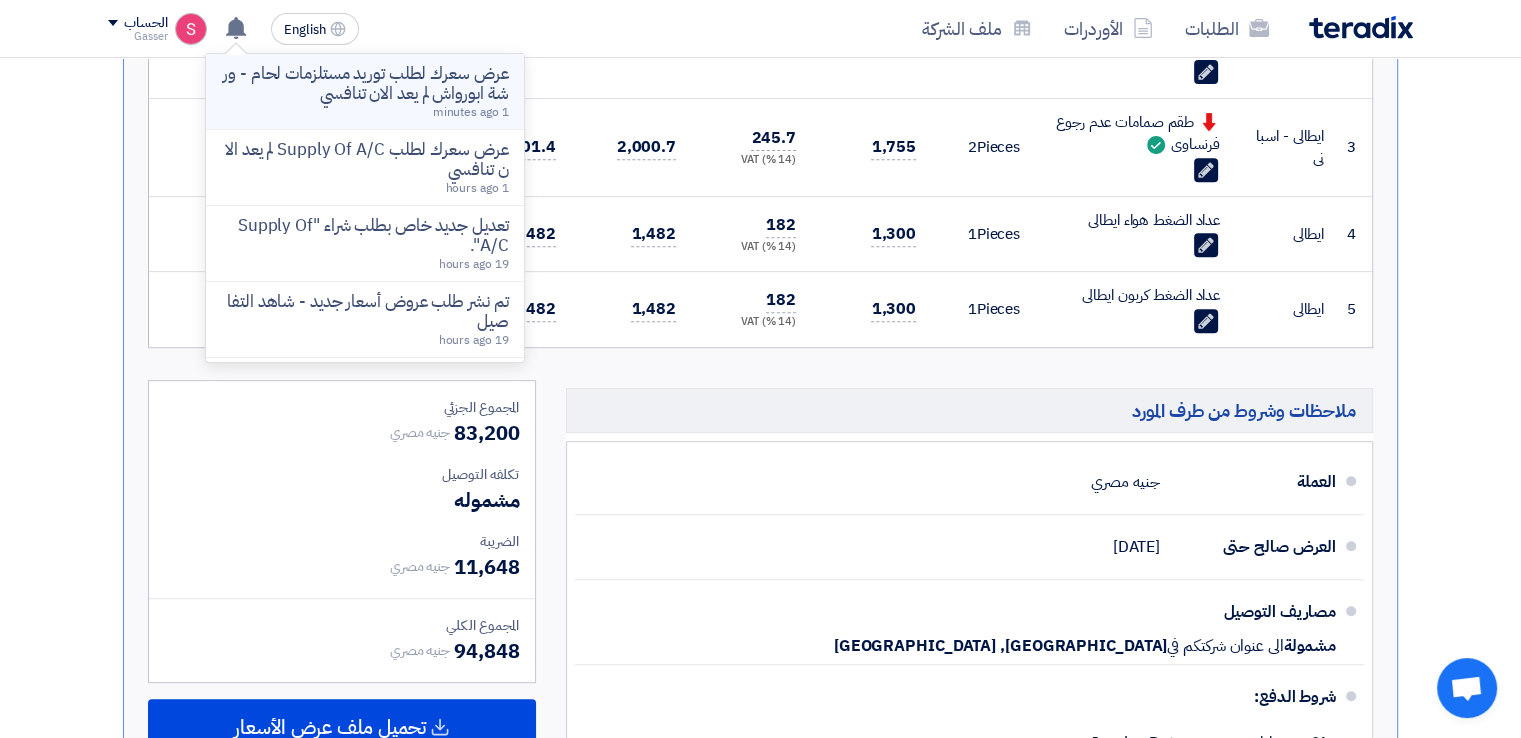 click on "عرض سعرك لطلب توريد مستلزمات لحام - ورشة ابورواش لم يعد الان تنافسي" 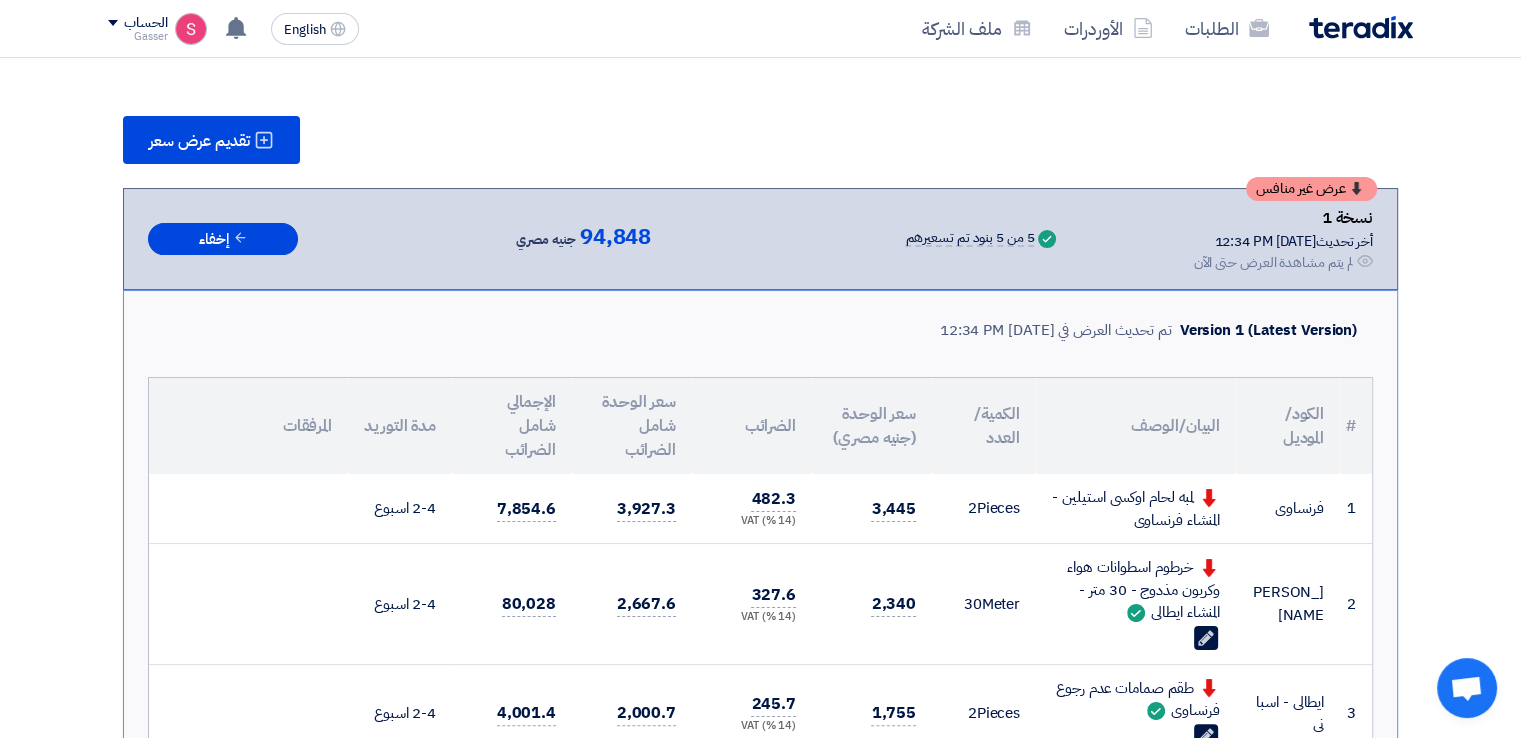scroll, scrollTop: 198, scrollLeft: 0, axis: vertical 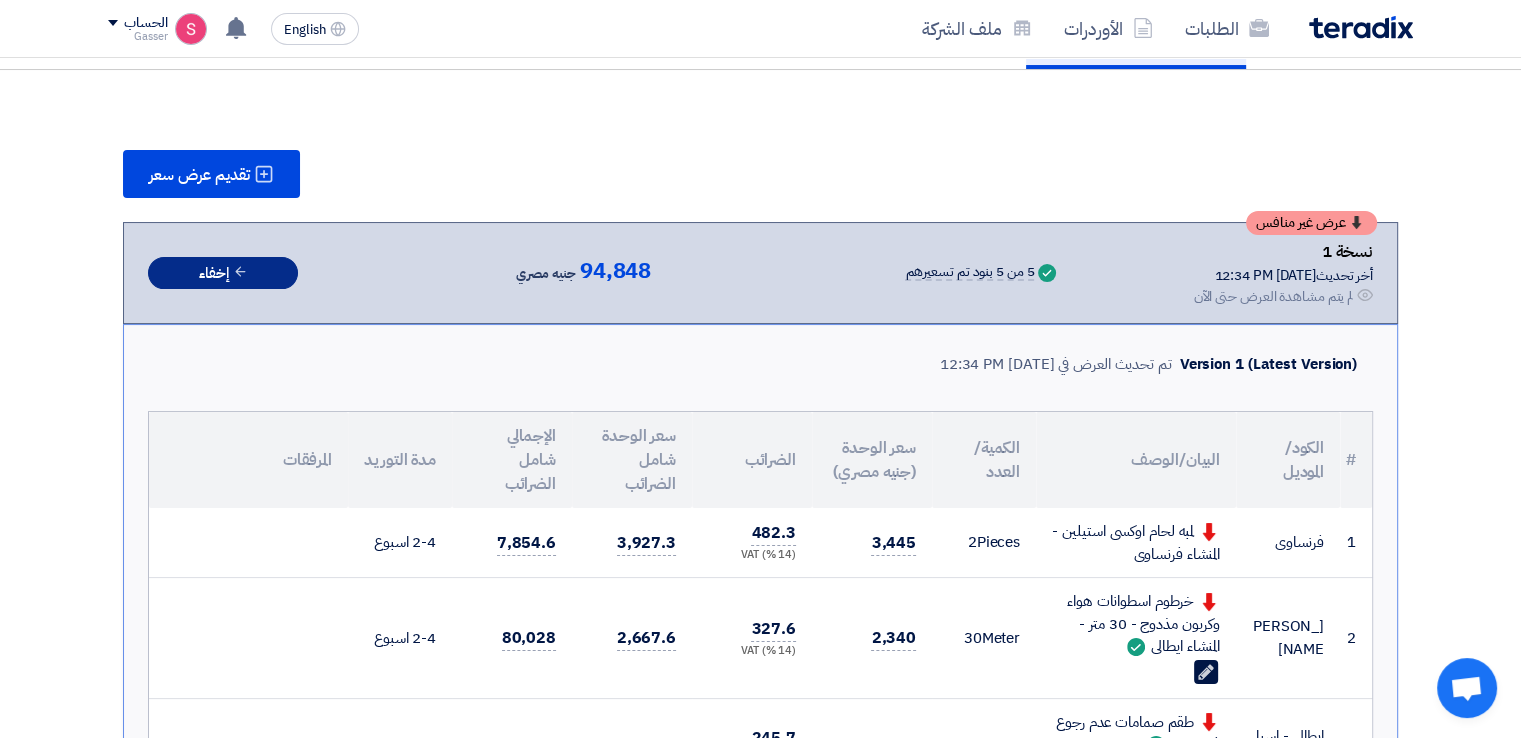 click on "إخفاء" at bounding box center (223, 273) 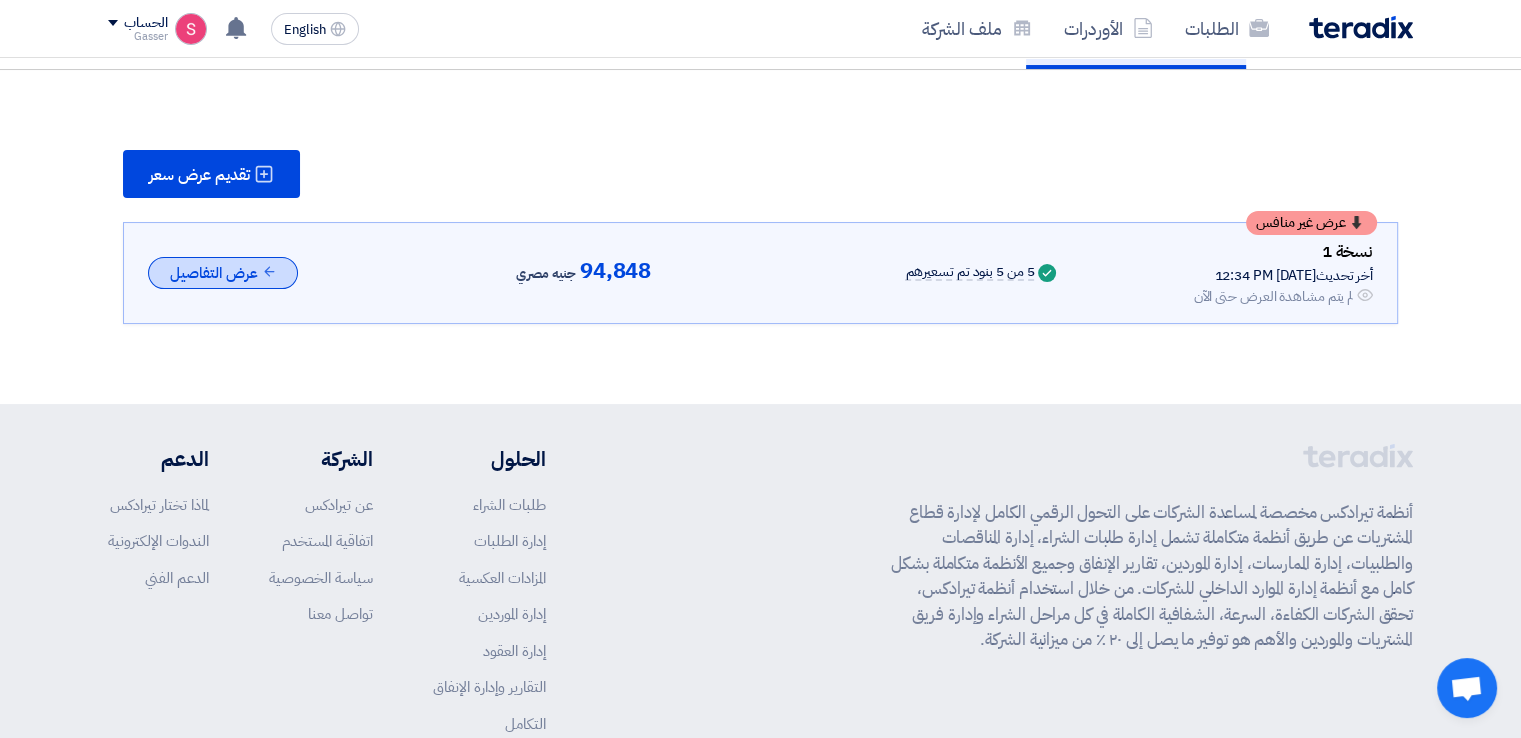 click on "عرض التفاصيل" at bounding box center (223, 273) 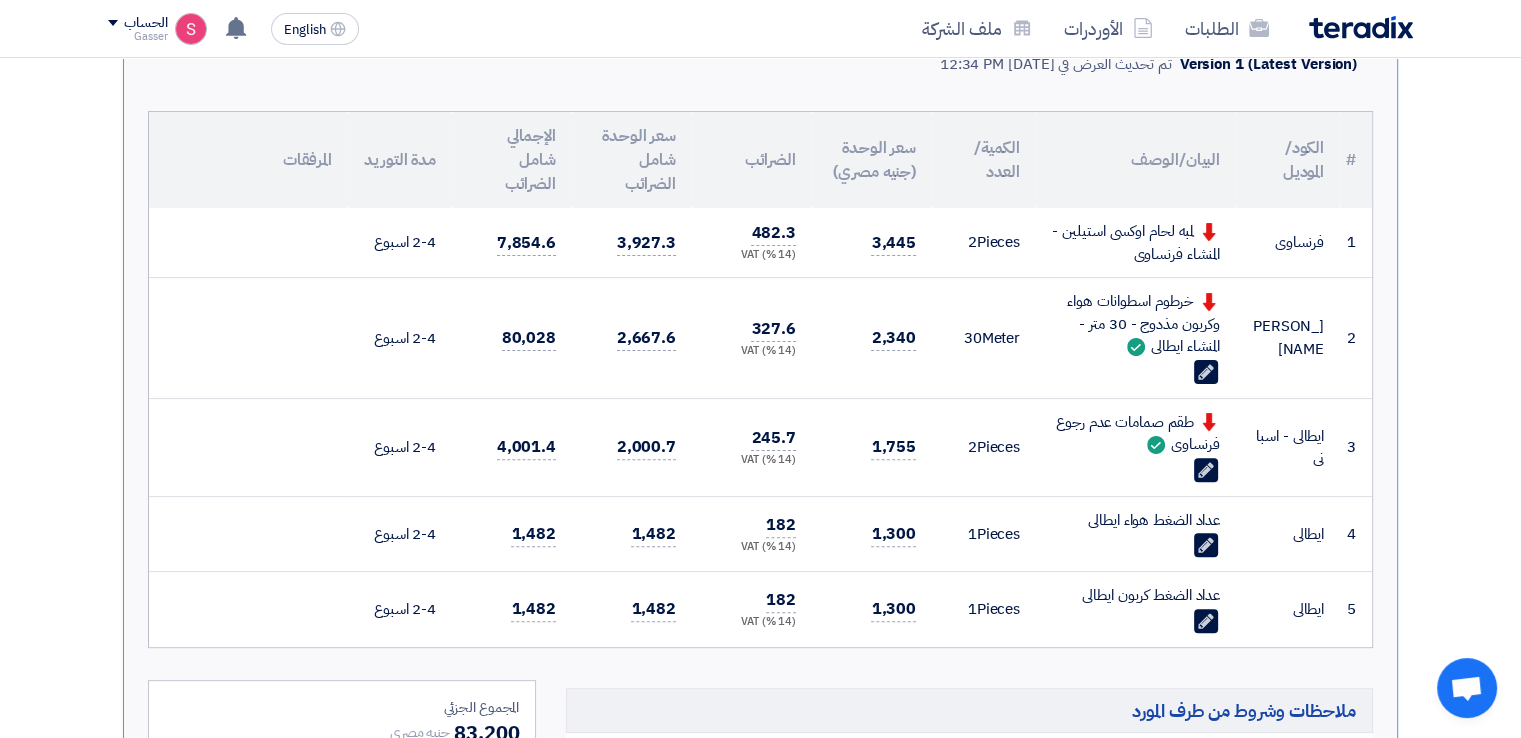 scroll, scrollTop: 198, scrollLeft: 0, axis: vertical 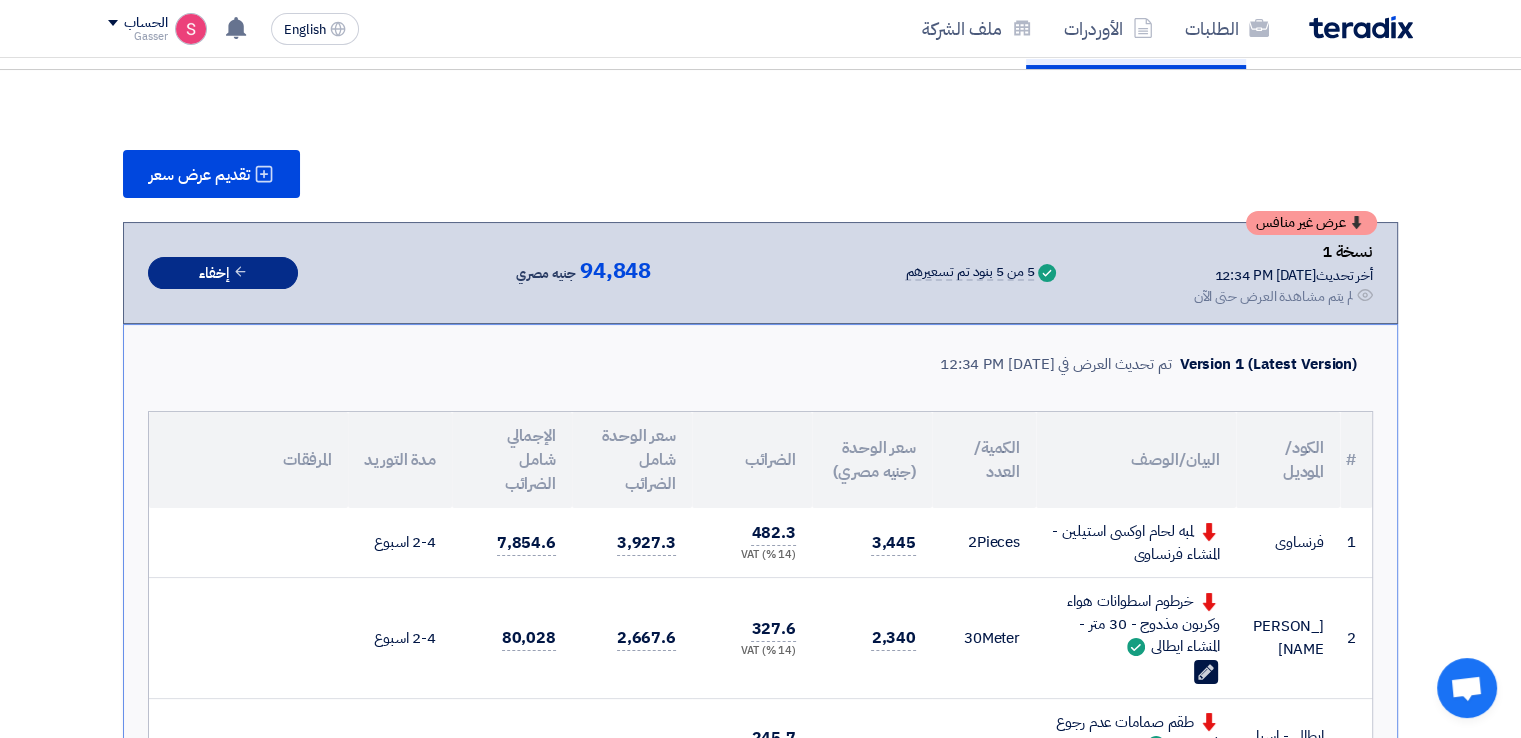 click on "إخفاء" at bounding box center (223, 273) 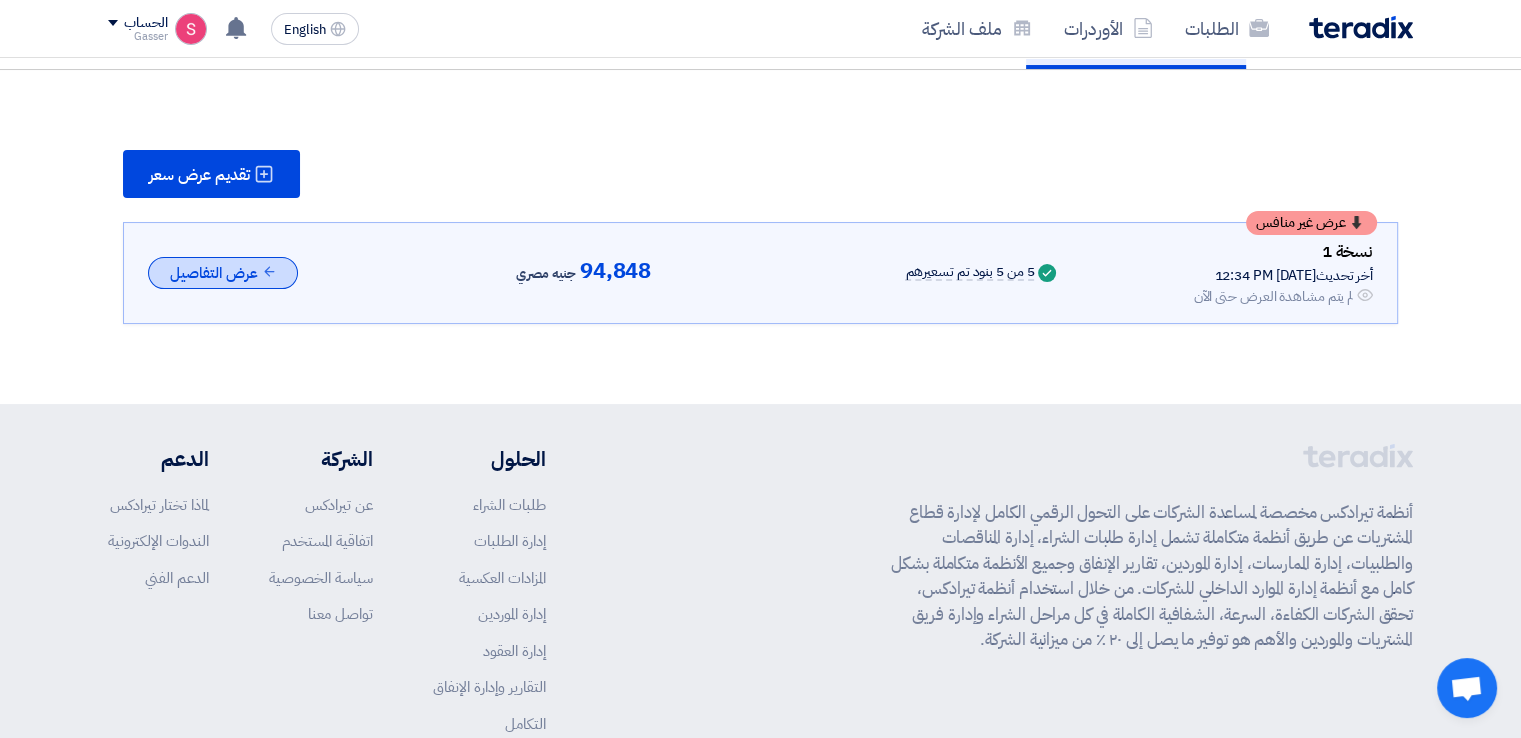 click on "عرض التفاصيل" at bounding box center [223, 273] 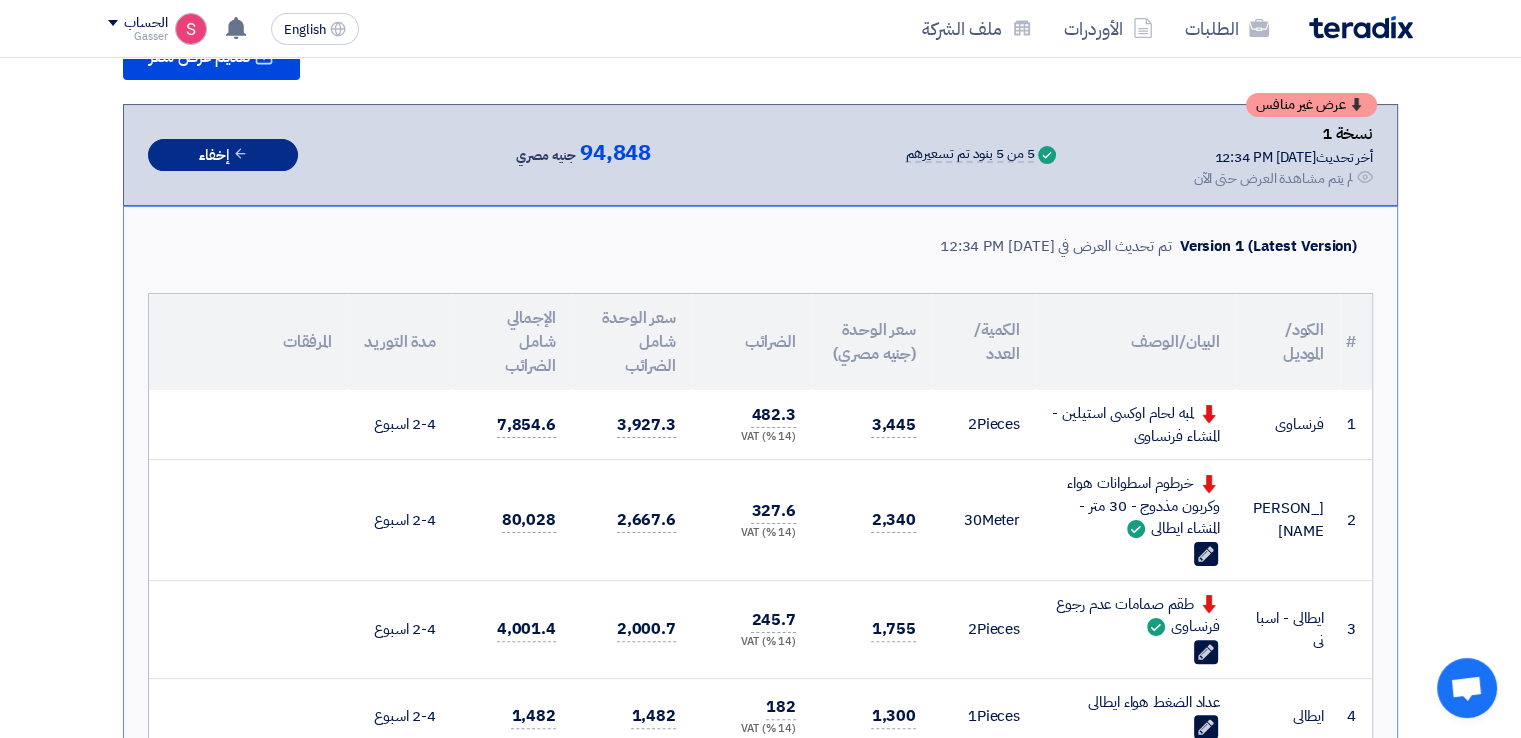 scroll, scrollTop: 498, scrollLeft: 0, axis: vertical 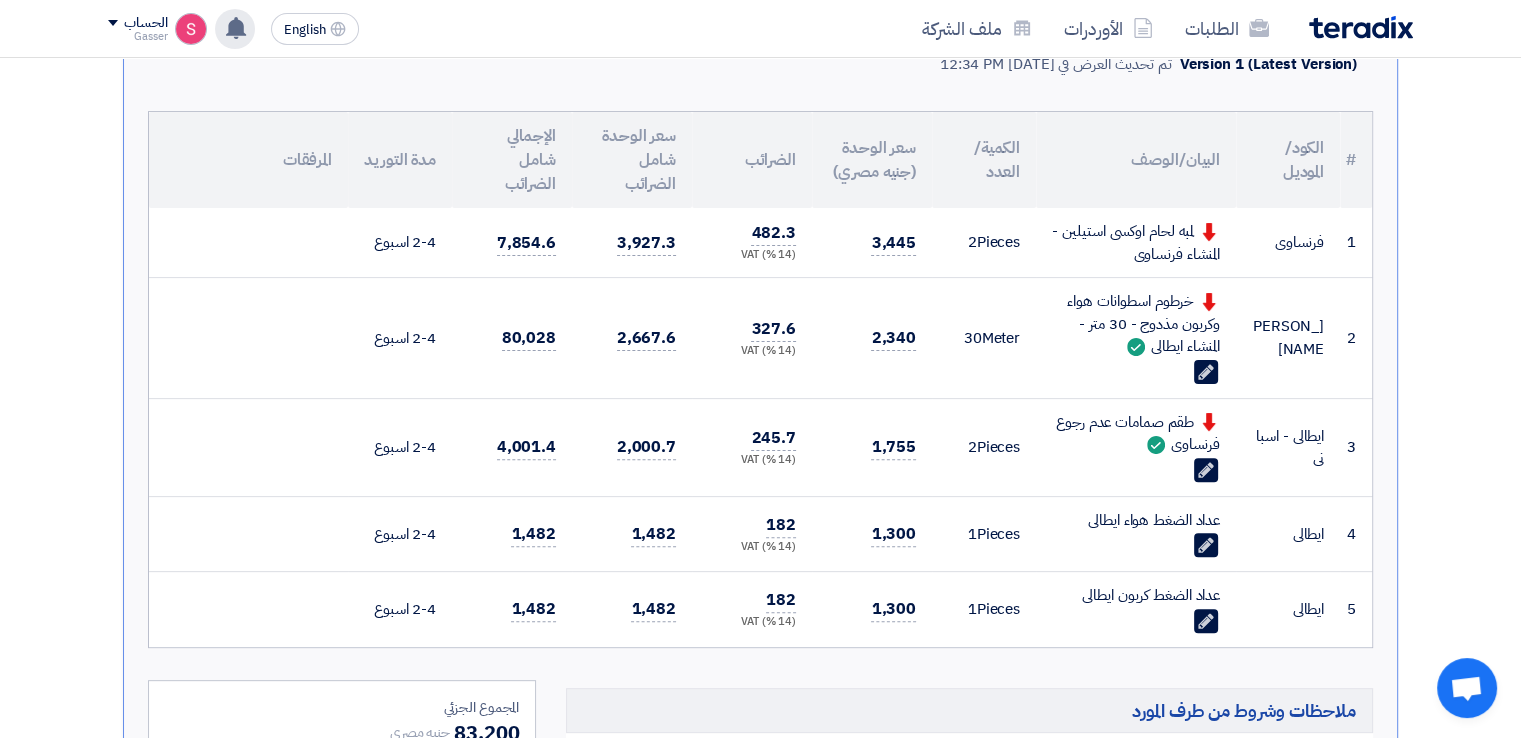 click 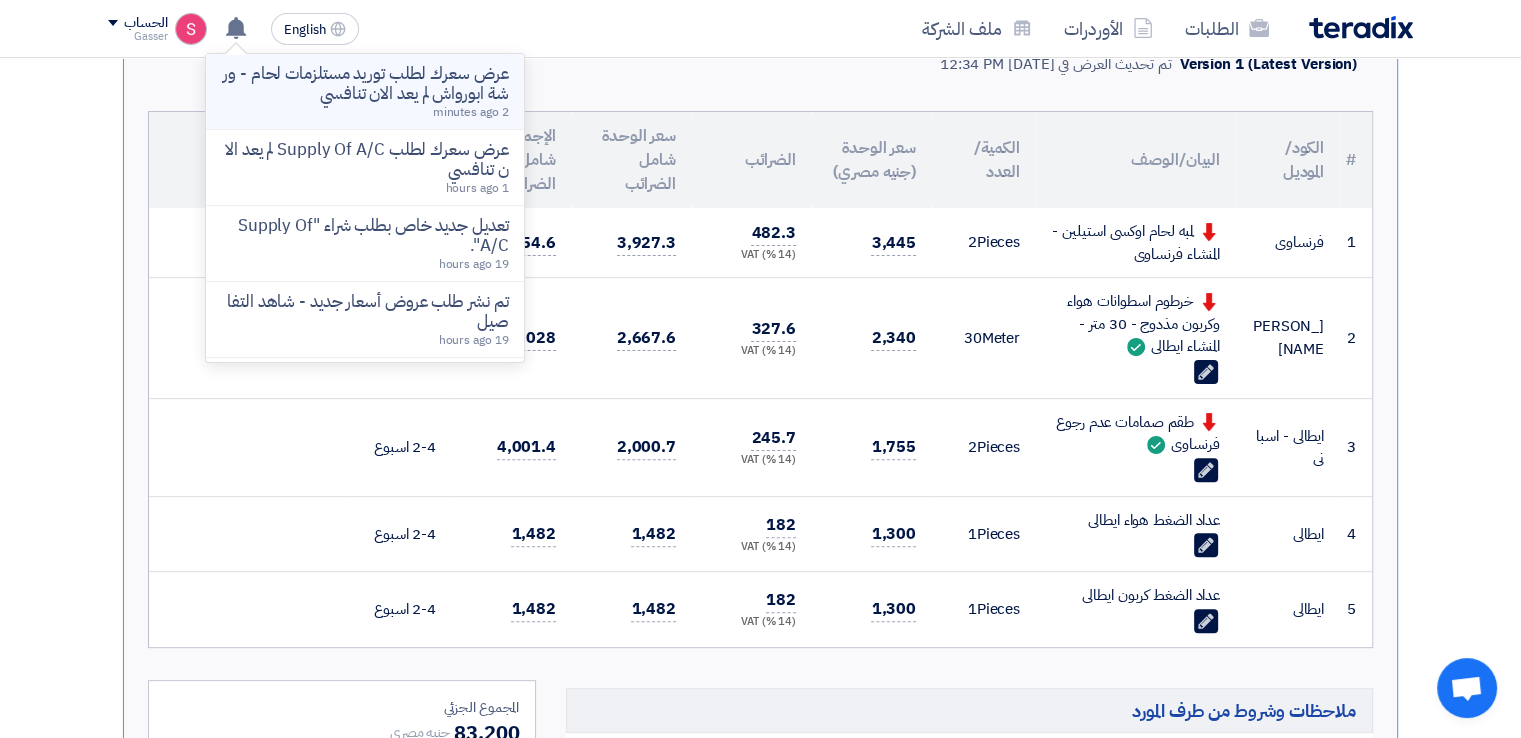 click on "عرض سعرك لطلب توريد مستلزمات لحام - ورشة ابورواش لم يعد الان تنافسي" 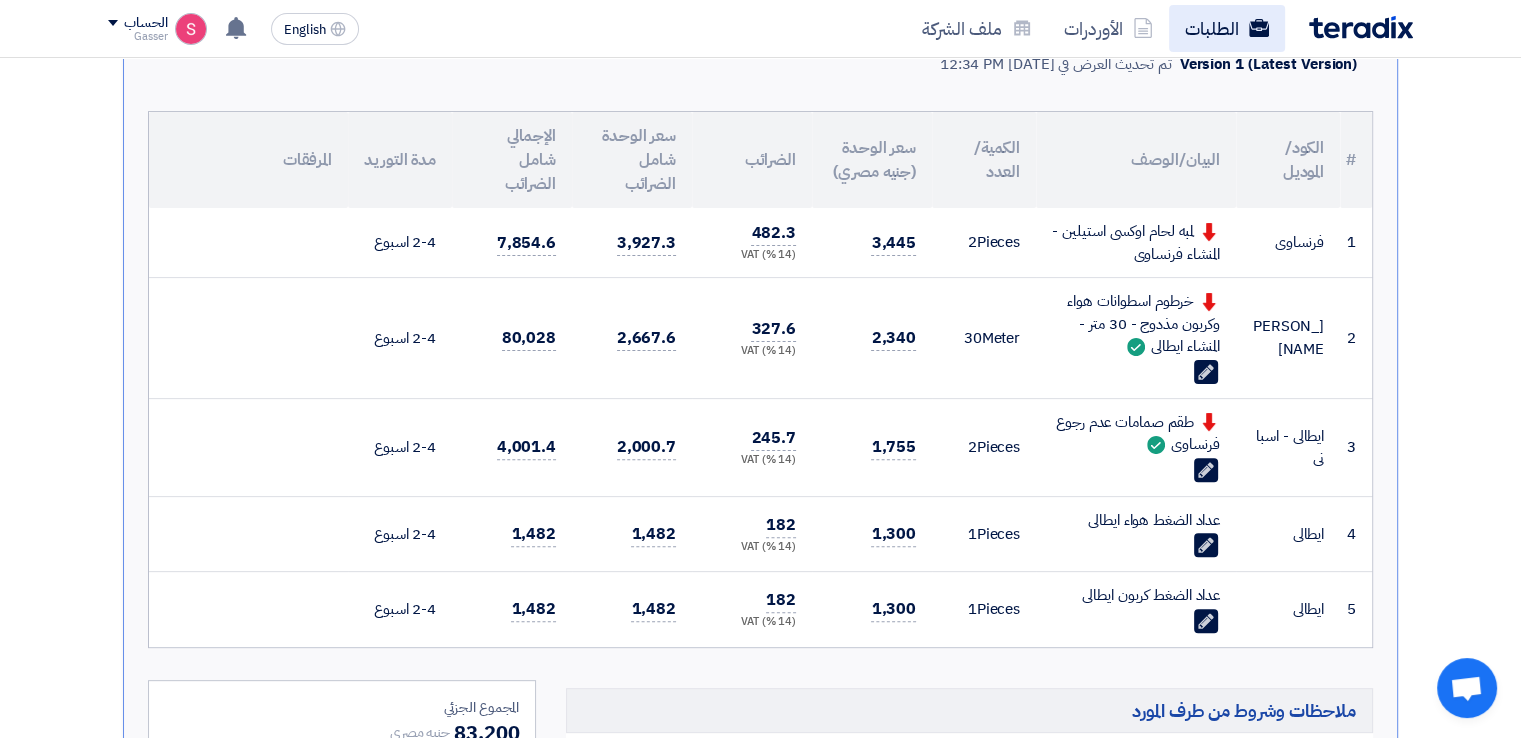 click on "الطلبات" 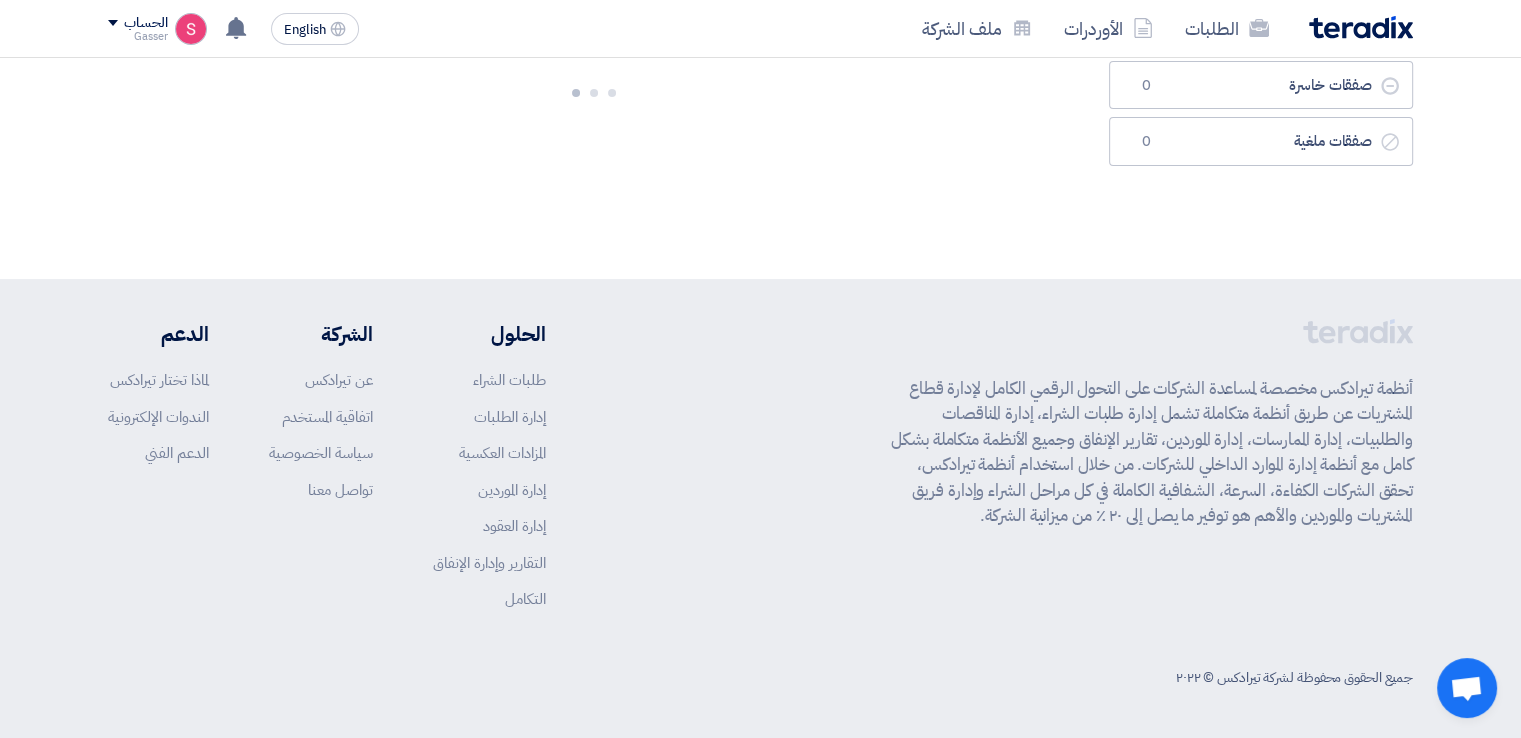 scroll, scrollTop: 0, scrollLeft: 0, axis: both 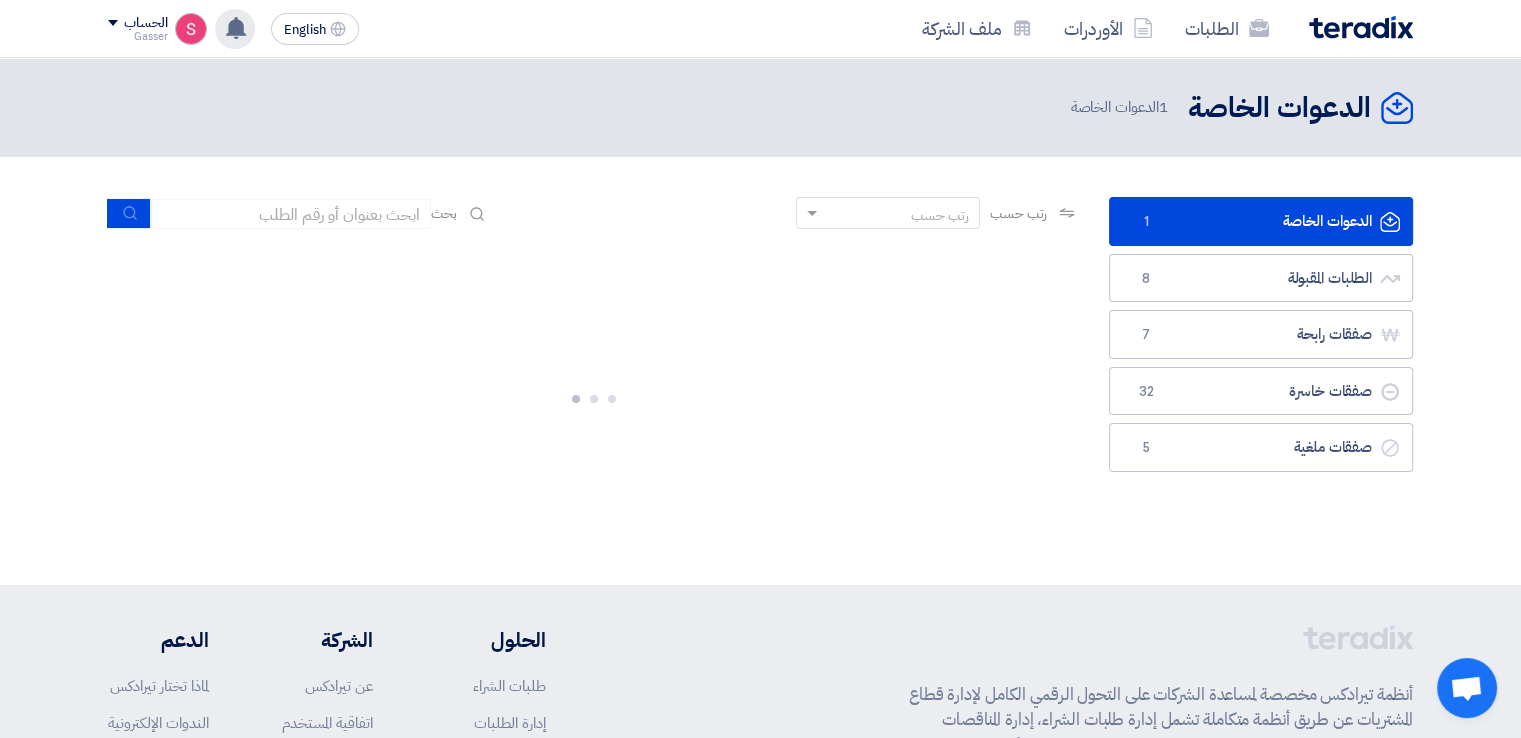 click 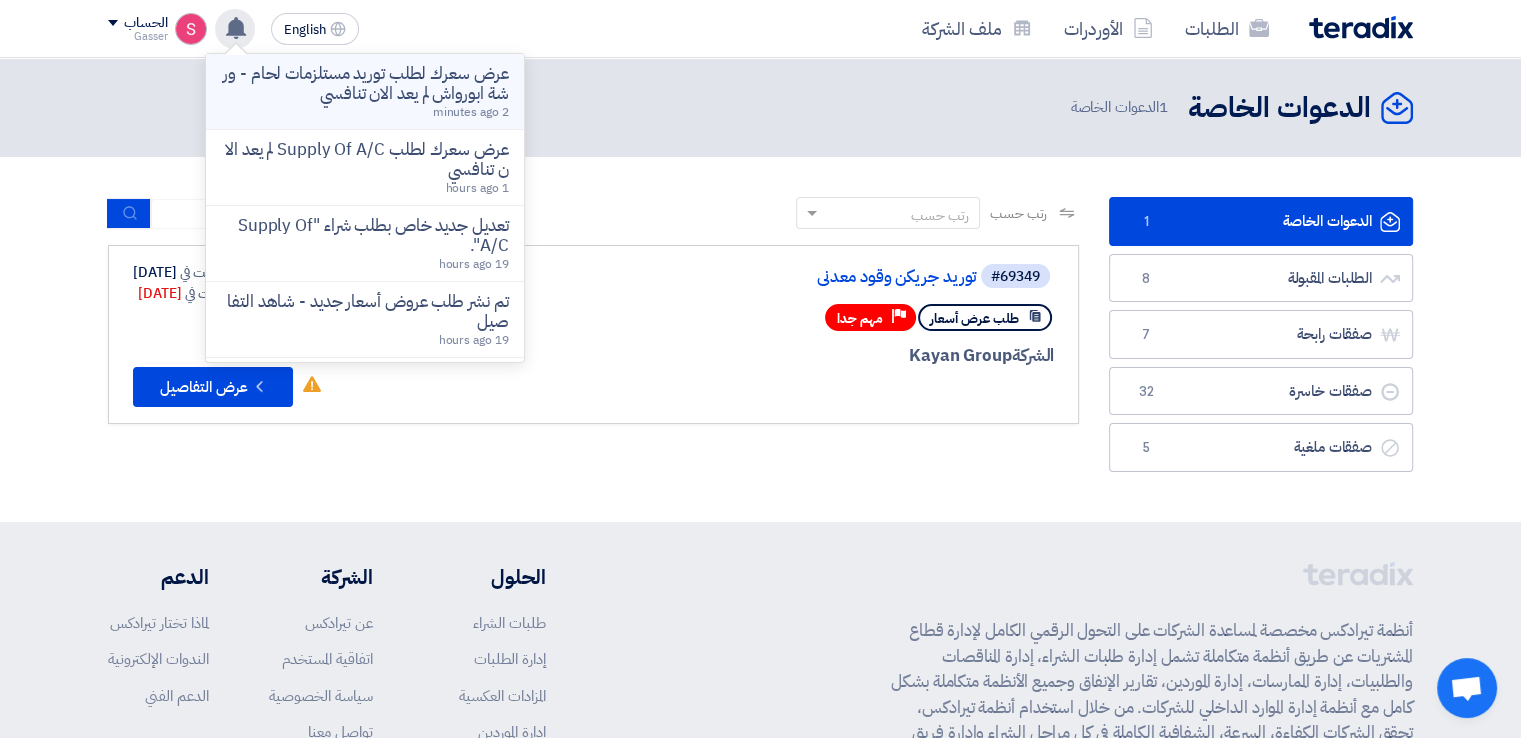 click on "عرض سعرك لطلب توريد مستلزمات لحام - ورشة ابورواش لم يعد الان تنافسي" 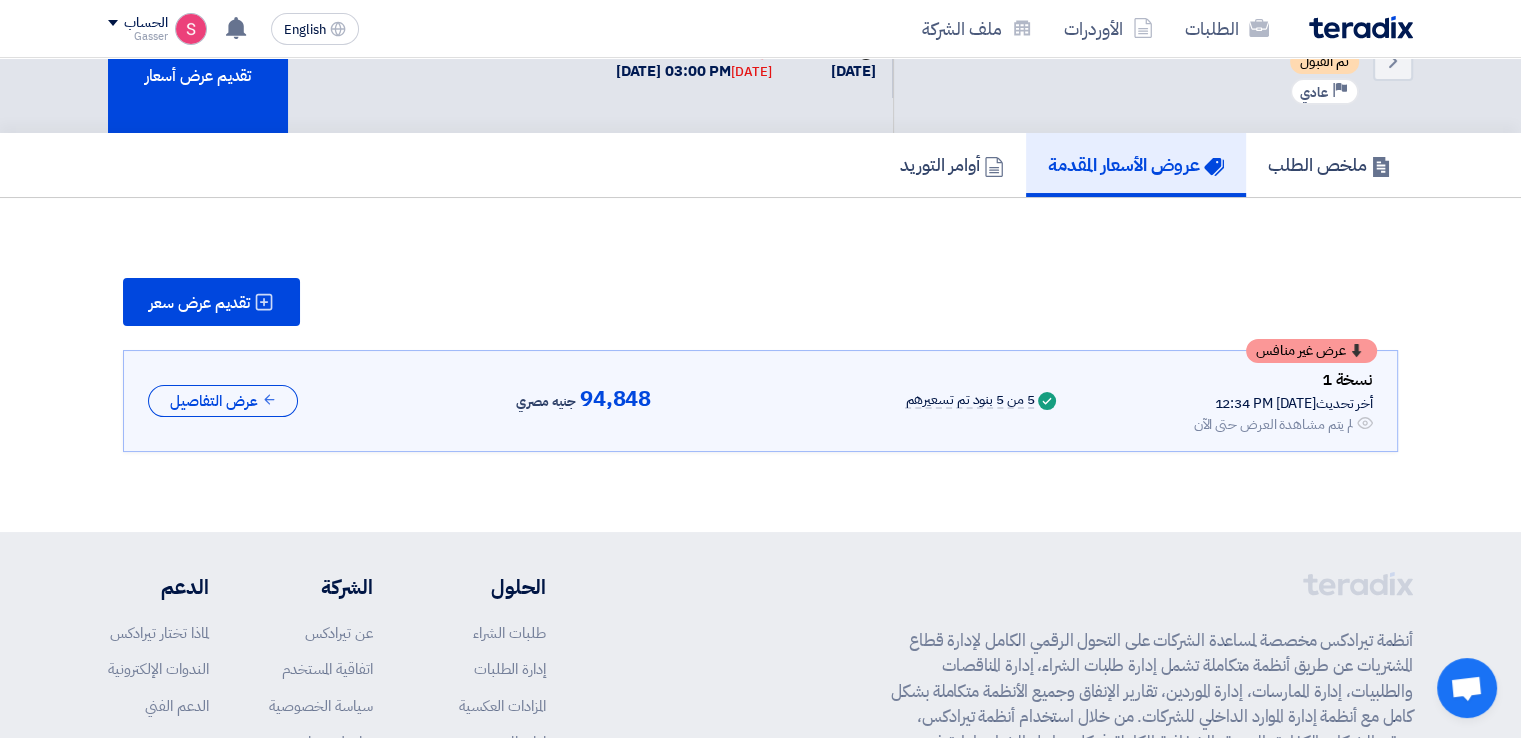 scroll, scrollTop: 98, scrollLeft: 0, axis: vertical 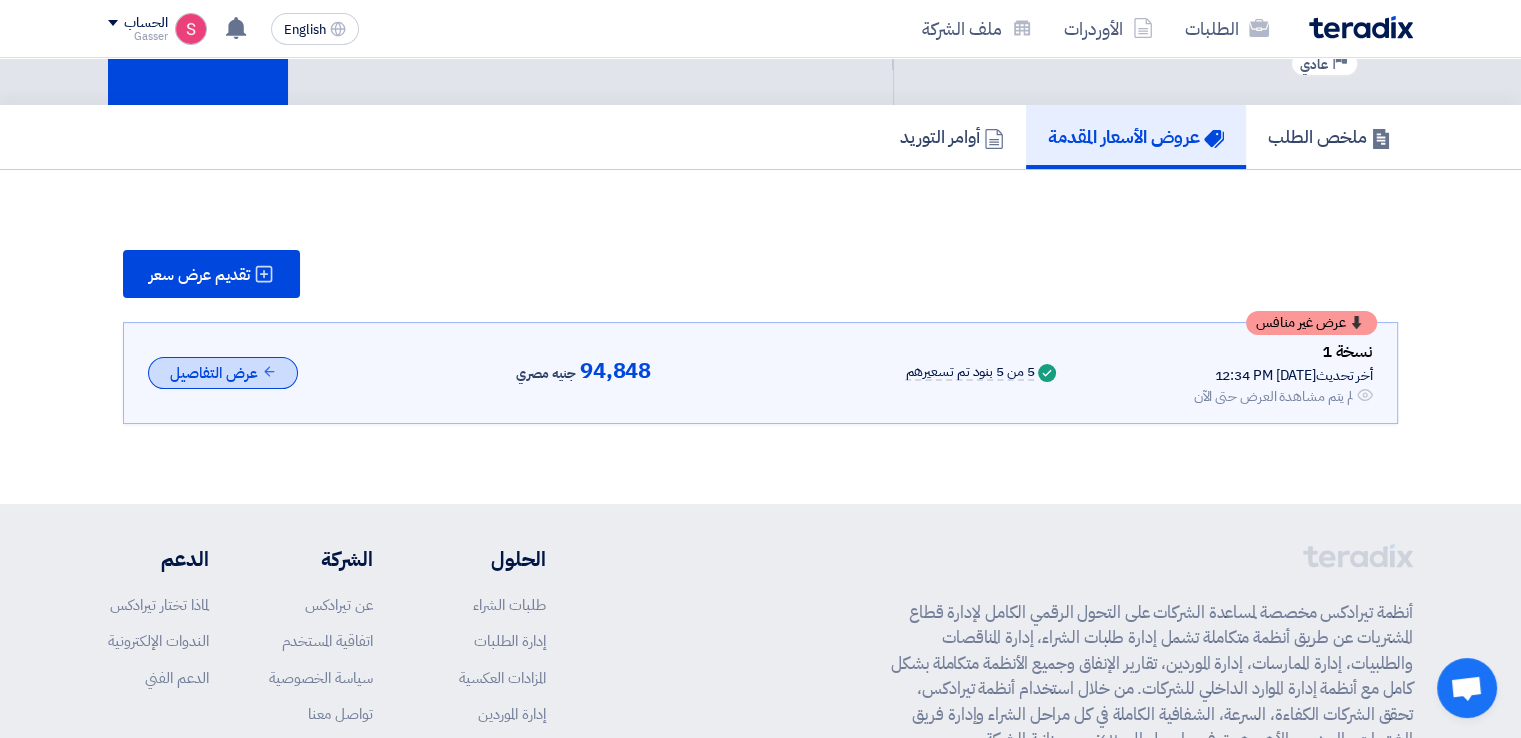 drag, startPoint x: 212, startPoint y: 374, endPoint x: 235, endPoint y: 380, distance: 23.769728 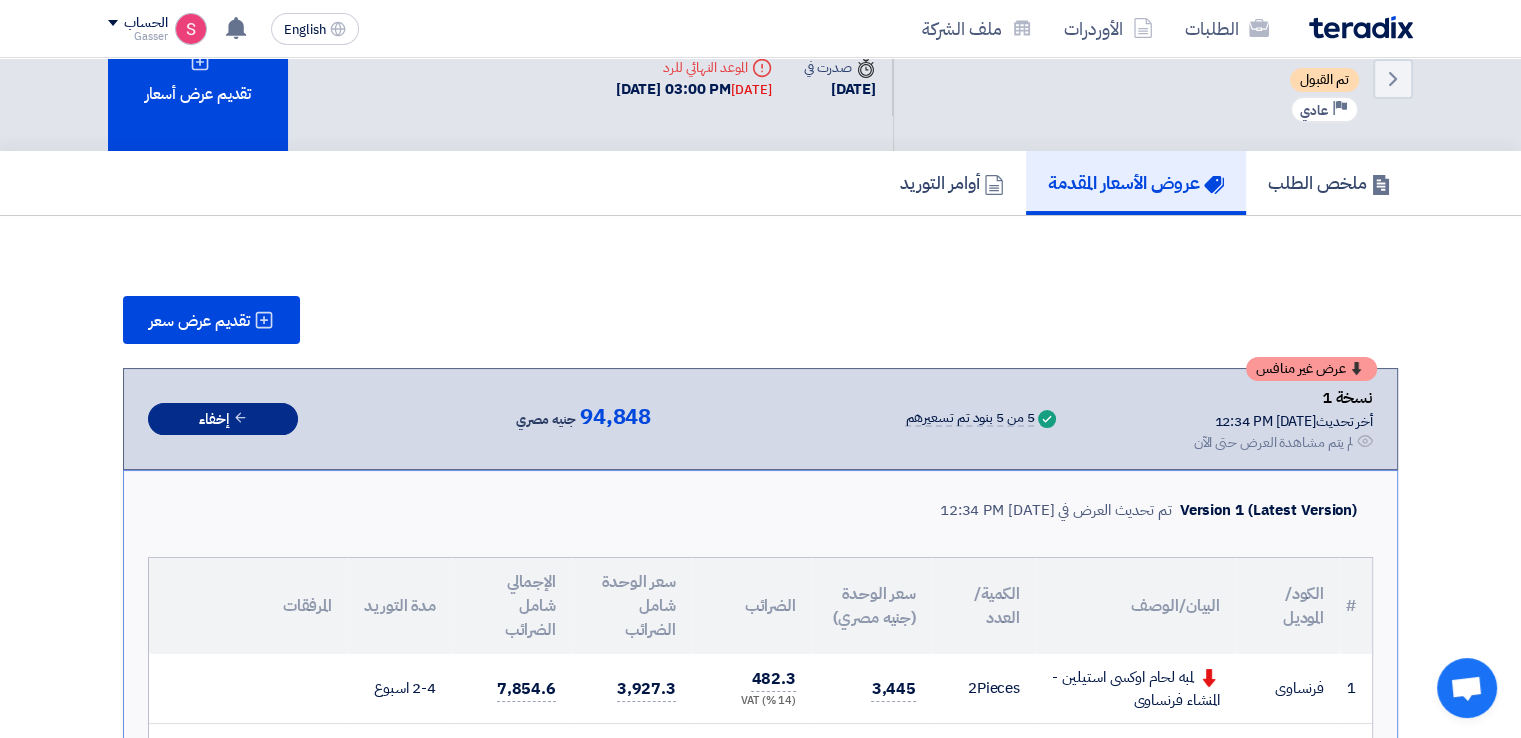 scroll, scrollTop: 0, scrollLeft: 0, axis: both 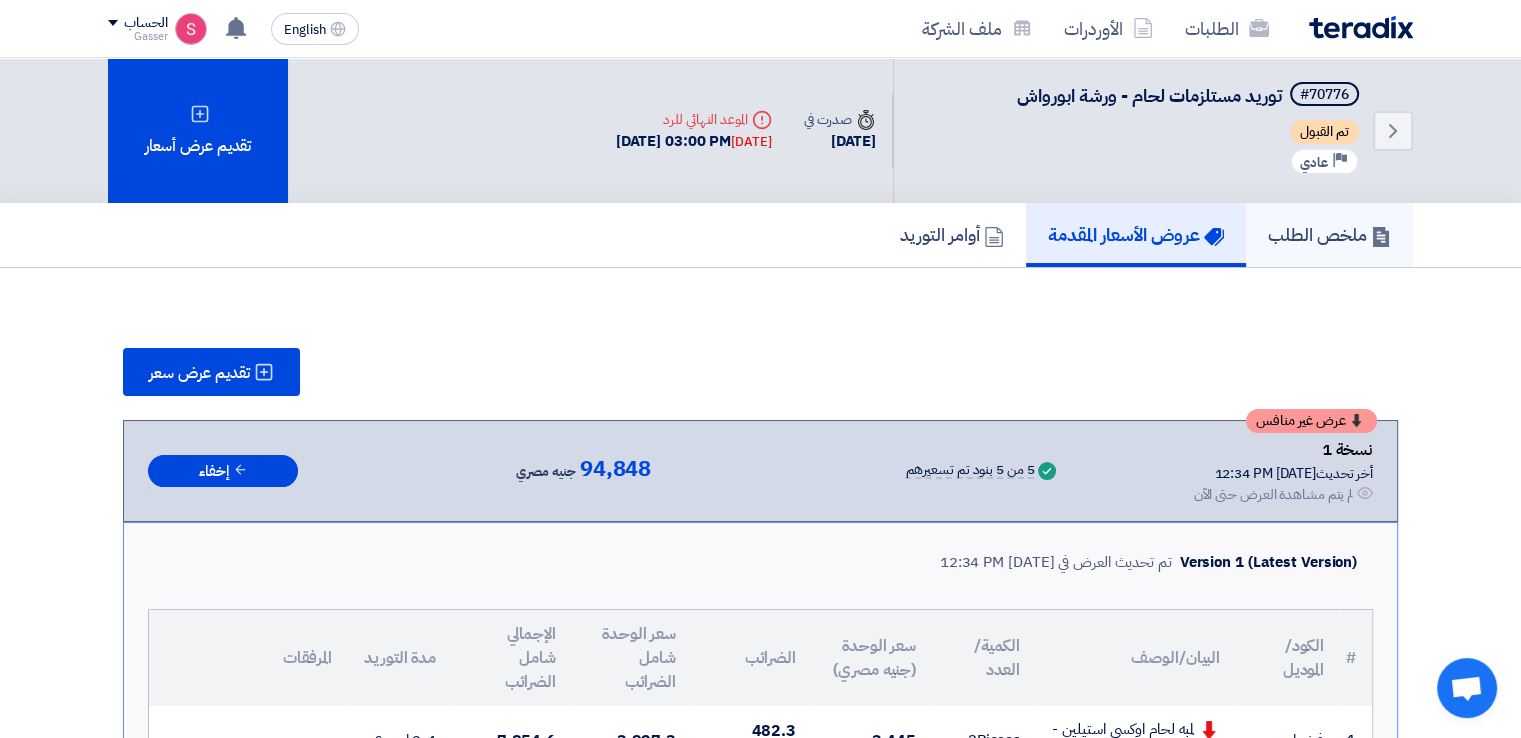 click on "ملخص الطلب" 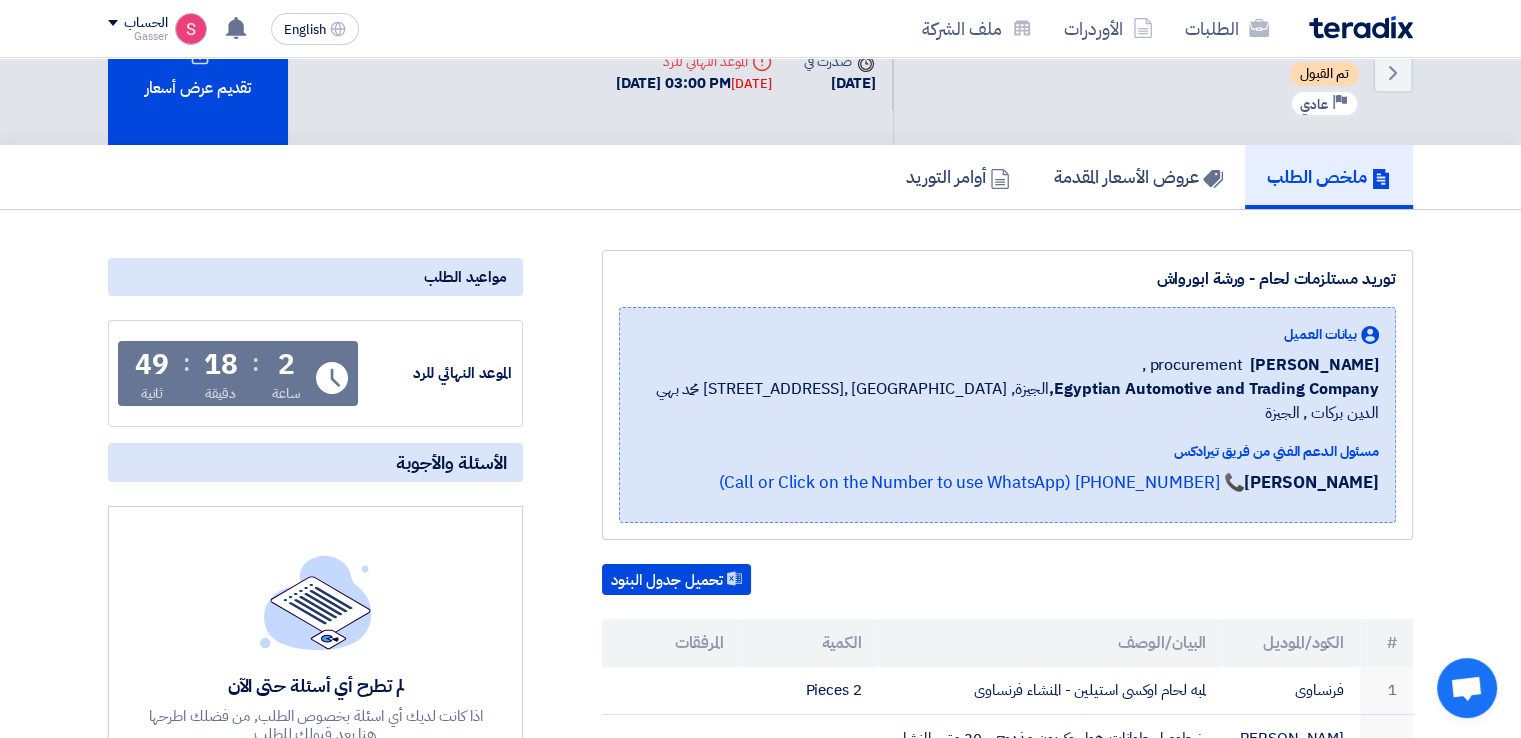 scroll, scrollTop: 0, scrollLeft: 0, axis: both 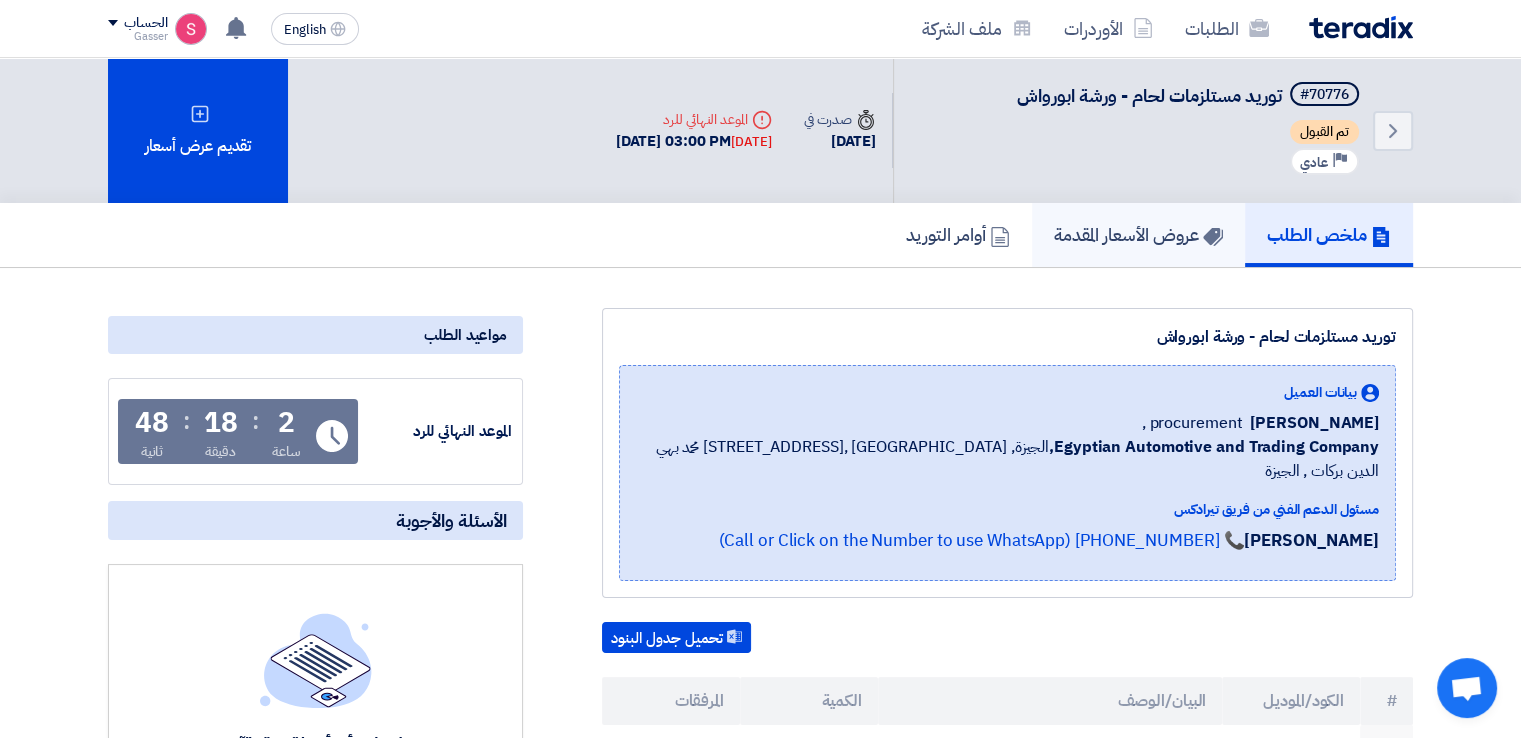 click on "عروض الأسعار المقدمة" 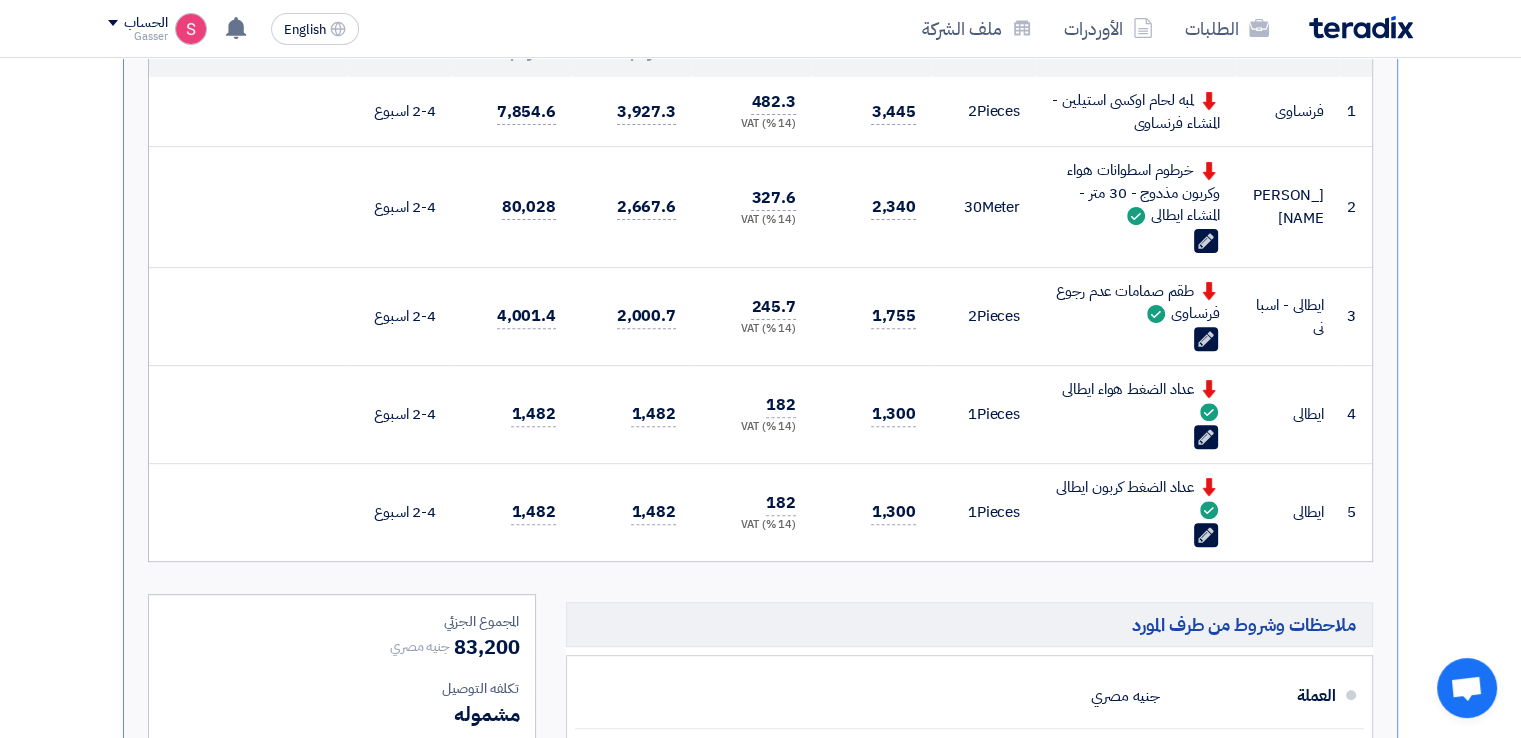 scroll, scrollTop: 500, scrollLeft: 0, axis: vertical 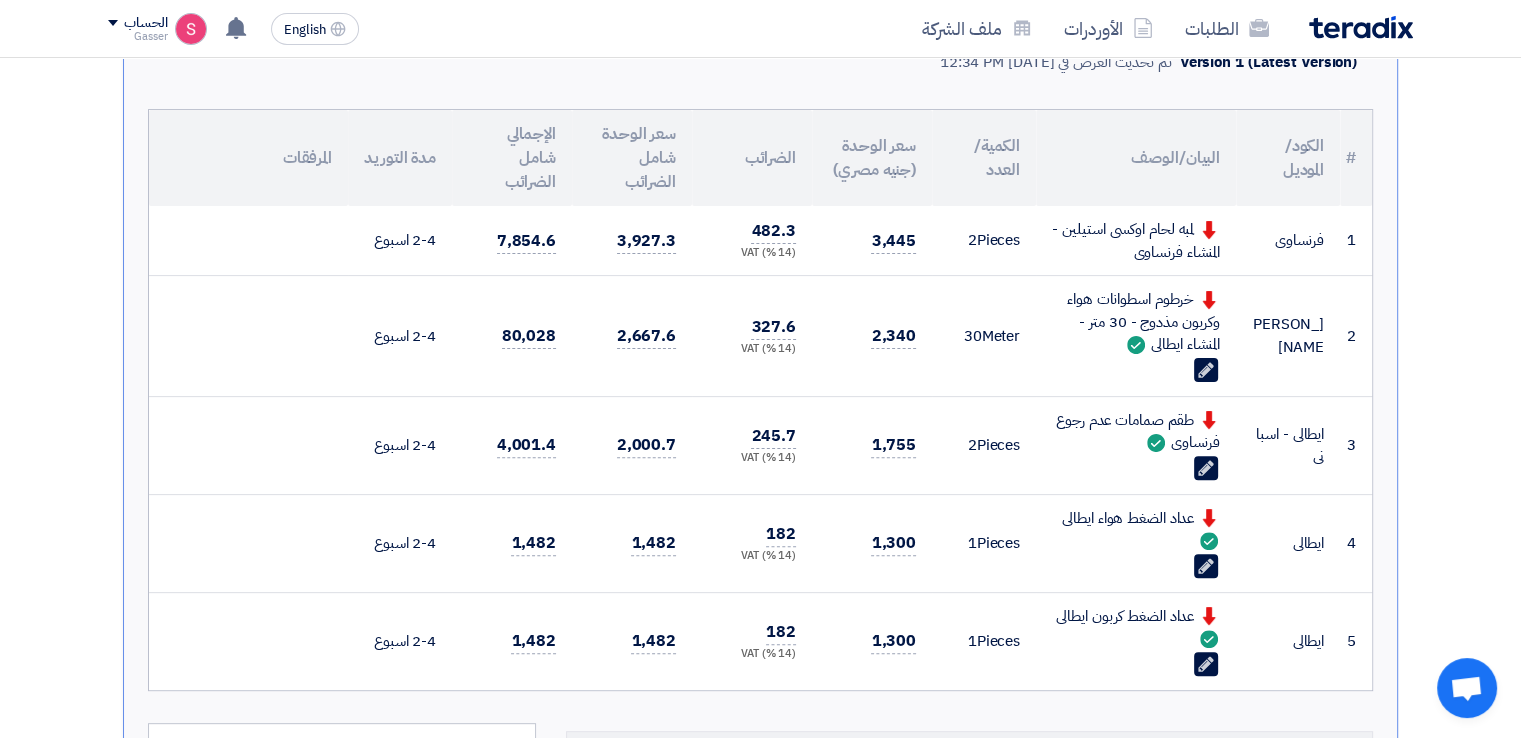 click on "خرطوم اسطوانات هواء وكربون مذدوج - 30 متر - المنشاء ايطالى" at bounding box center (1136, 322) 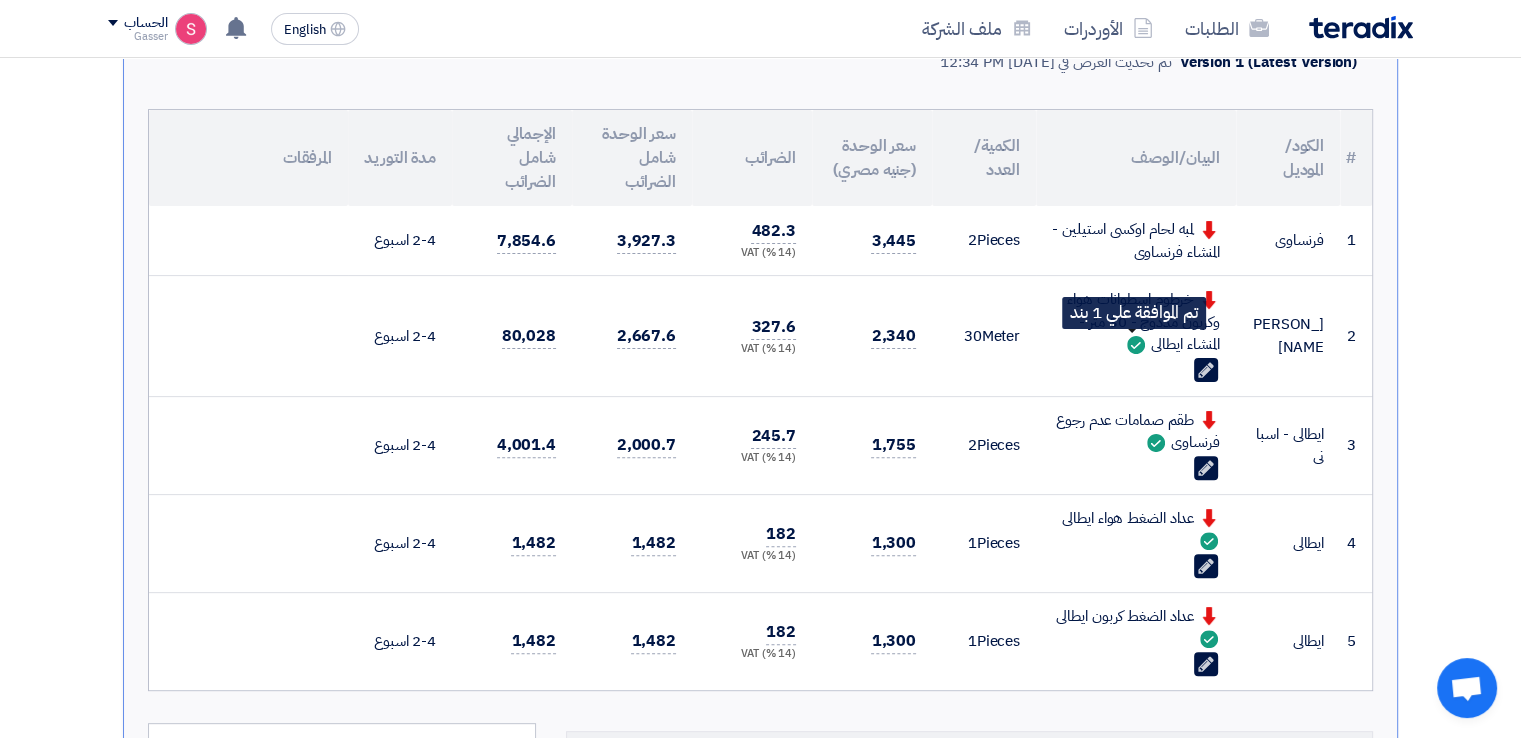 click 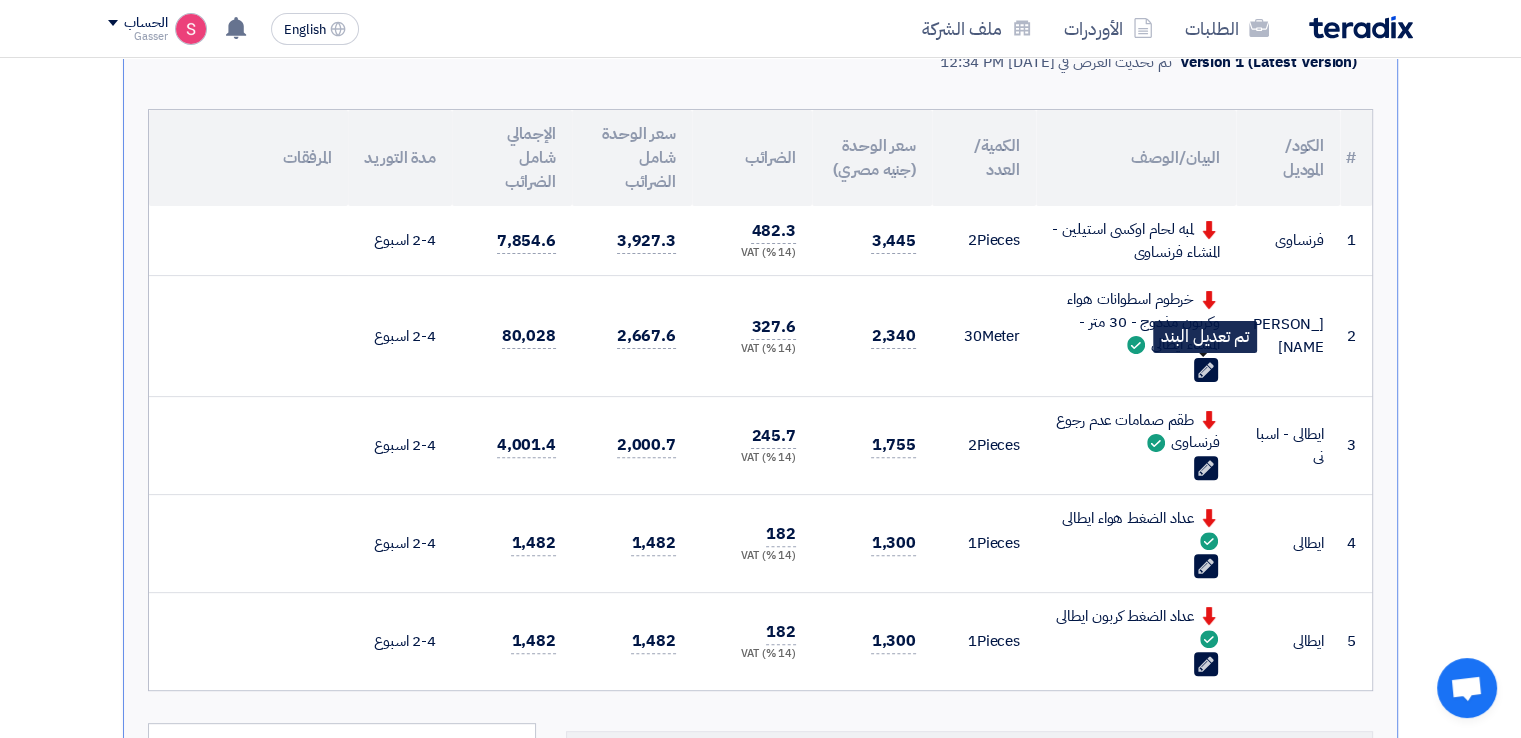 click on "Edit" 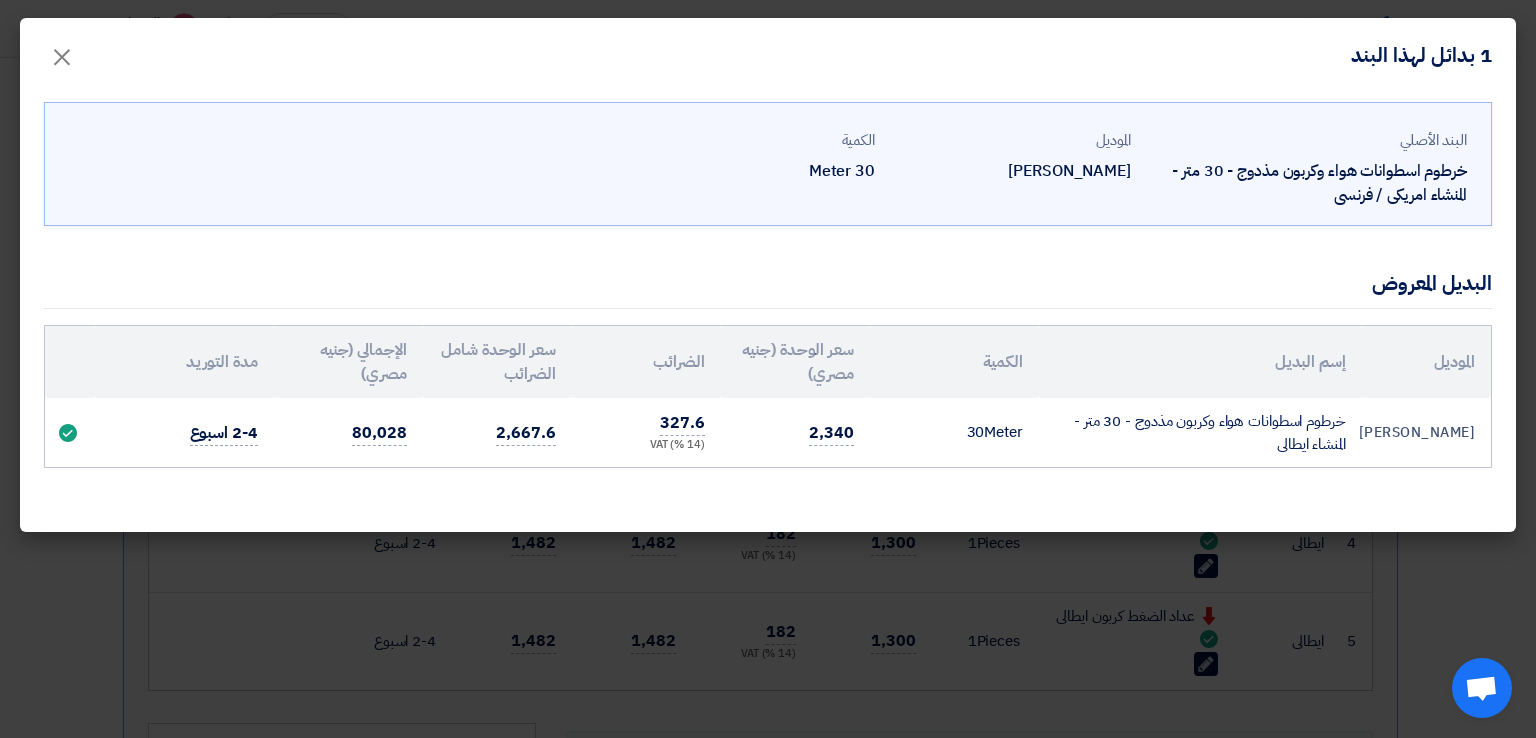 drag, startPoint x: 799, startPoint y: 429, endPoint x: 883, endPoint y: 428, distance: 84.00595 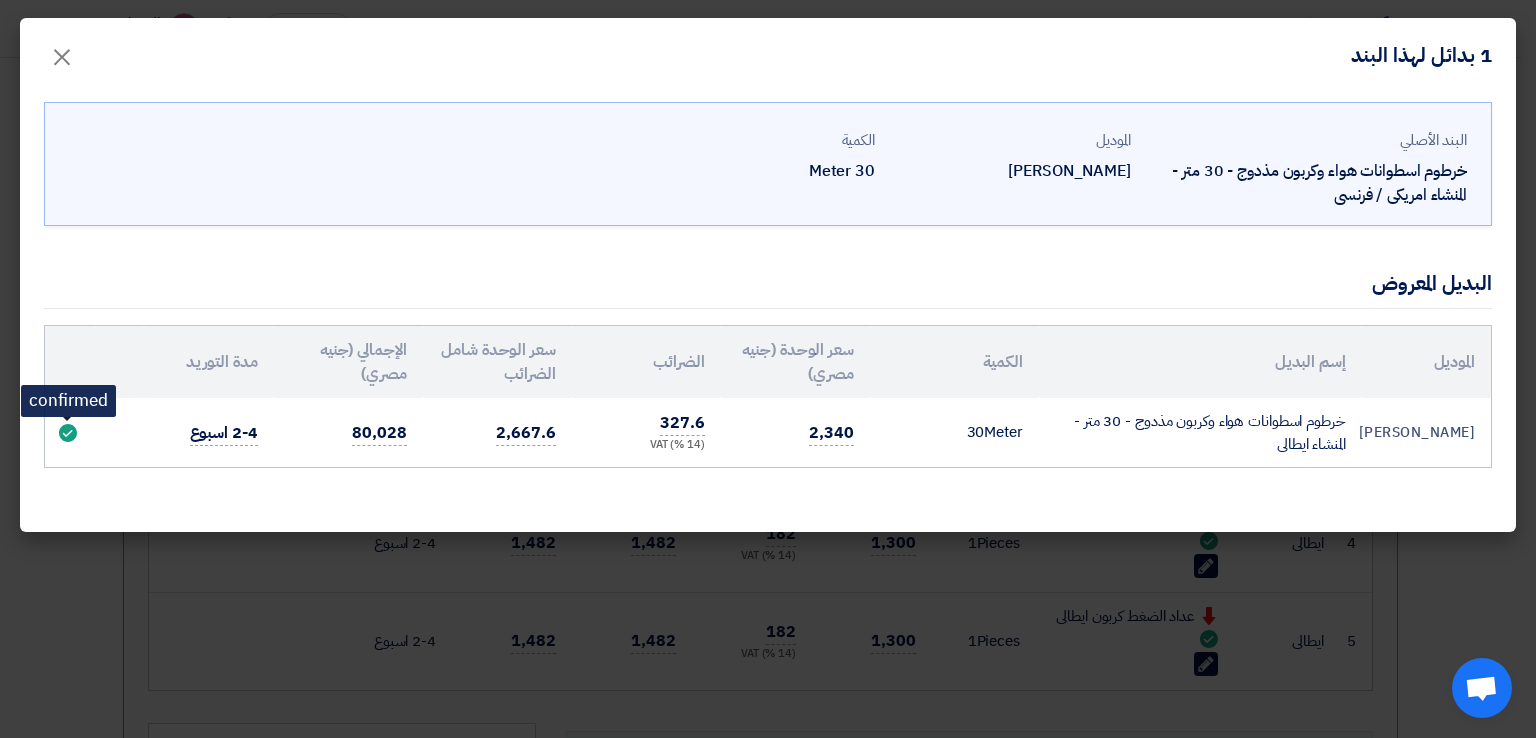 click 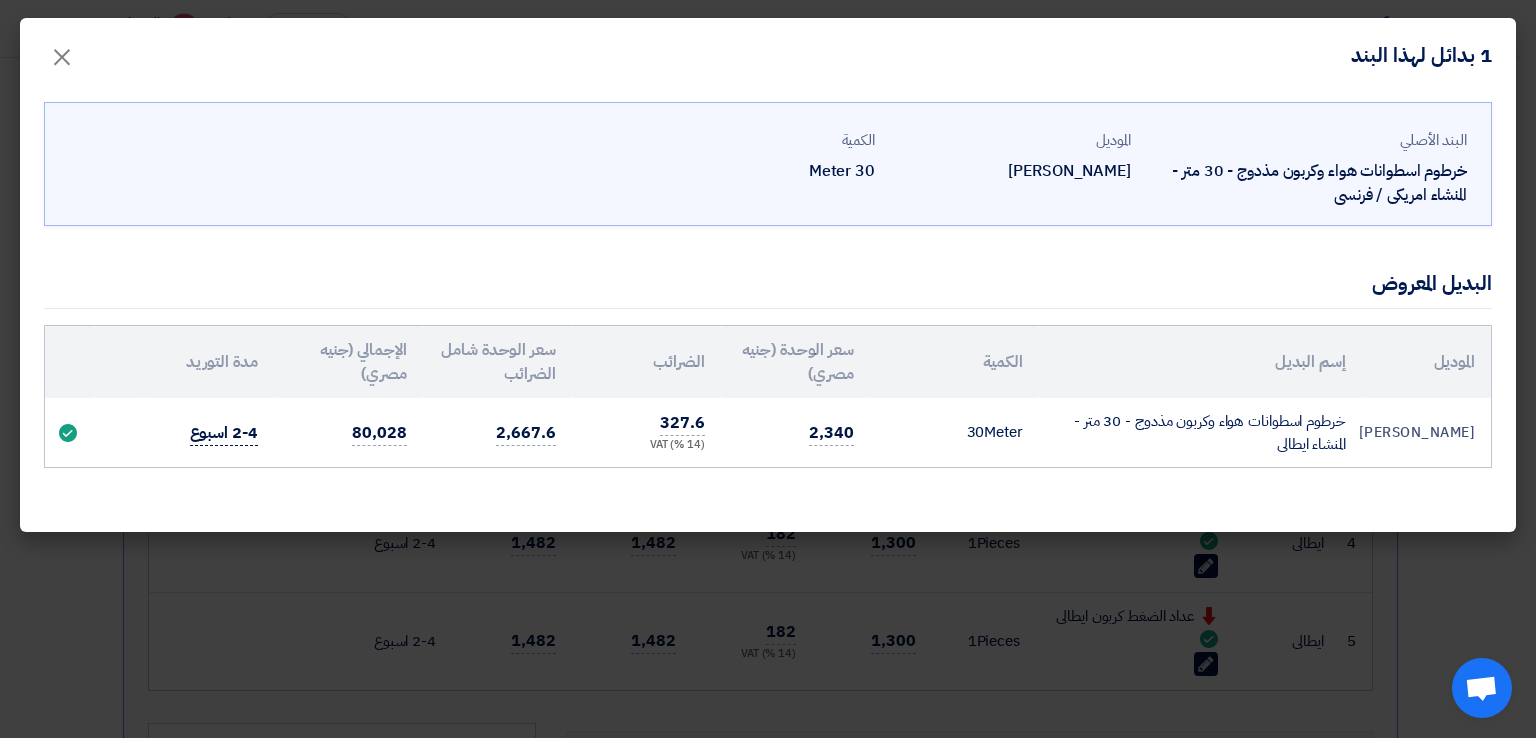 click on "2-4 اسبوع" 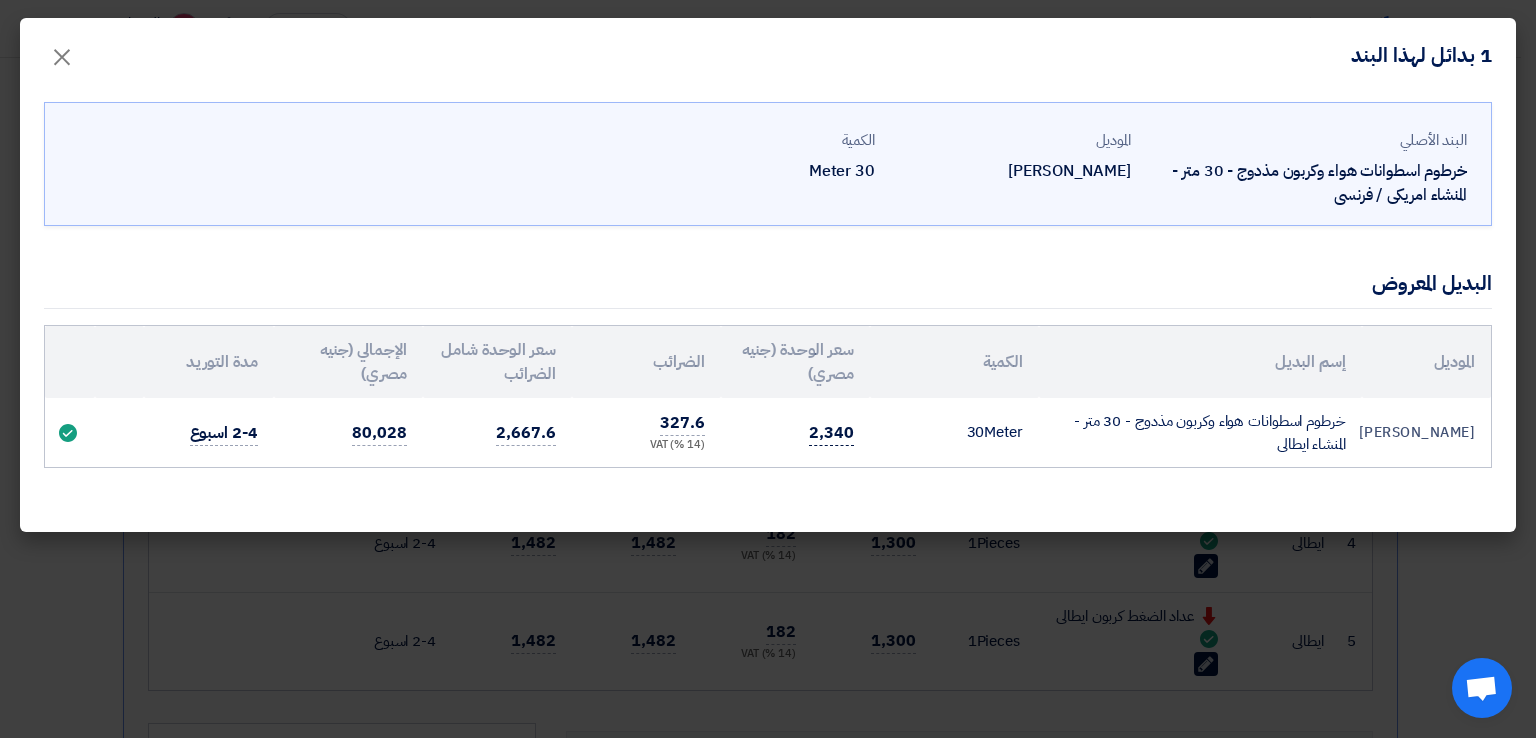 click on "2,340" 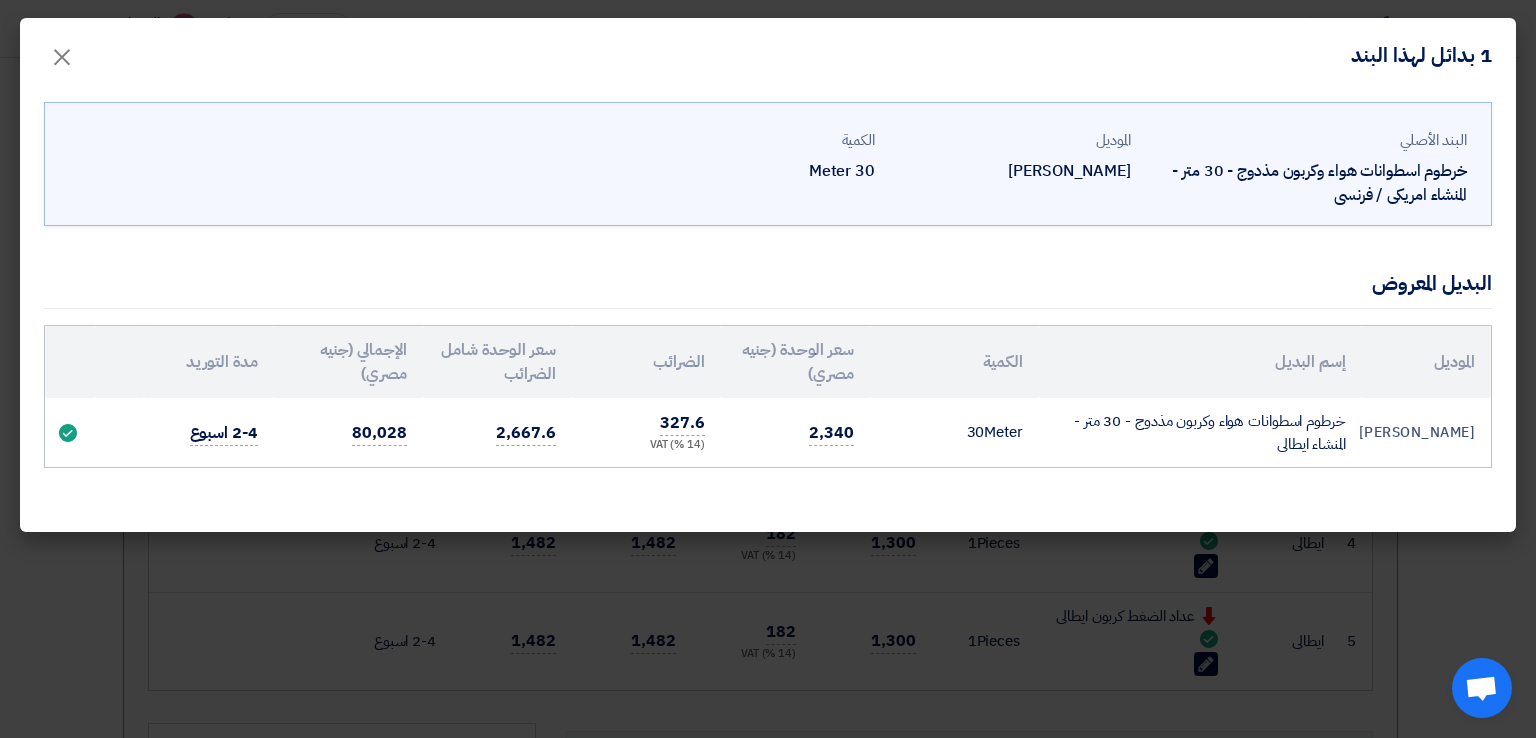 click on "2,340" 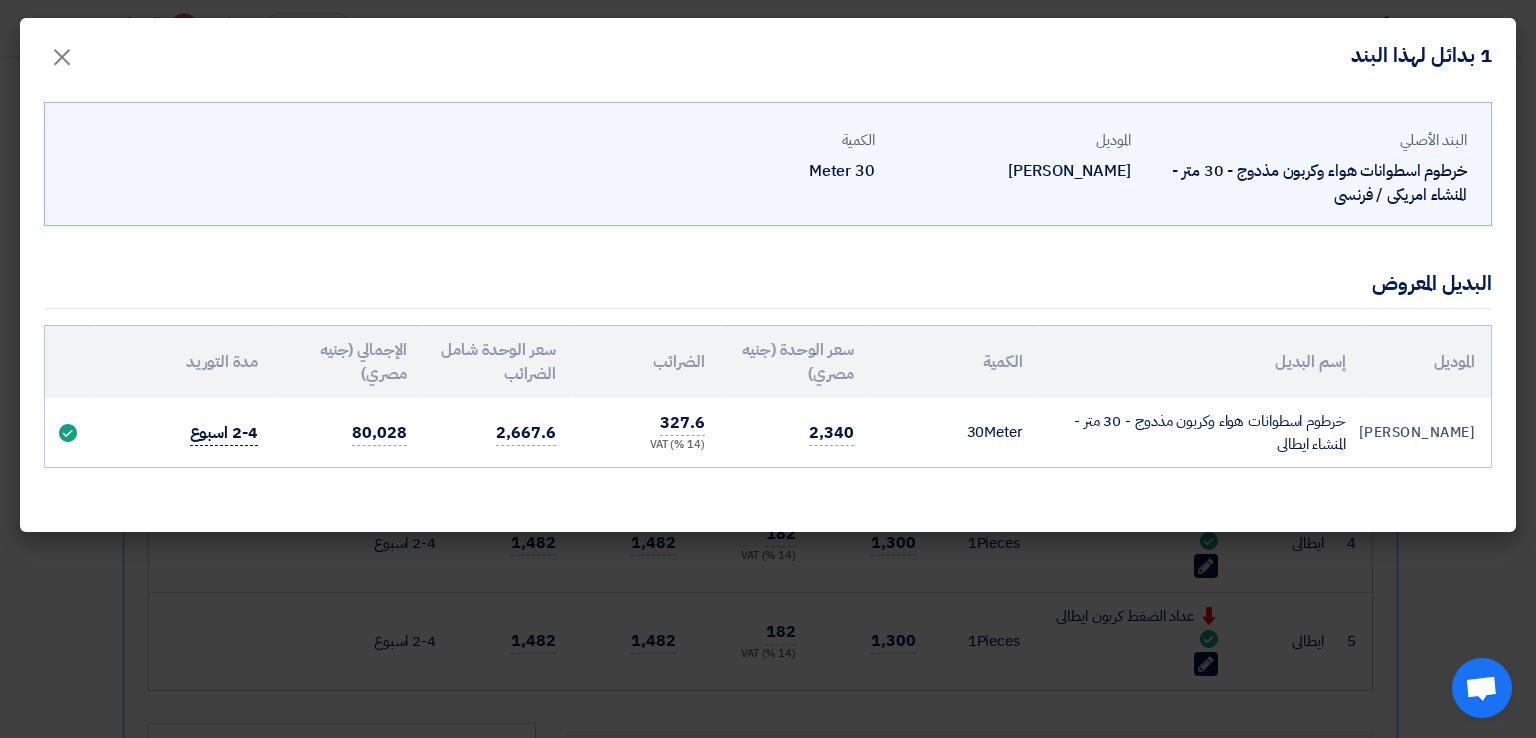 click on "2-4 اسبوع" 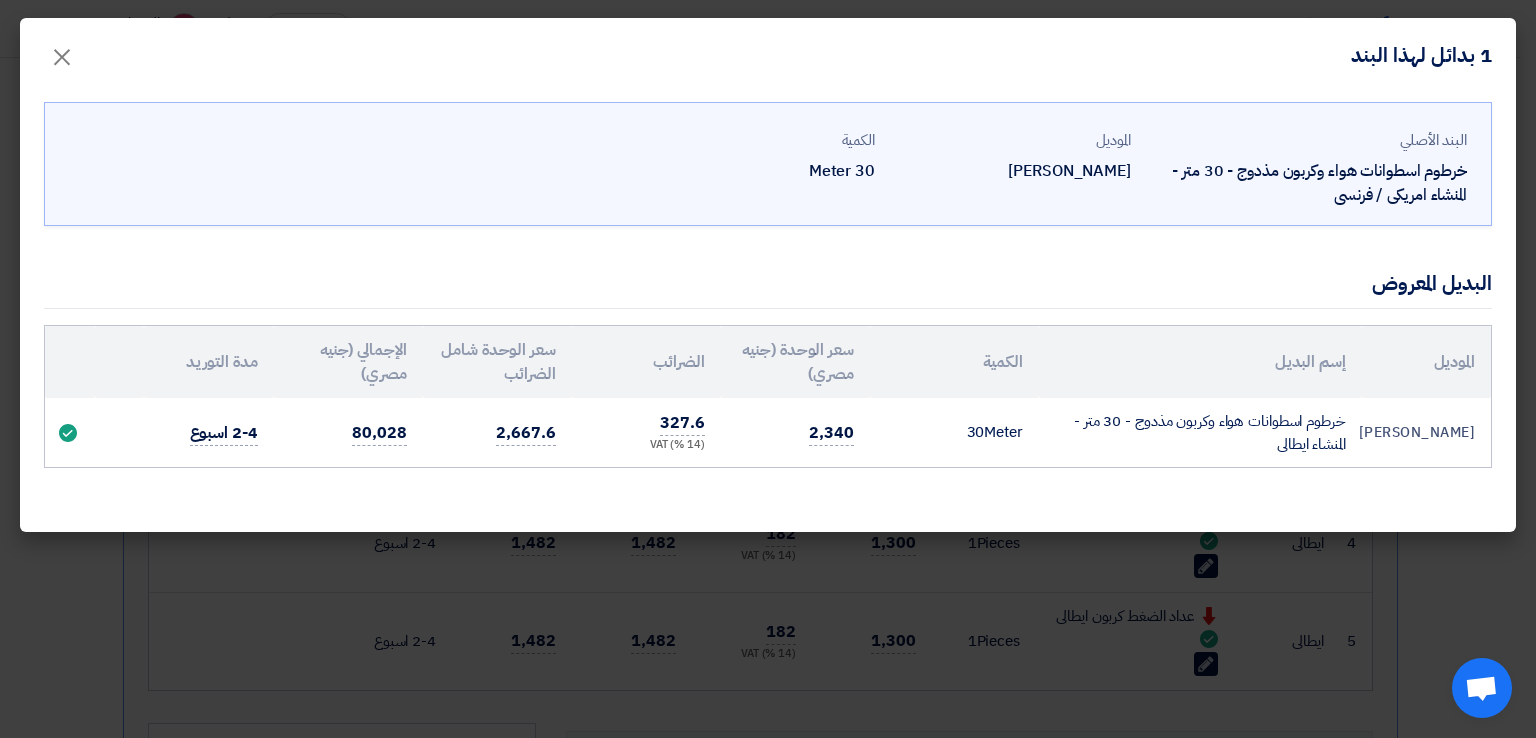 click 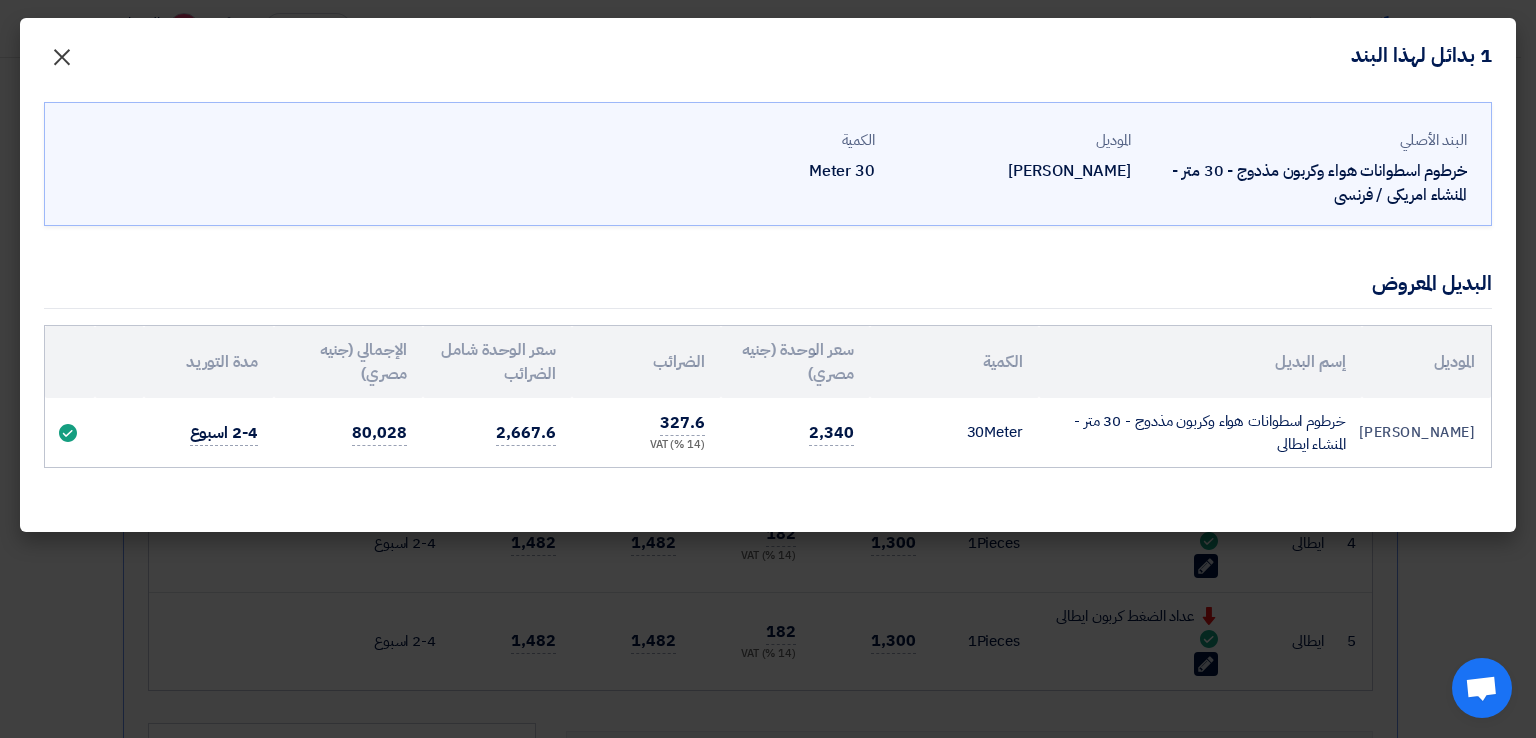 click on "×" 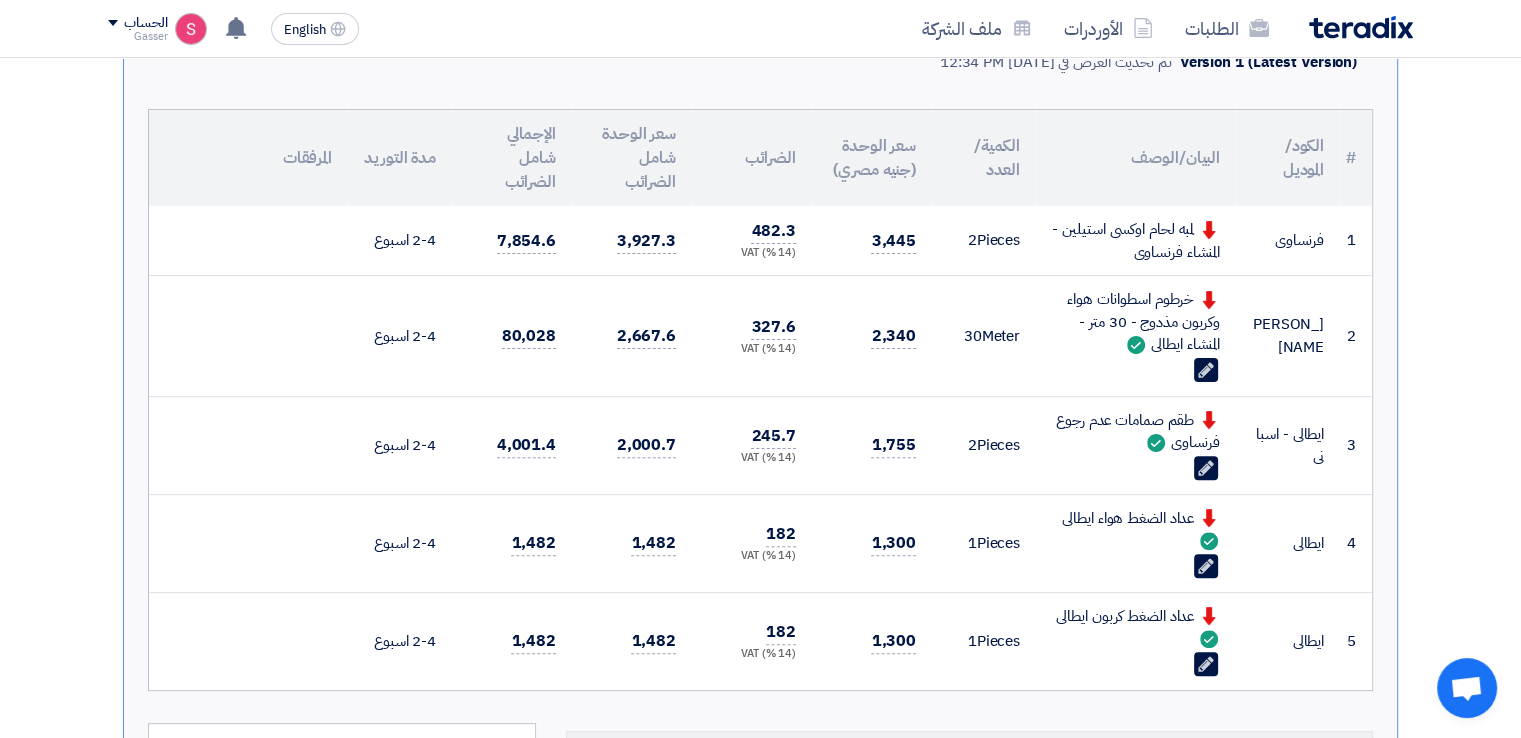 scroll, scrollTop: 0, scrollLeft: 0, axis: both 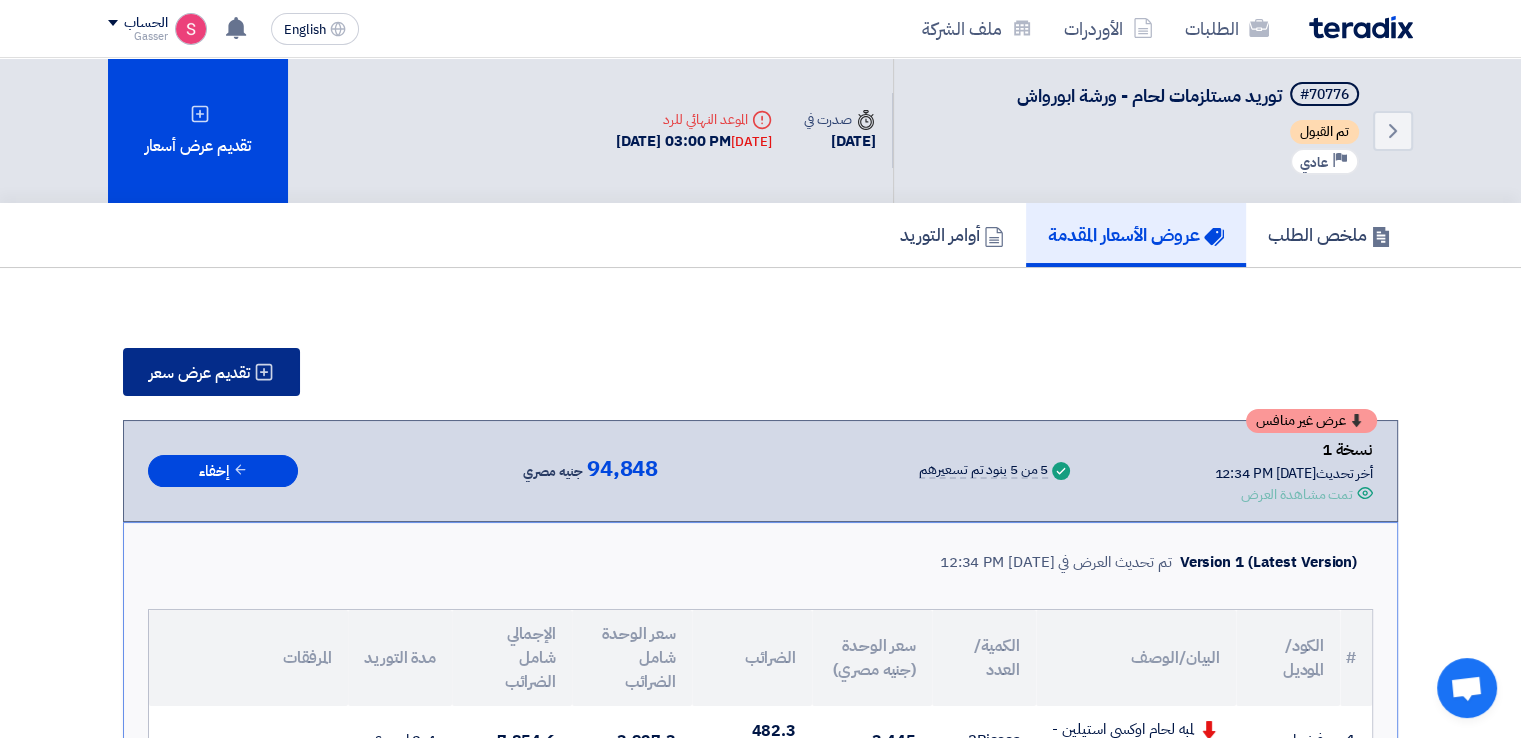 click on "تقديم عرض سعر" 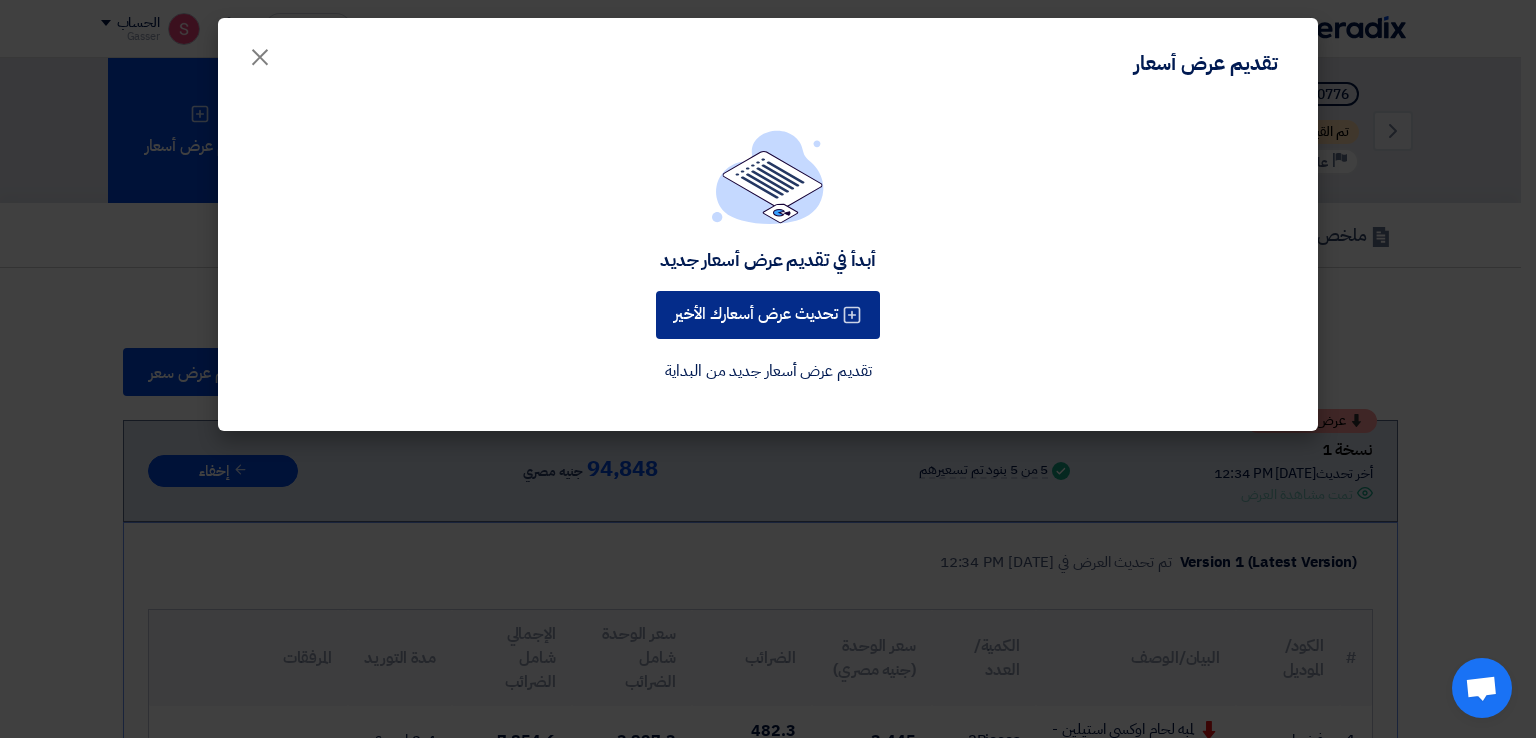 click on "تحديث عرض أسعارك الأخير" 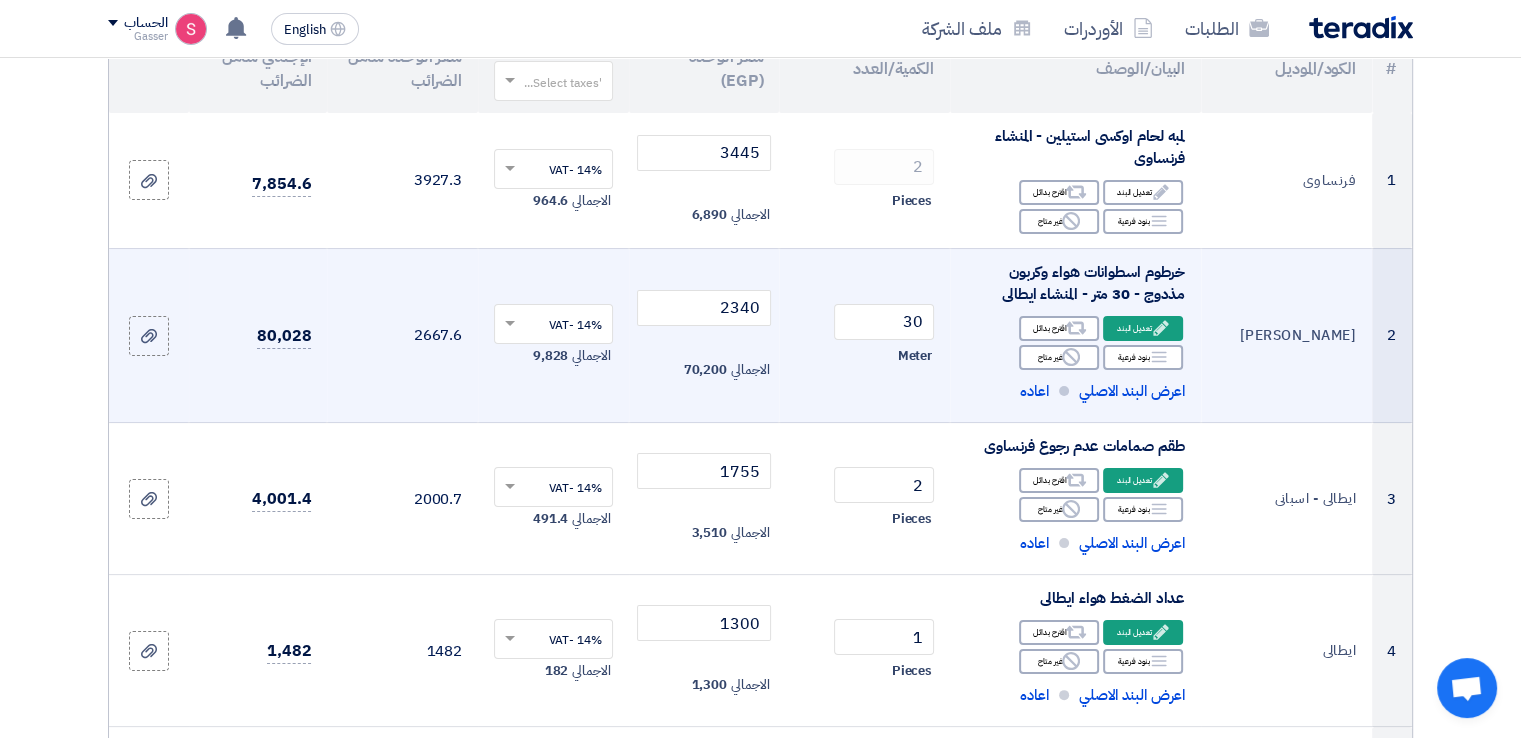 scroll, scrollTop: 300, scrollLeft: 0, axis: vertical 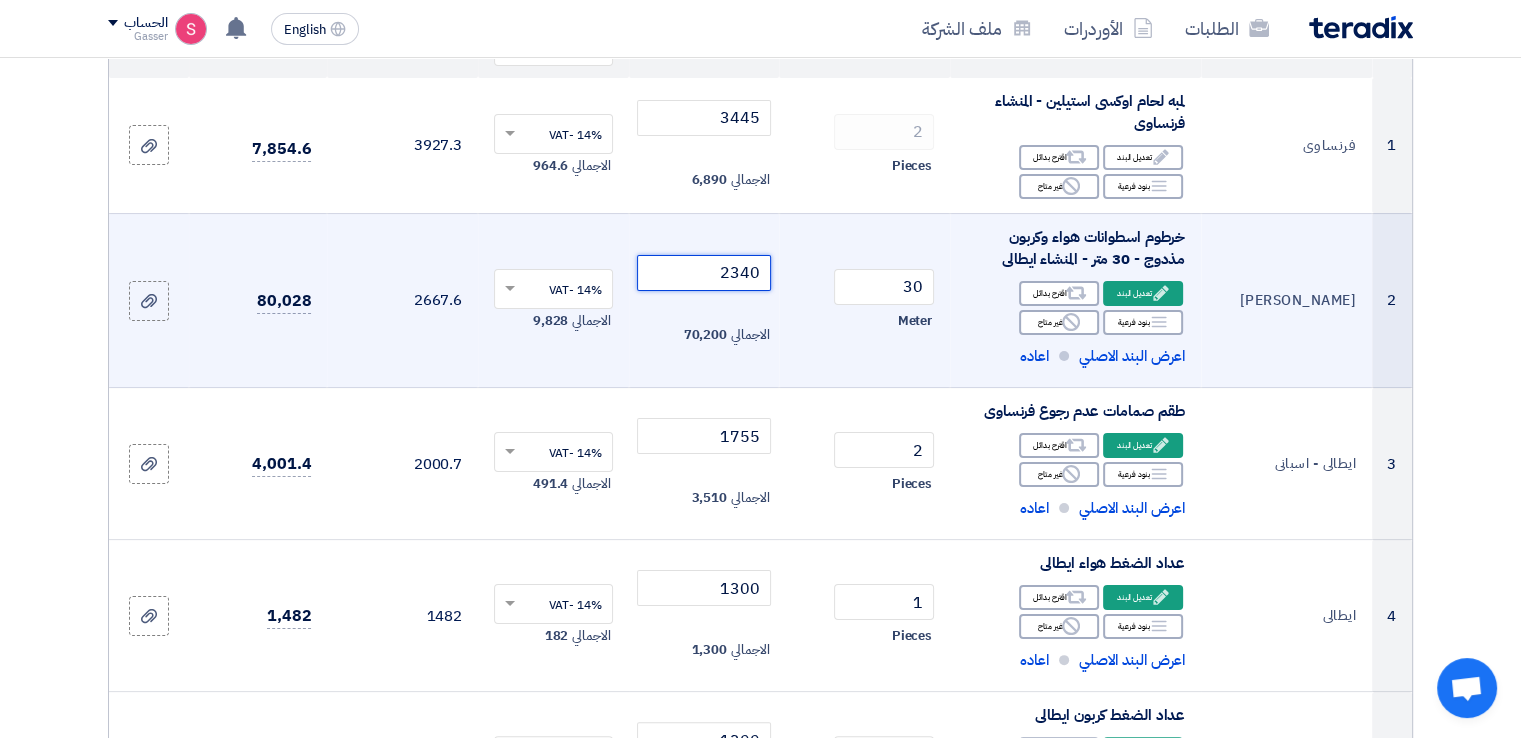 drag, startPoint x: 763, startPoint y: 272, endPoint x: 688, endPoint y: 273, distance: 75.00667 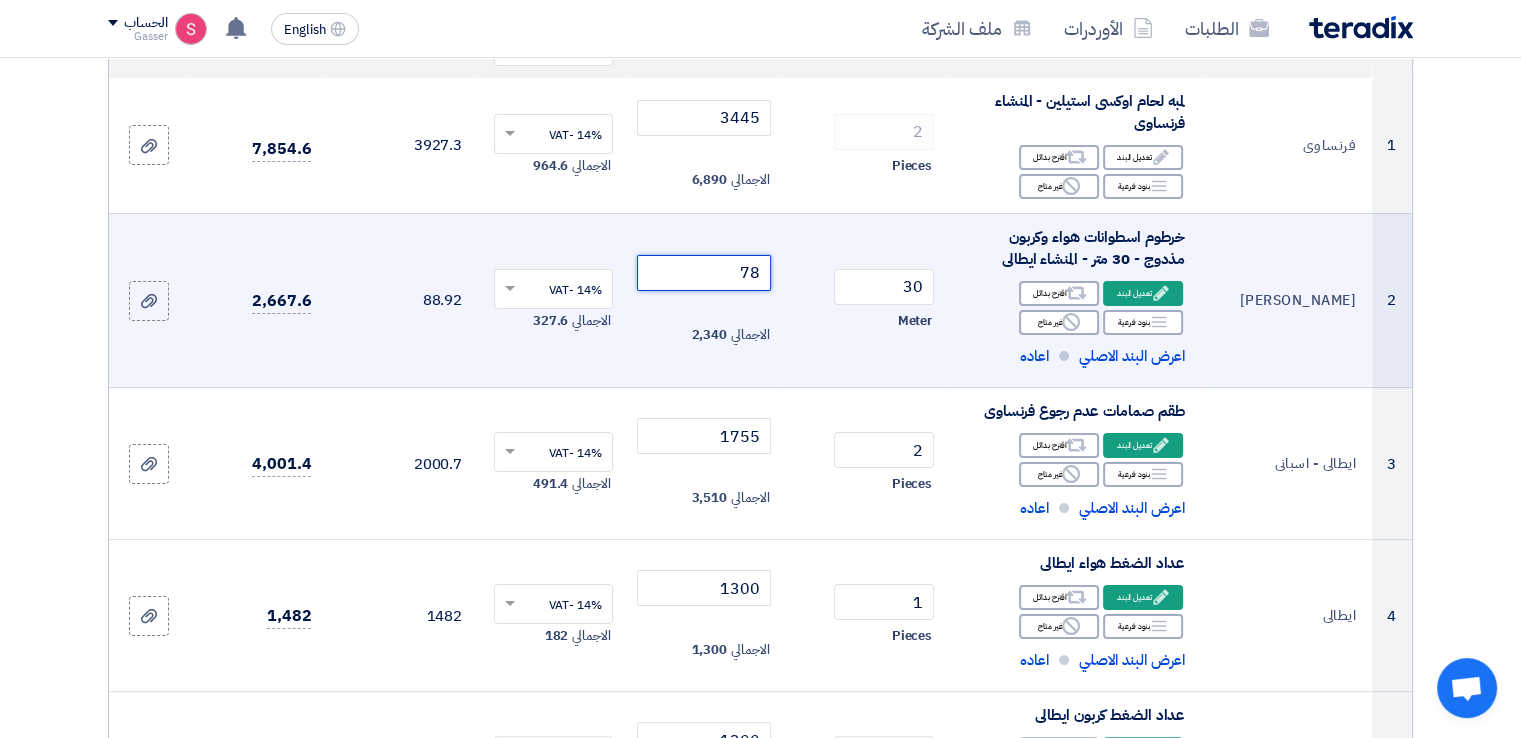type on "78" 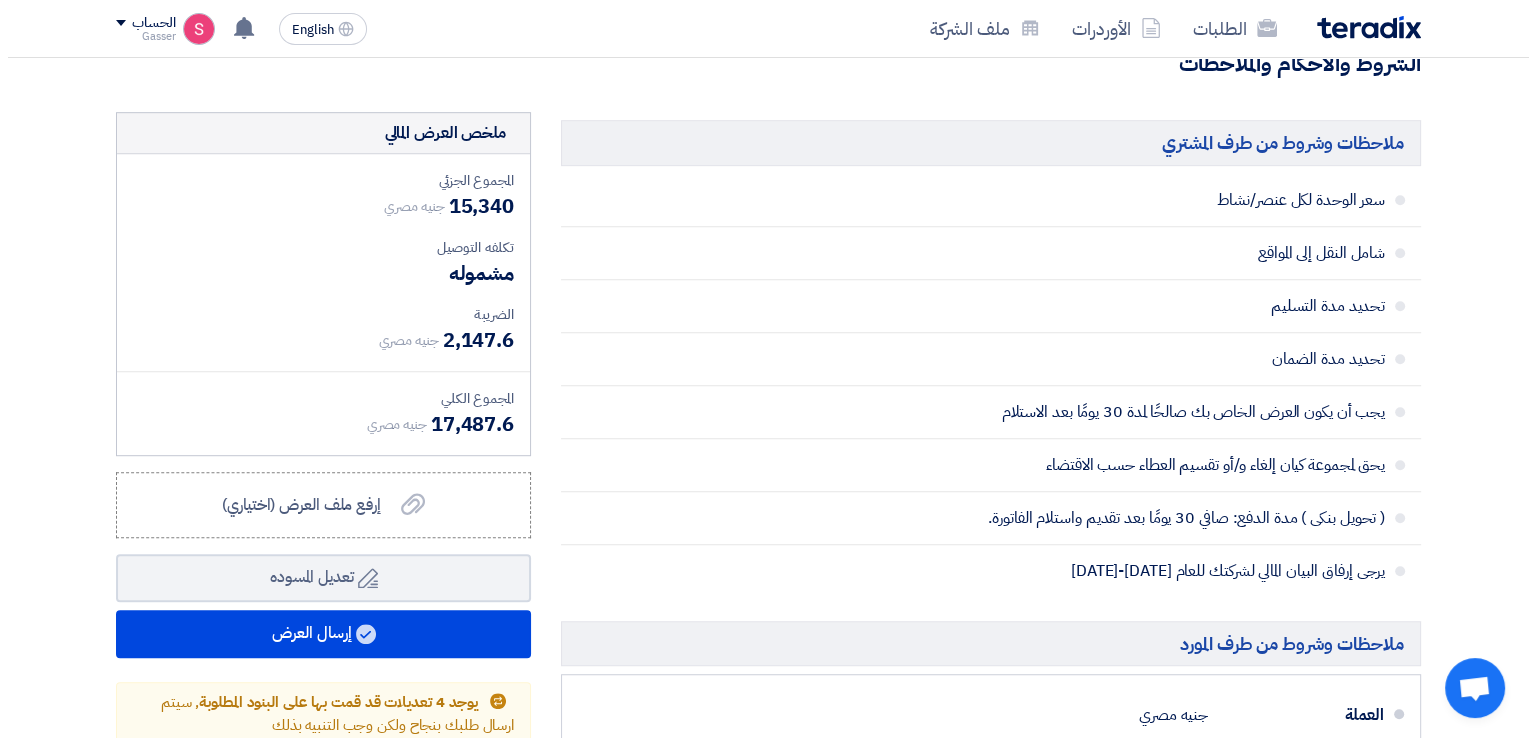 scroll, scrollTop: 1400, scrollLeft: 0, axis: vertical 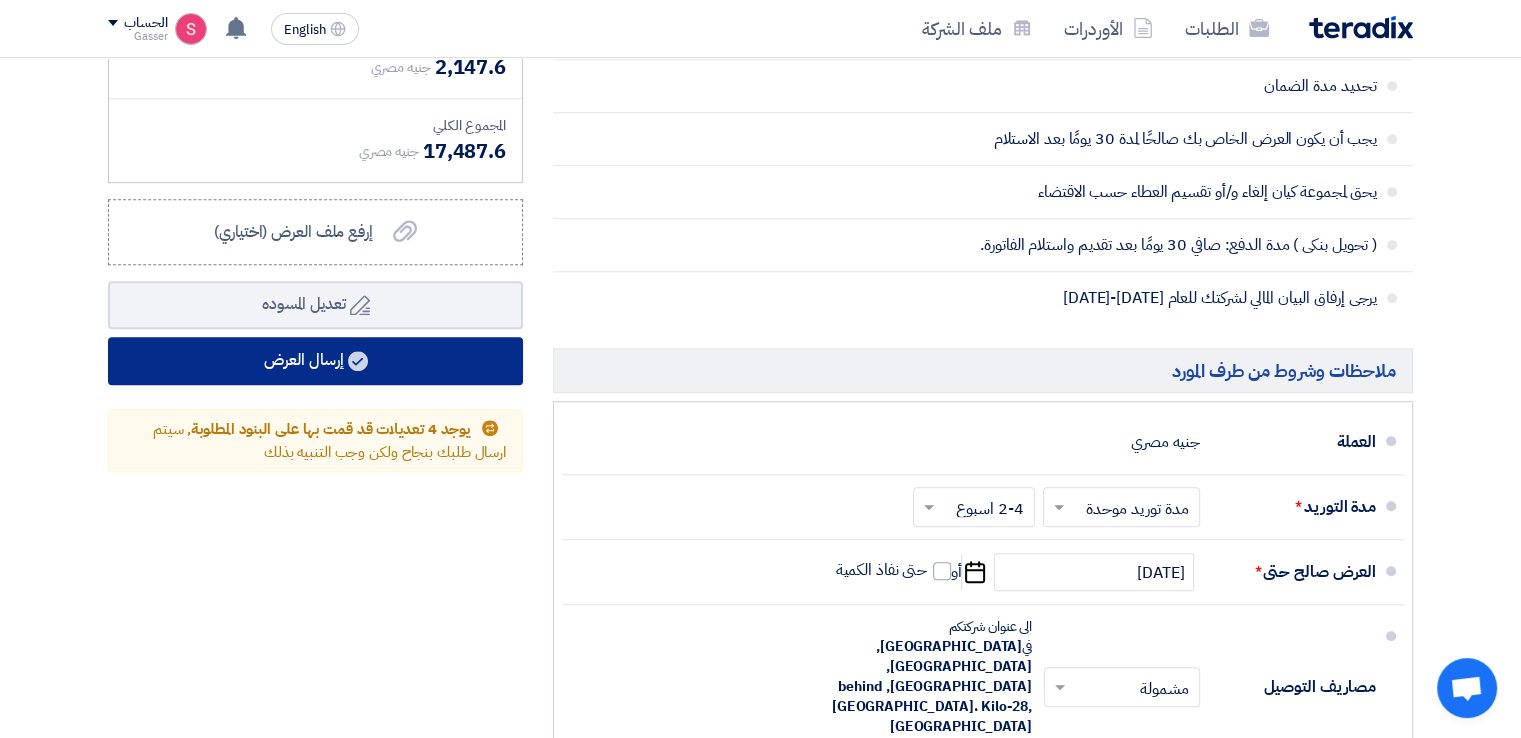 click on "إرسال العرض" 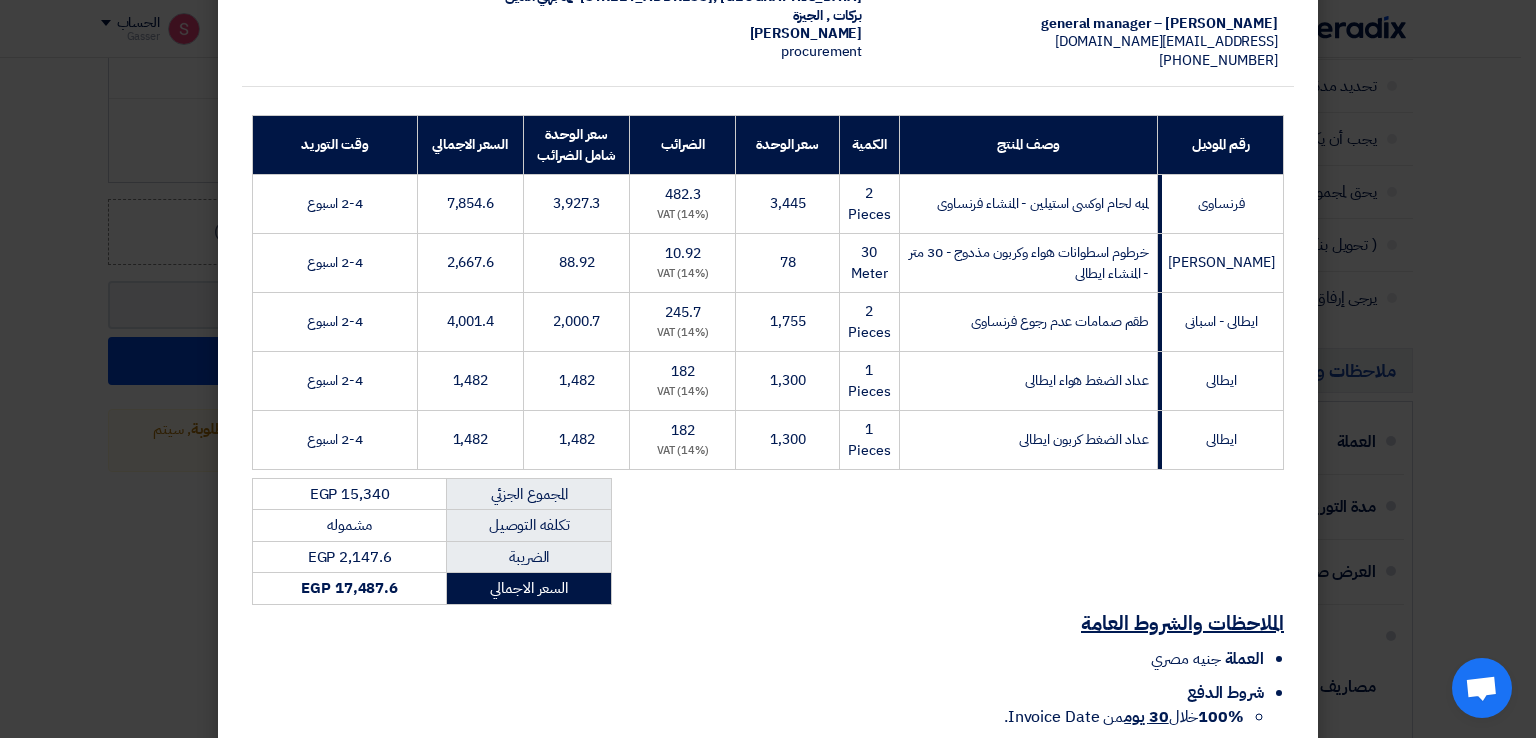 scroll, scrollTop: 400, scrollLeft: 0, axis: vertical 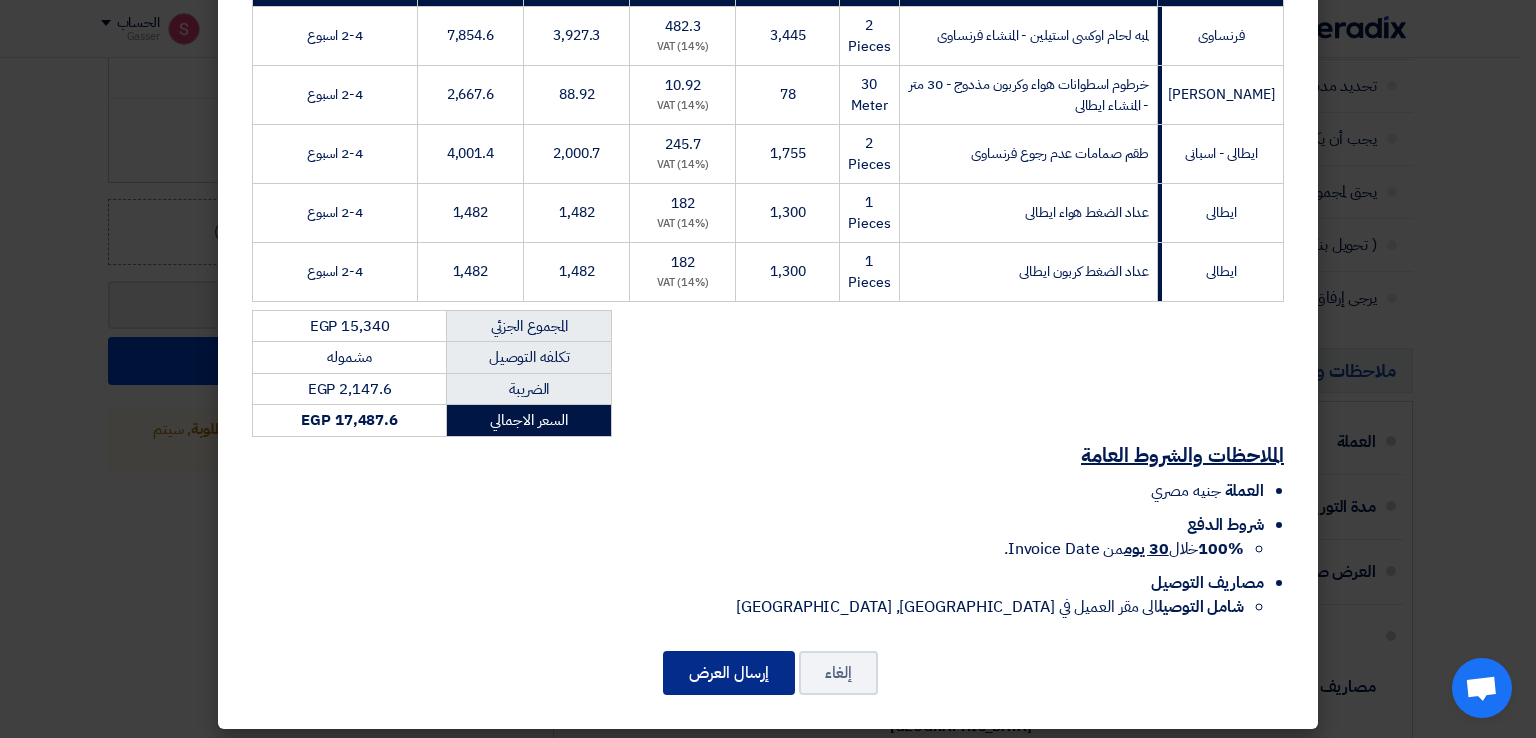 click on "إرسال العرض" 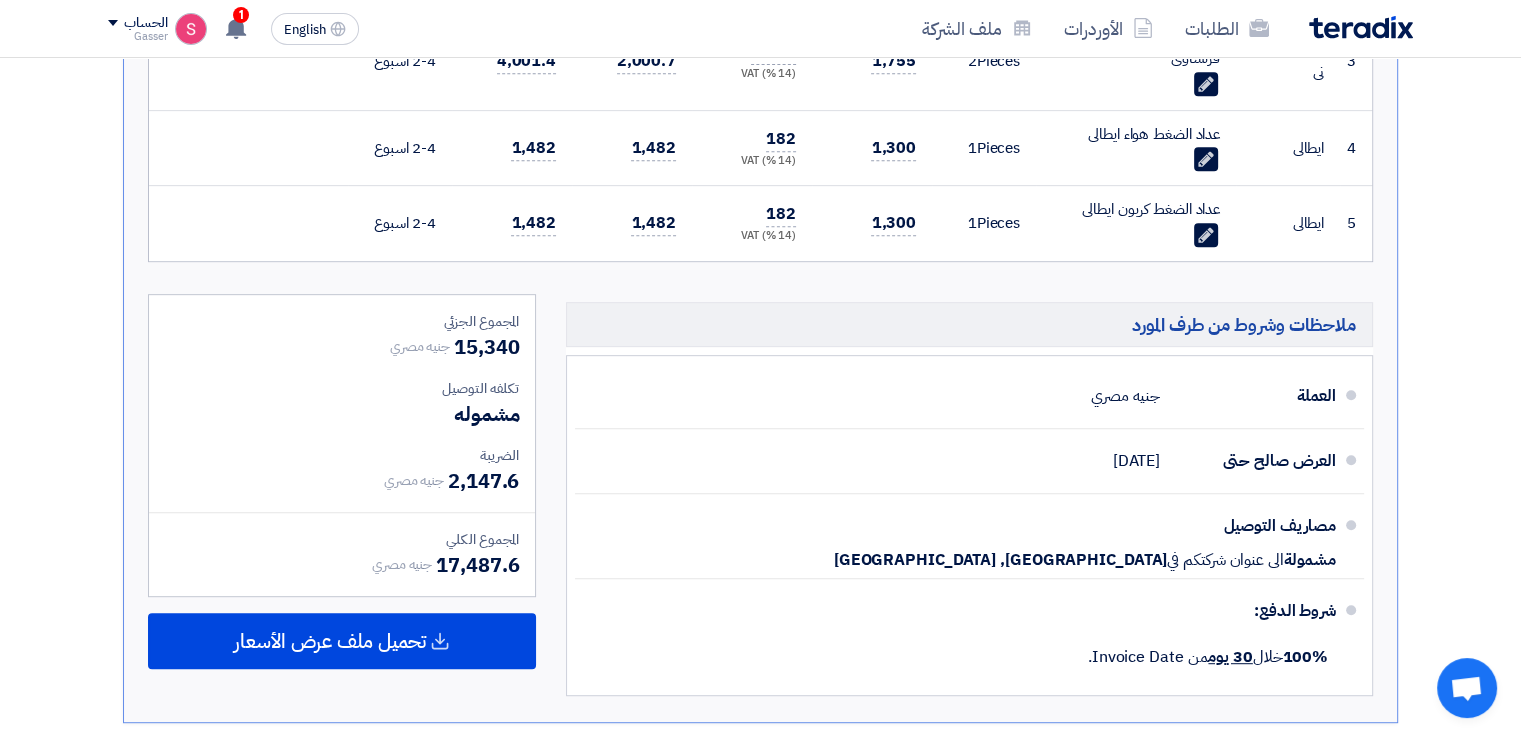 scroll, scrollTop: 826, scrollLeft: 0, axis: vertical 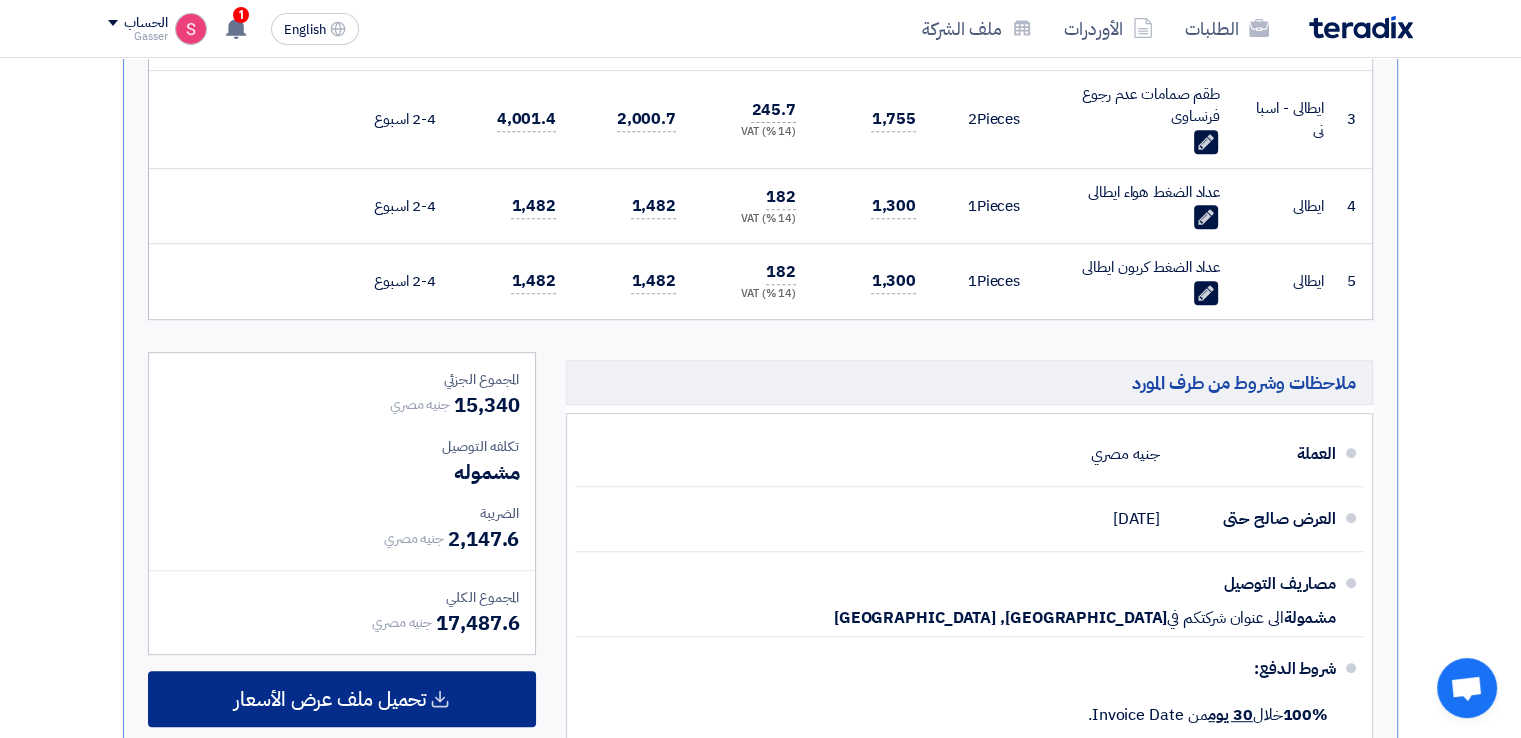 click on "تحميل ملف عرض الأسعار" at bounding box center (330, 699) 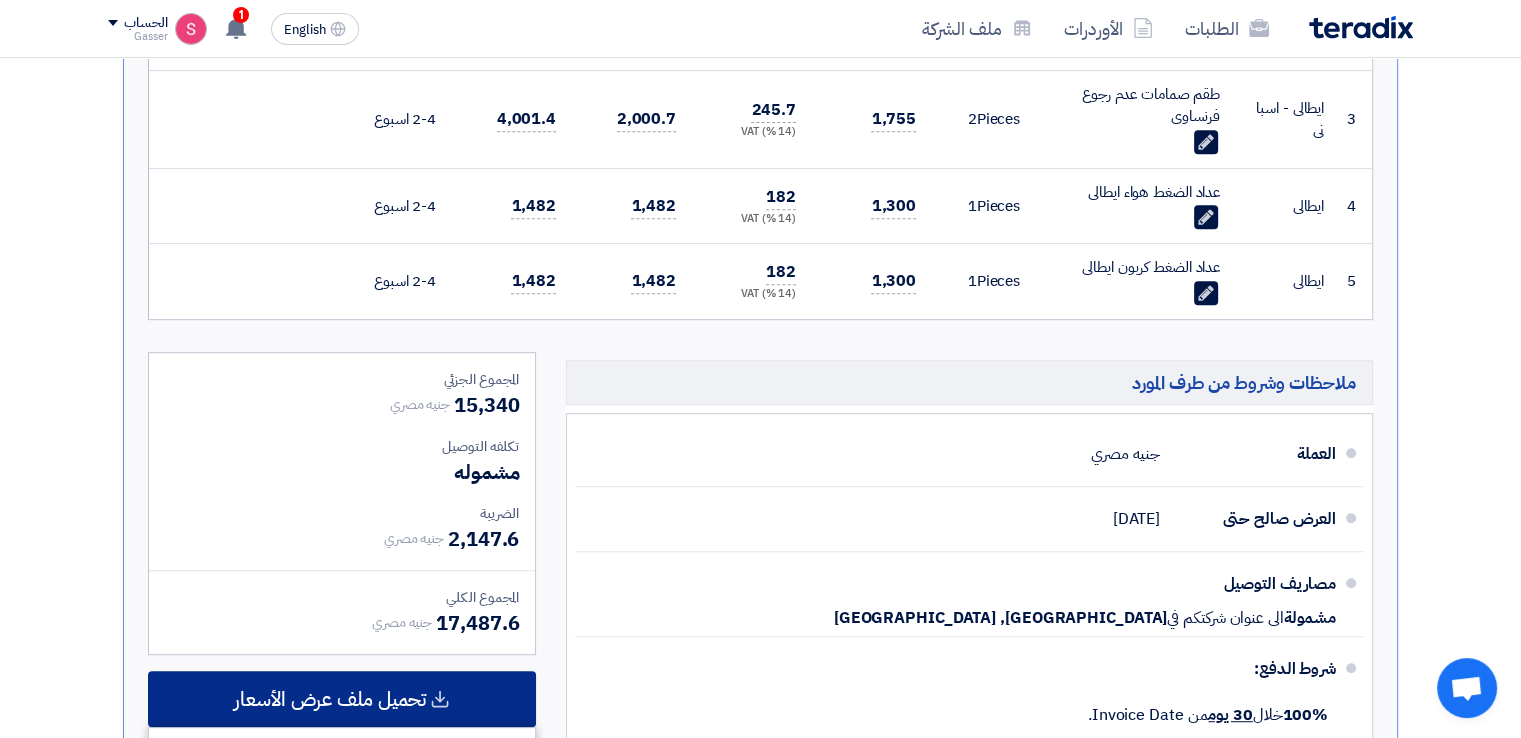 click on "تحميل ملف عرض الأسعار" at bounding box center (330, 699) 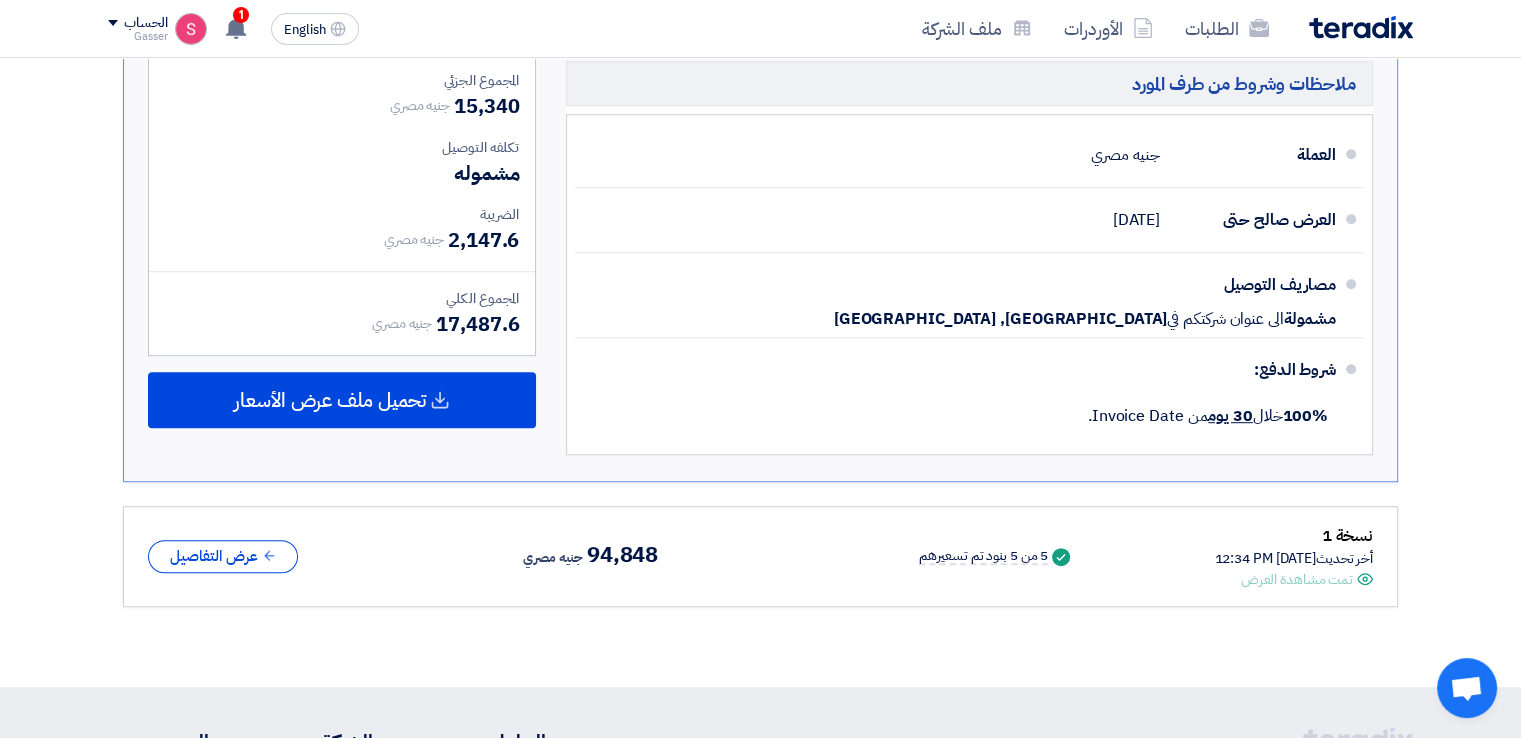scroll, scrollTop: 1126, scrollLeft: 0, axis: vertical 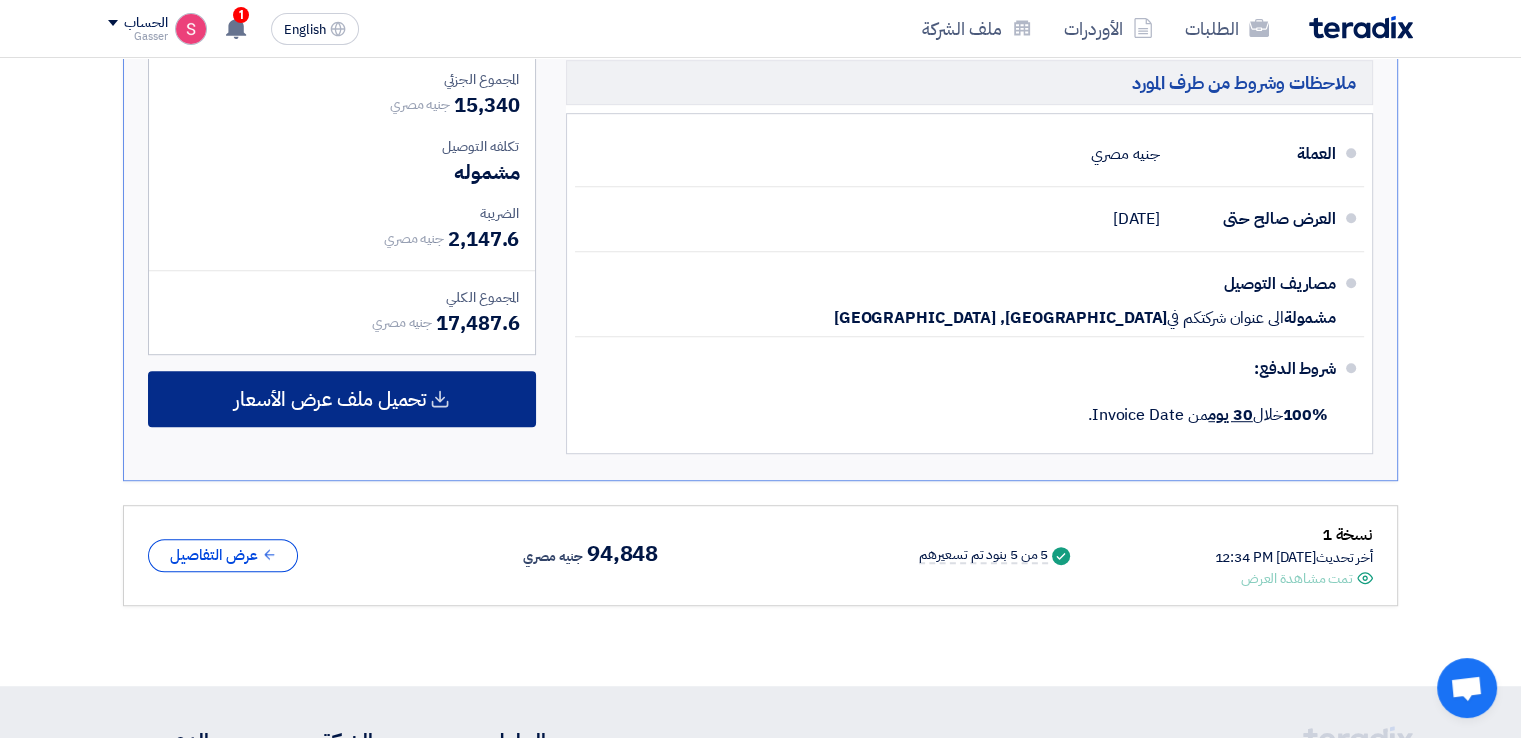 click on "تحميل ملف عرض الأسعار" at bounding box center (330, 399) 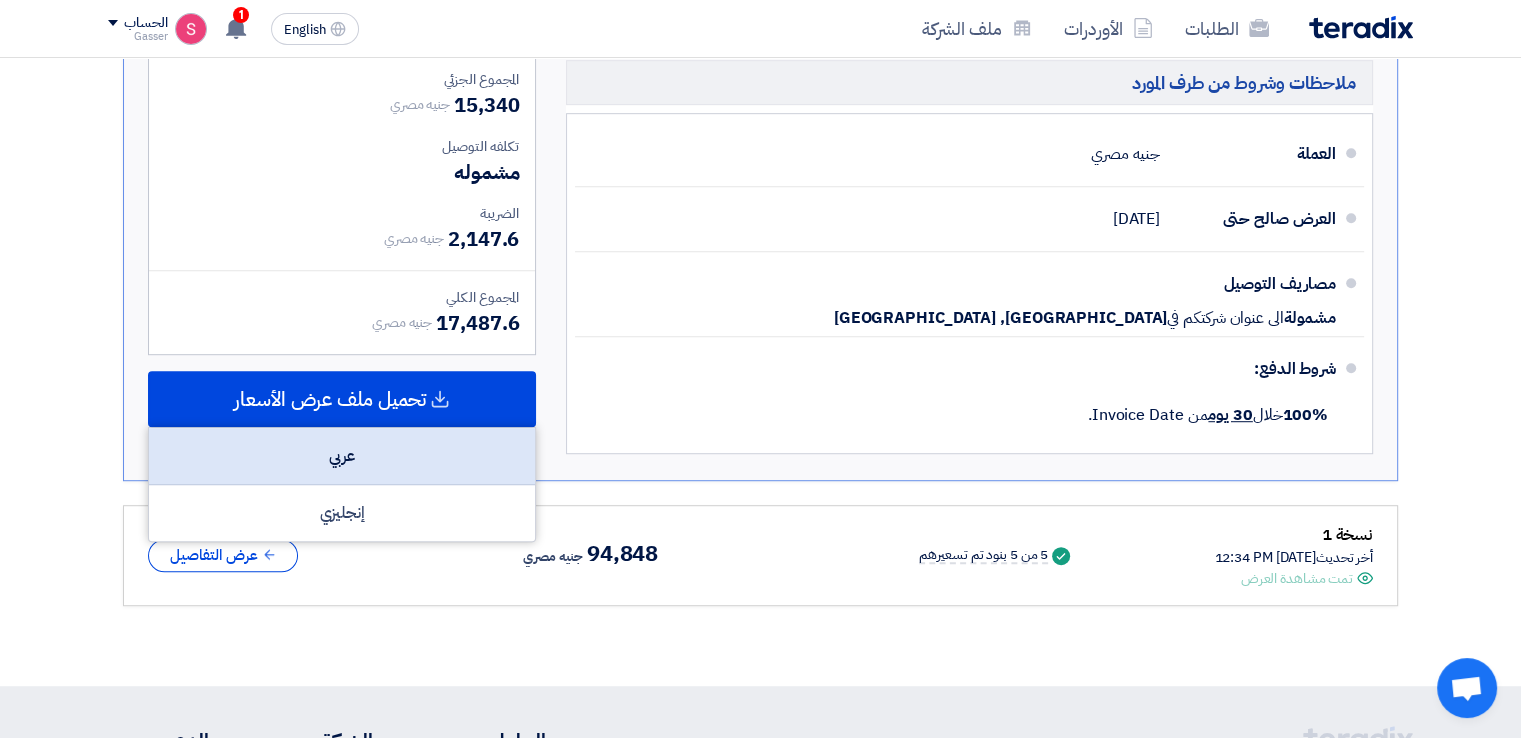 click on "عربي" at bounding box center [342, 456] 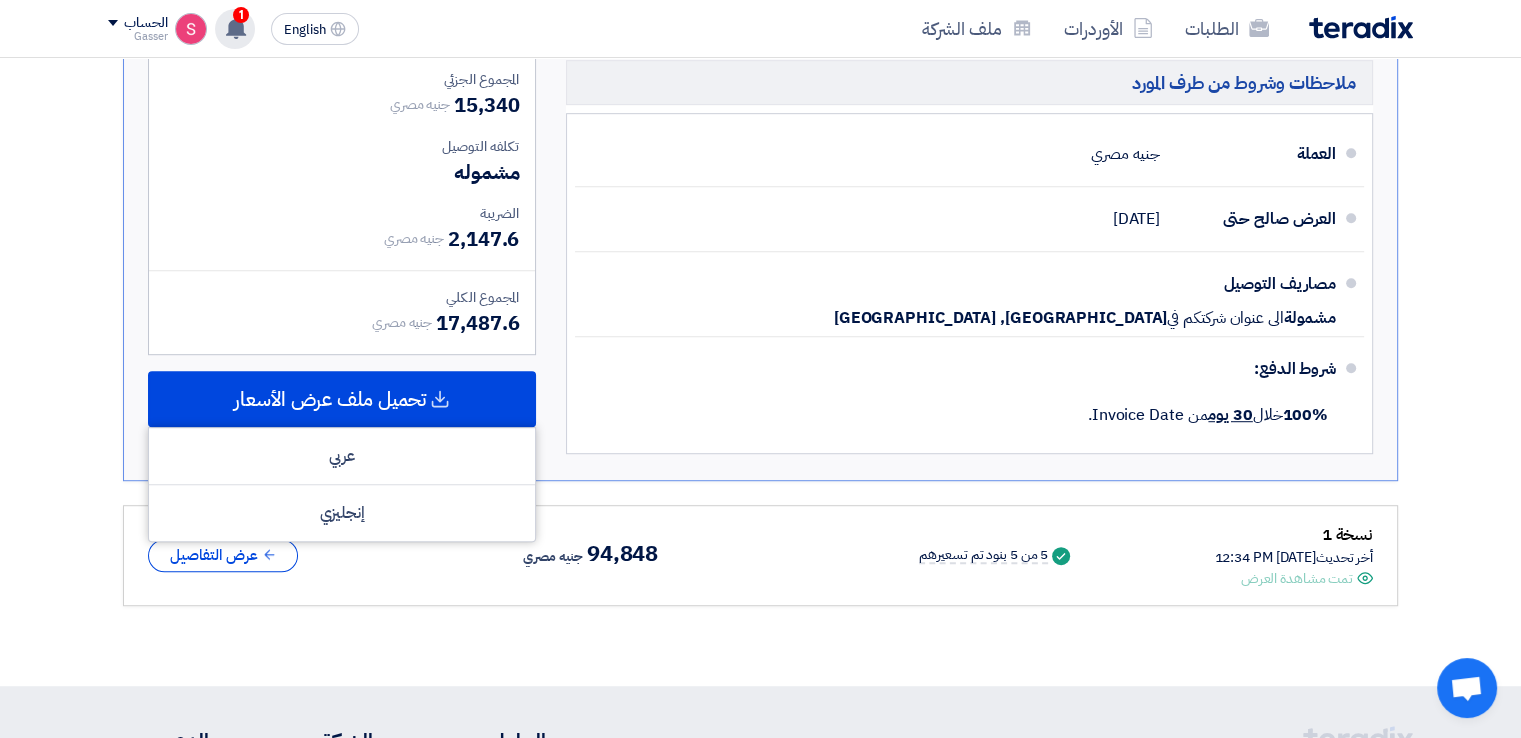 click on "1
عرض سعرك لطلب توريد مستلزمات لحام - ورشة ابورواش لم يعد الان تنافسي
Just now
تم مشاهدة العرض المقدم للطلب "توريد مستلزمات لحام - ورشة ابورواش" من قبل العميل
4 minutes ago" 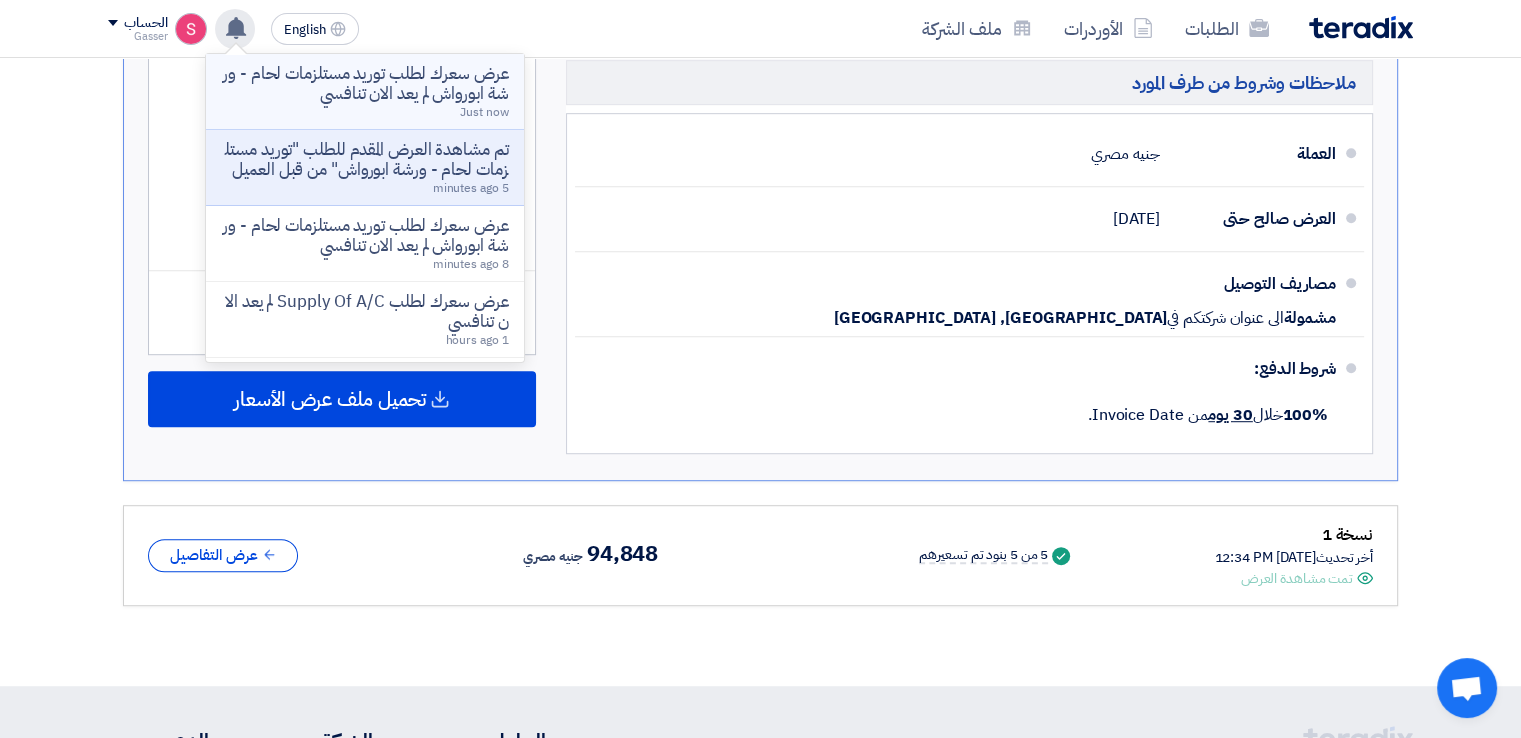 click on "عرض سعرك لطلب توريد مستلزمات لحام - ورشة ابورواش لم يعد الان تنافسي" 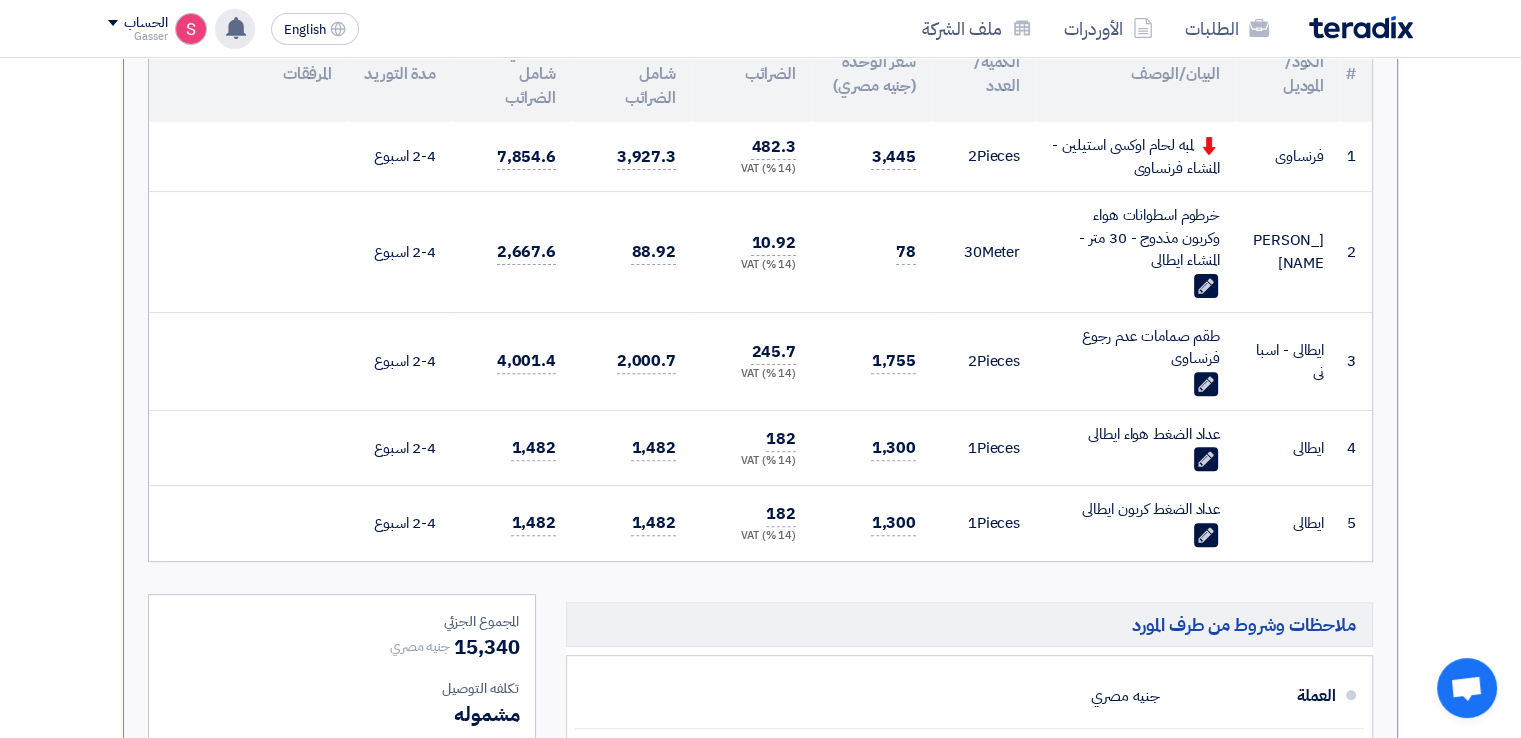 scroll, scrollTop: 540, scrollLeft: 0, axis: vertical 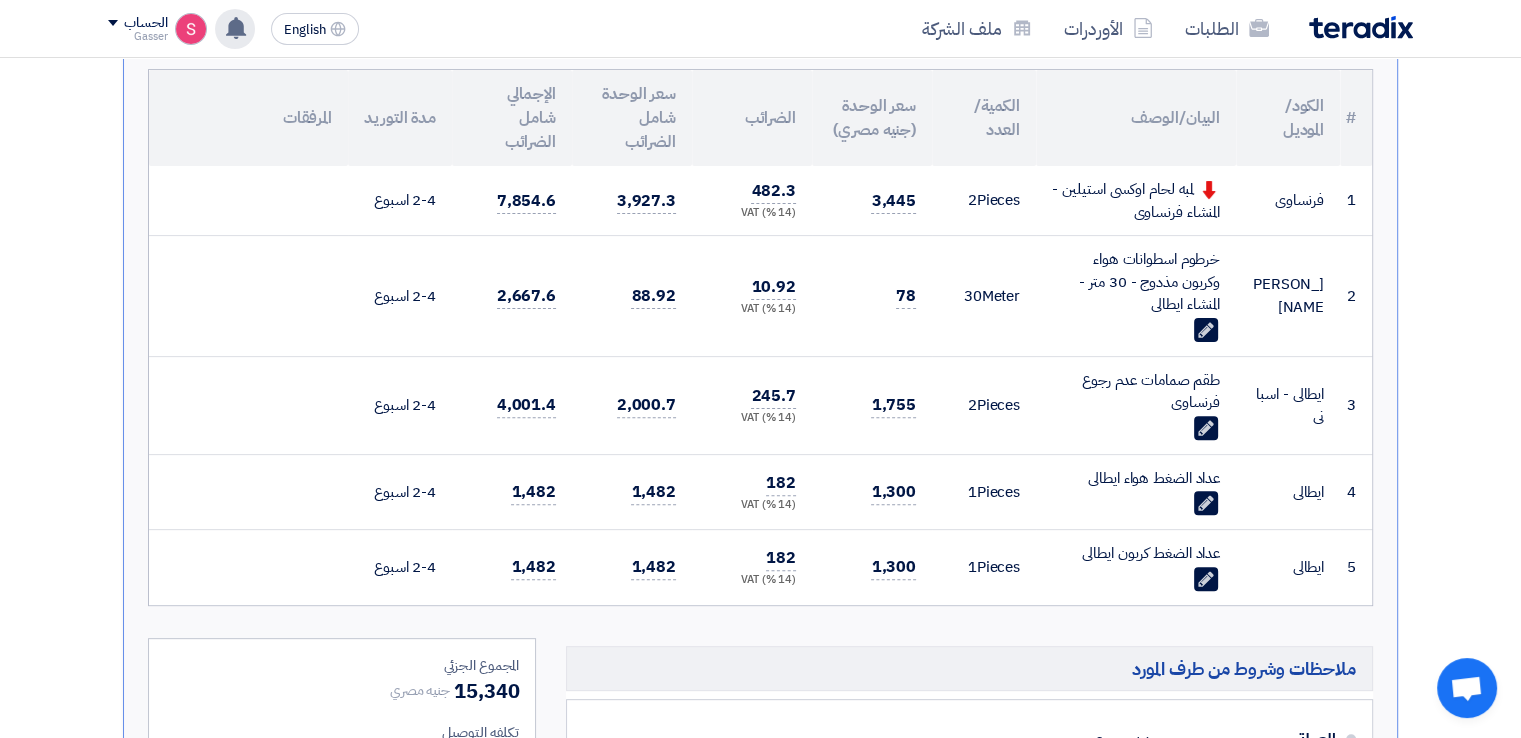 click 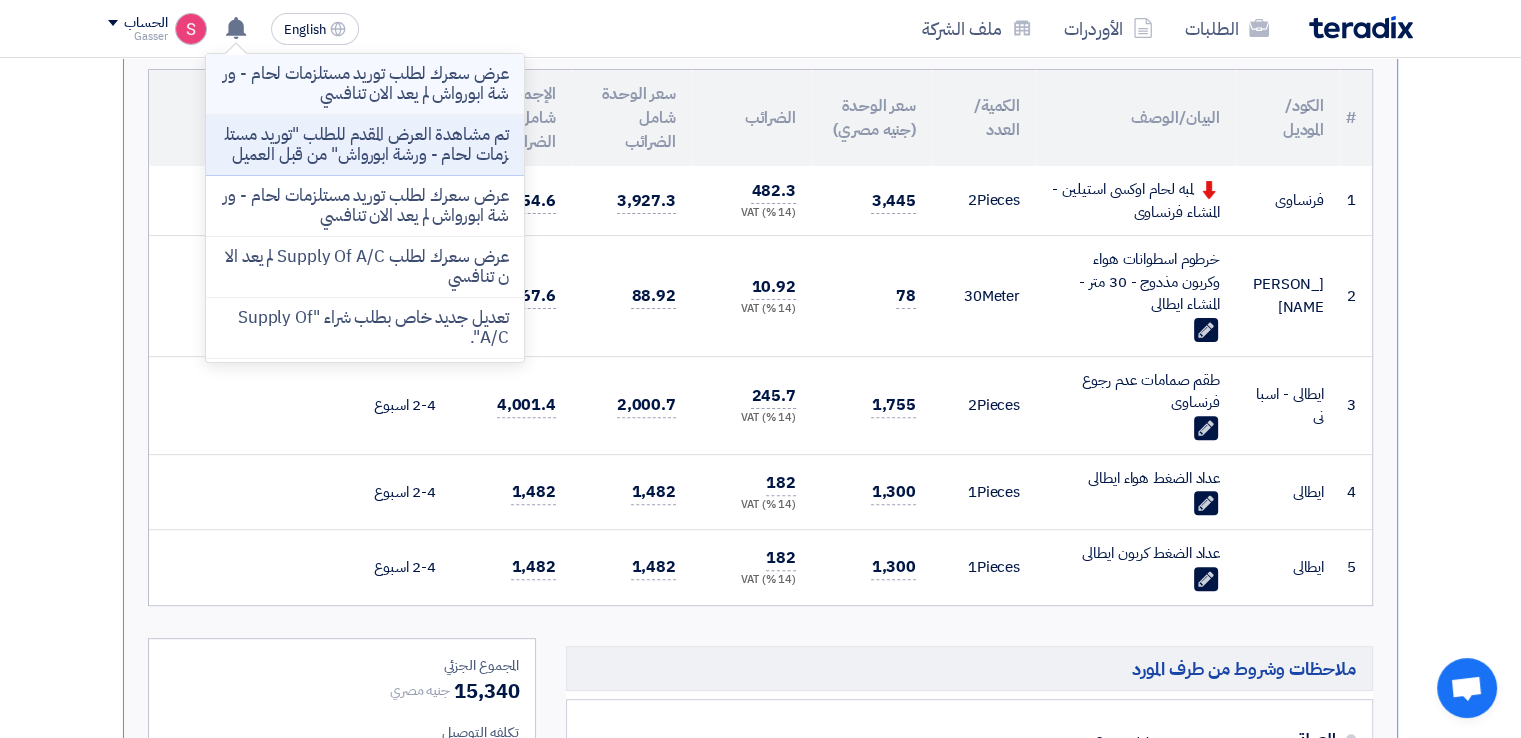 click on "عرض سعرك لطلب توريد مستلزمات لحام - ورشة ابورواش لم يعد الان تنافسي" 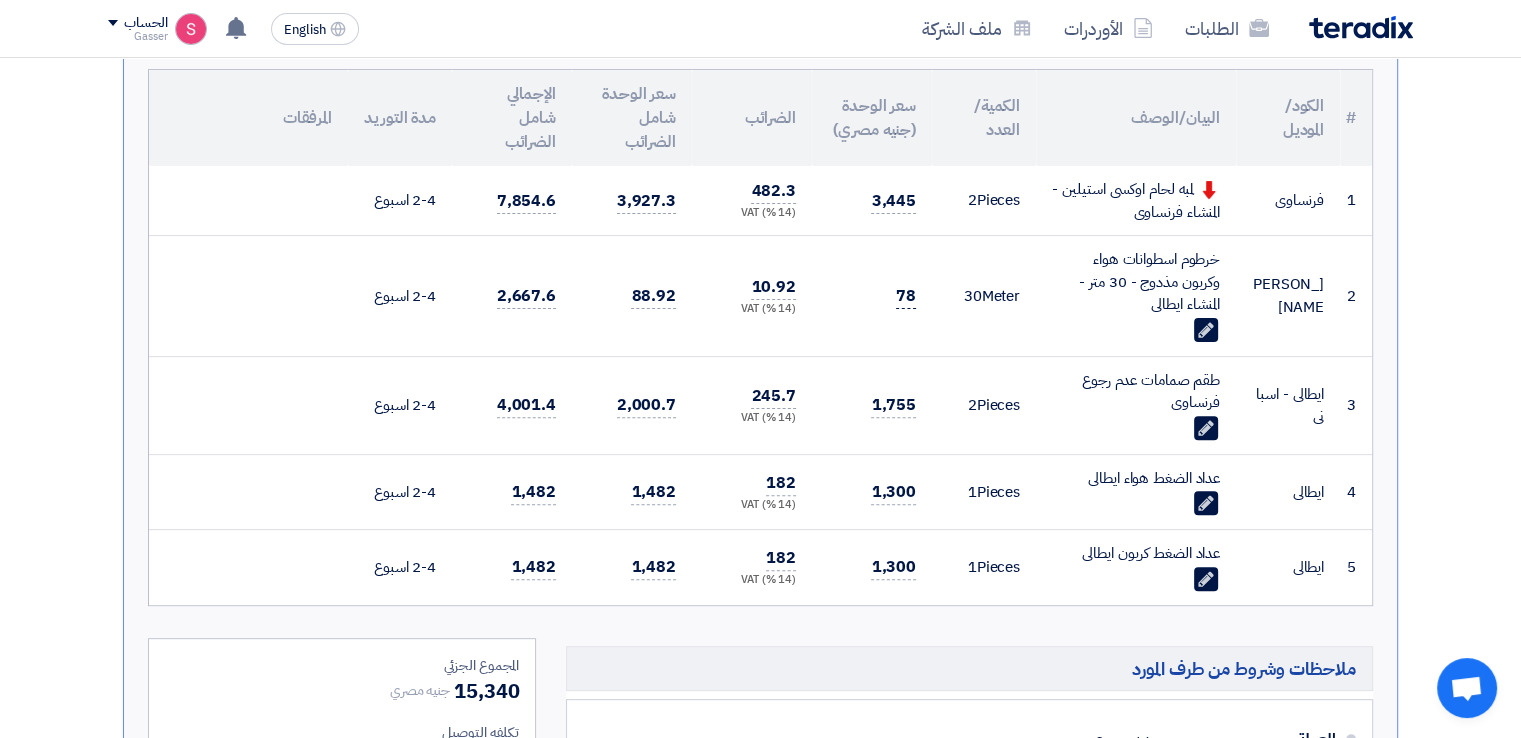 scroll, scrollTop: 640, scrollLeft: 0, axis: vertical 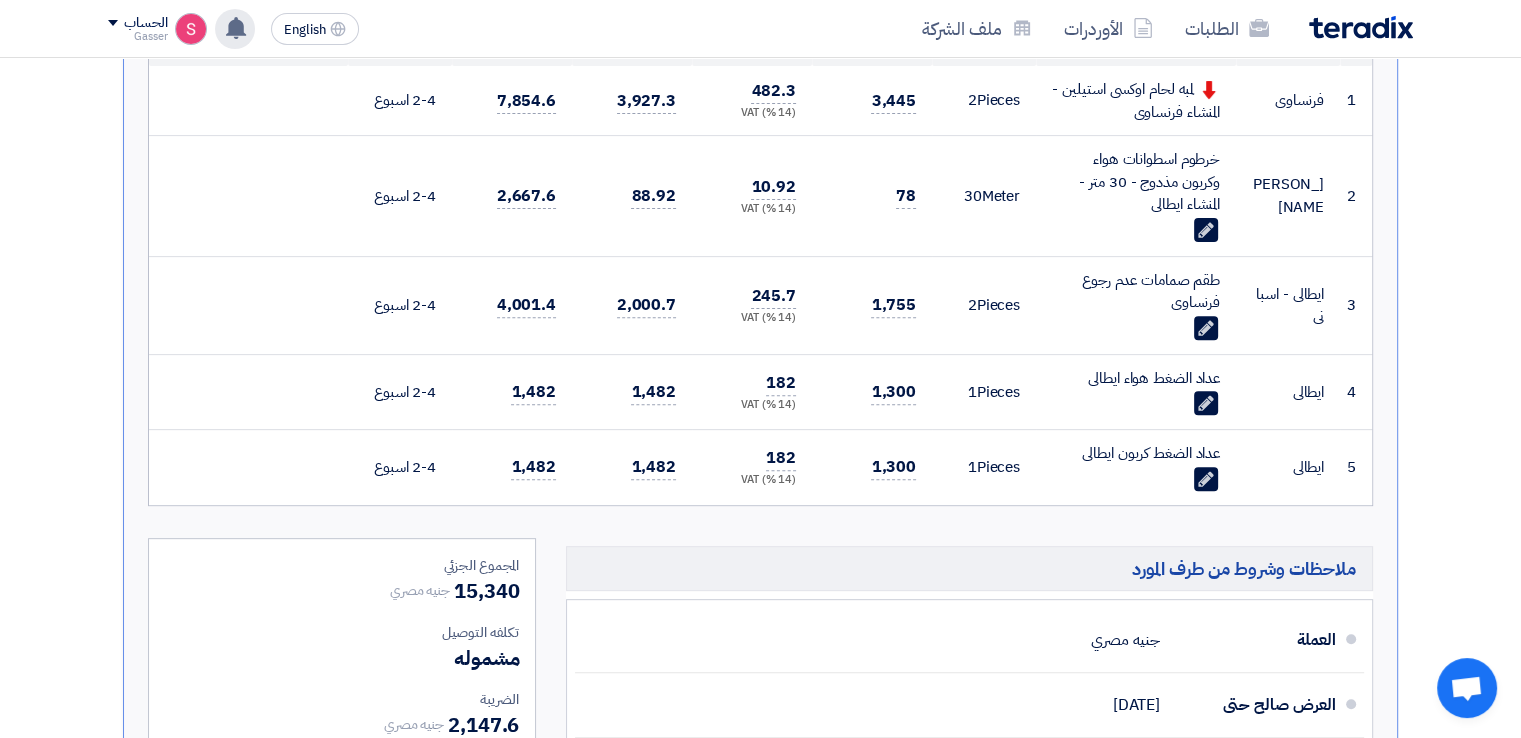 click 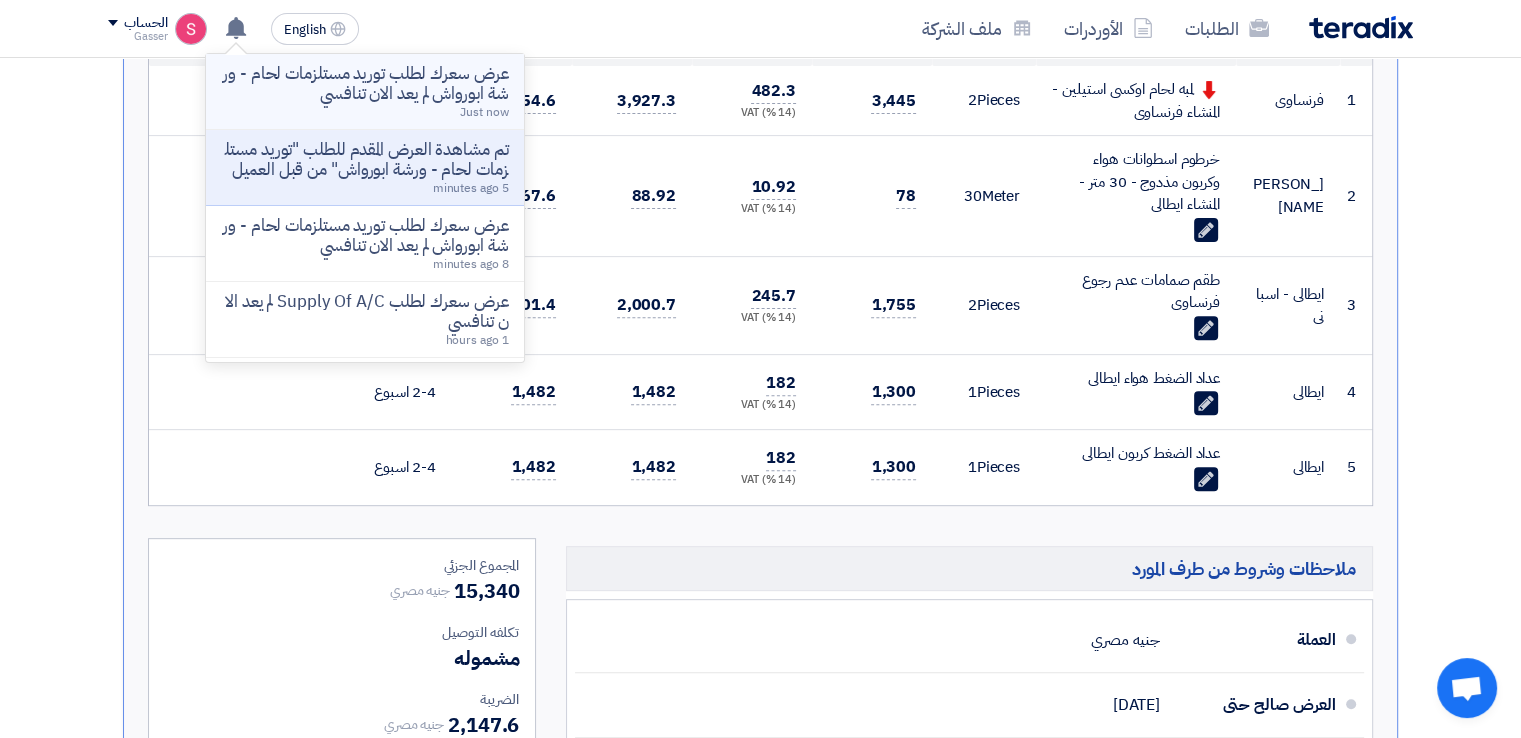 click on "عرض سعرك لطلب توريد مستلزمات لحام - ورشة ابورواش لم يعد الان تنافسي" 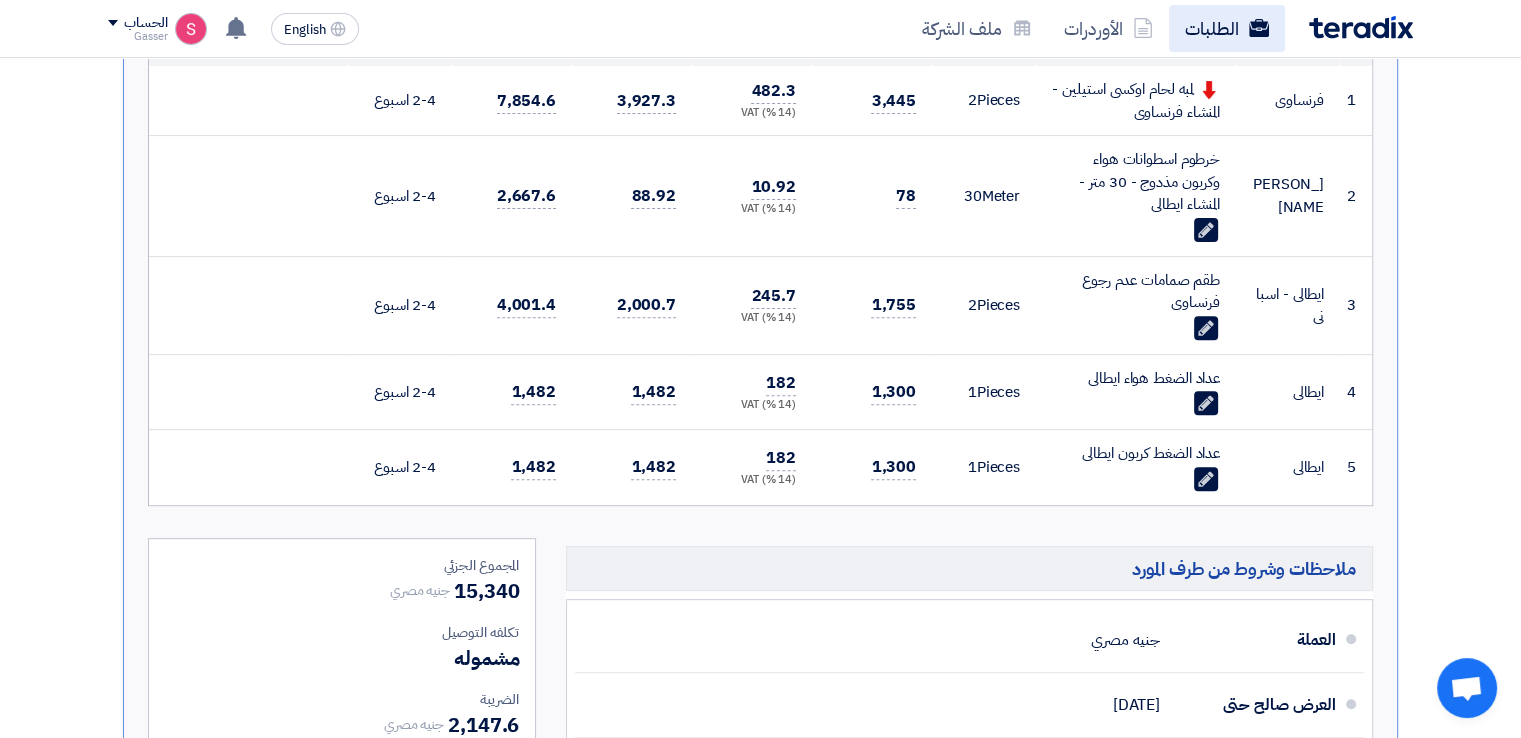 click on "الطلبات" 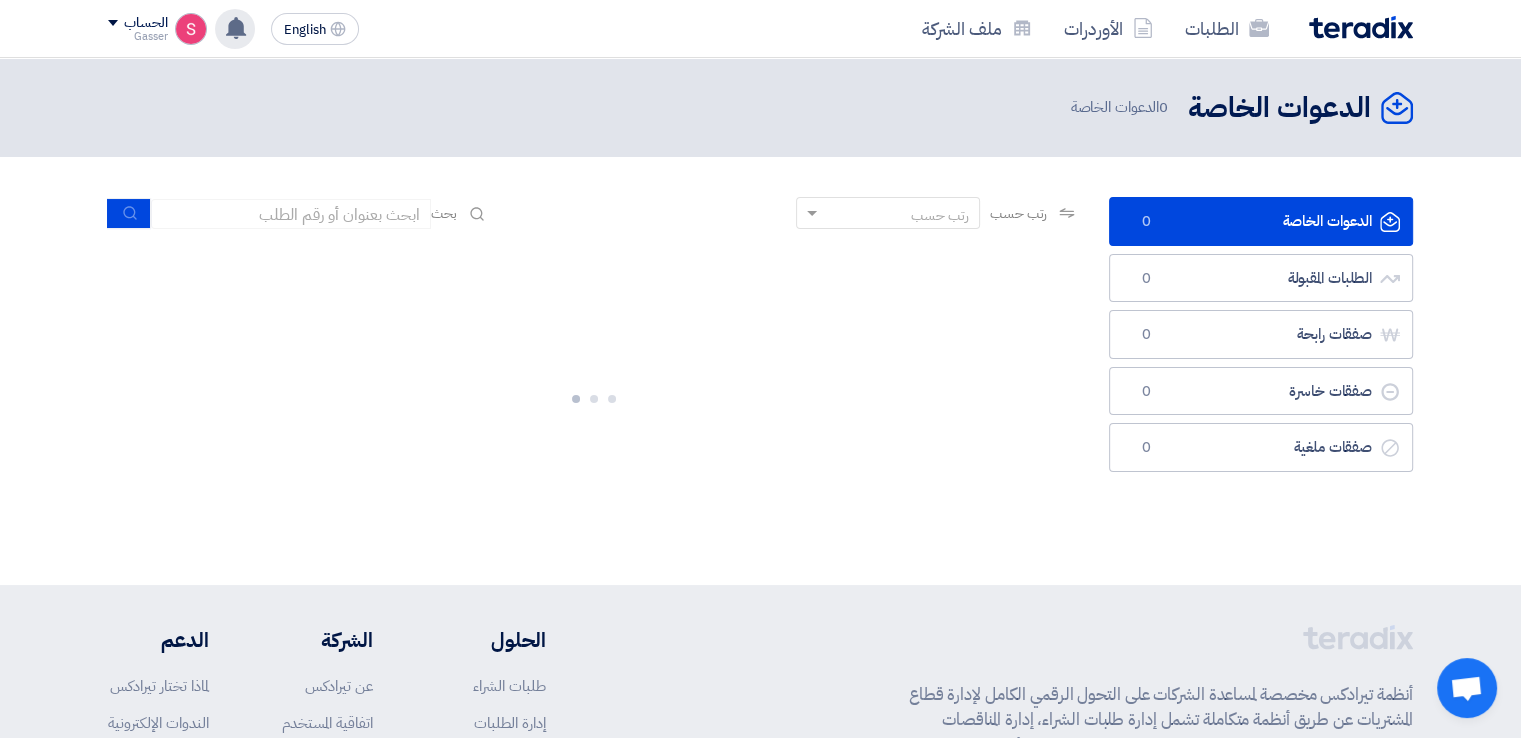 click 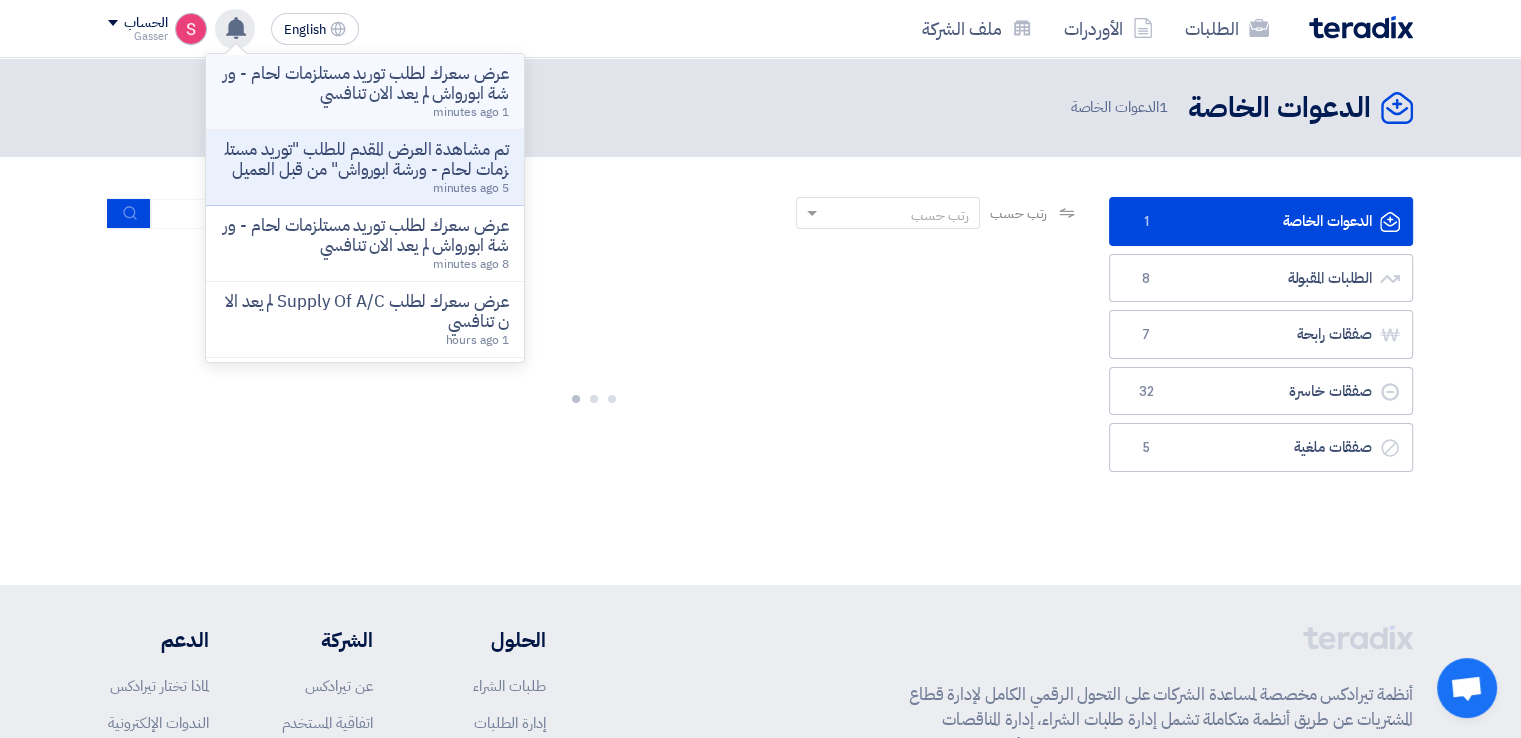 click on "عرض سعرك لطلب توريد مستلزمات لحام - ورشة ابورواش لم يعد الان تنافسي" 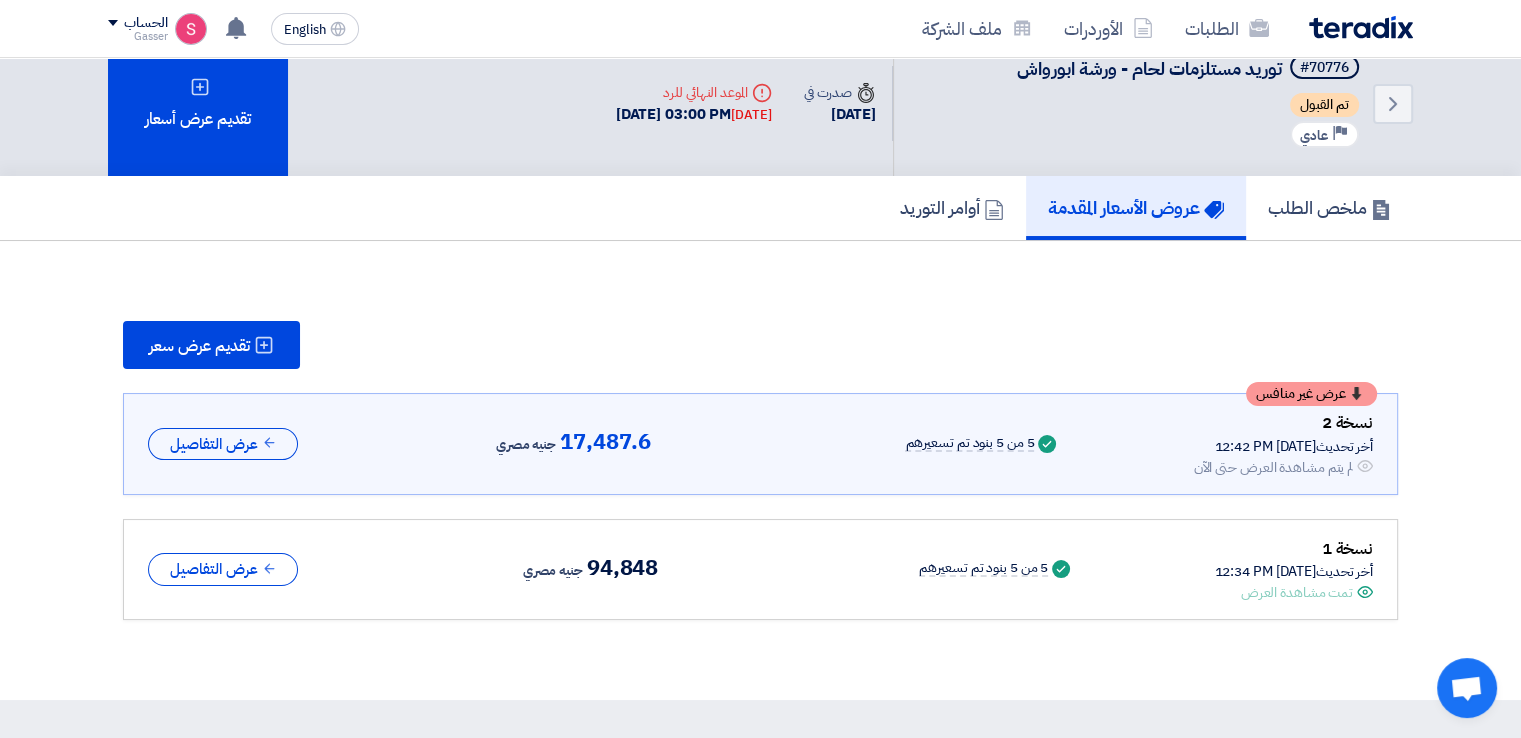 scroll, scrollTop: 98, scrollLeft: 0, axis: vertical 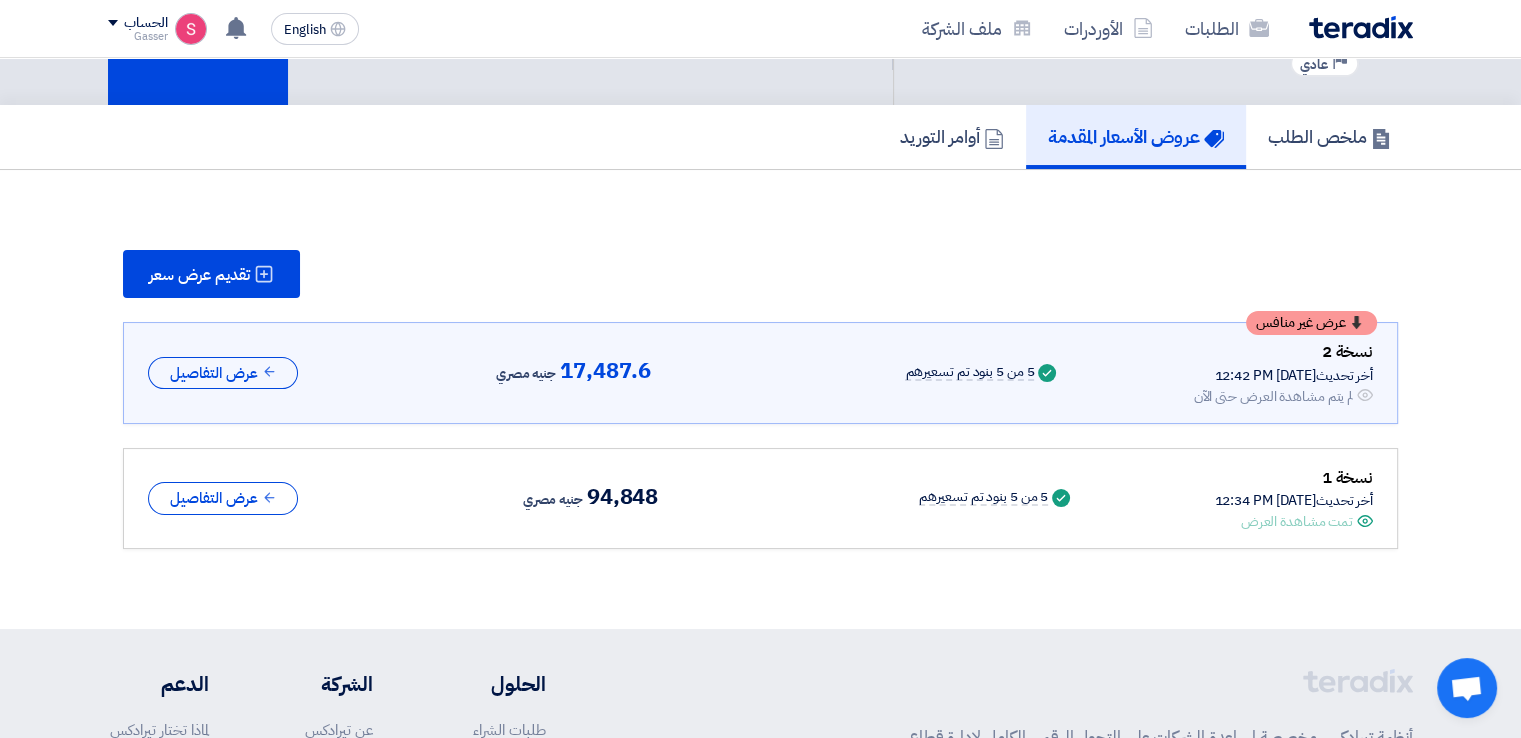 click on "أخر تحديث
[DATE] 12:42 PM" at bounding box center (1283, 375) 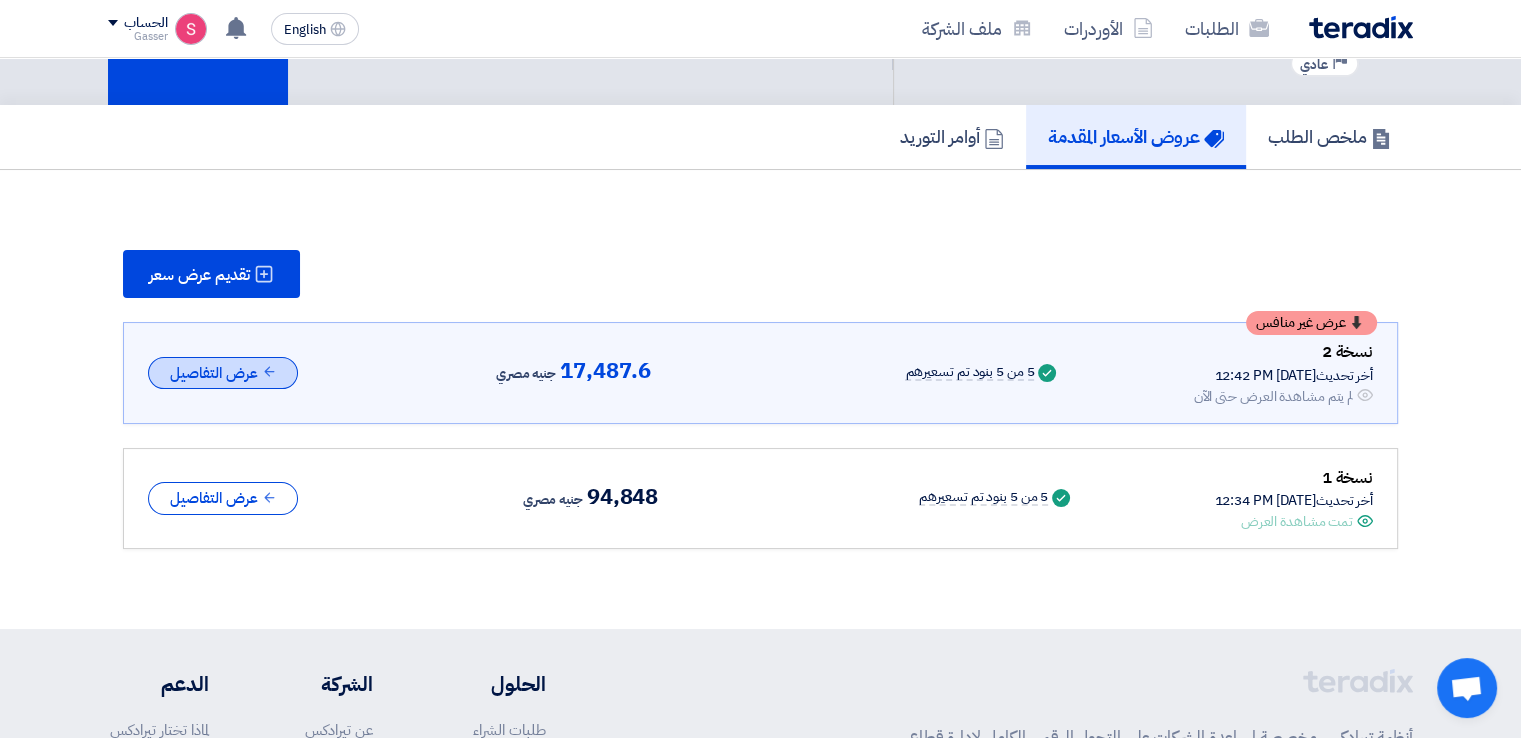 click on "عرض التفاصيل" at bounding box center [223, 373] 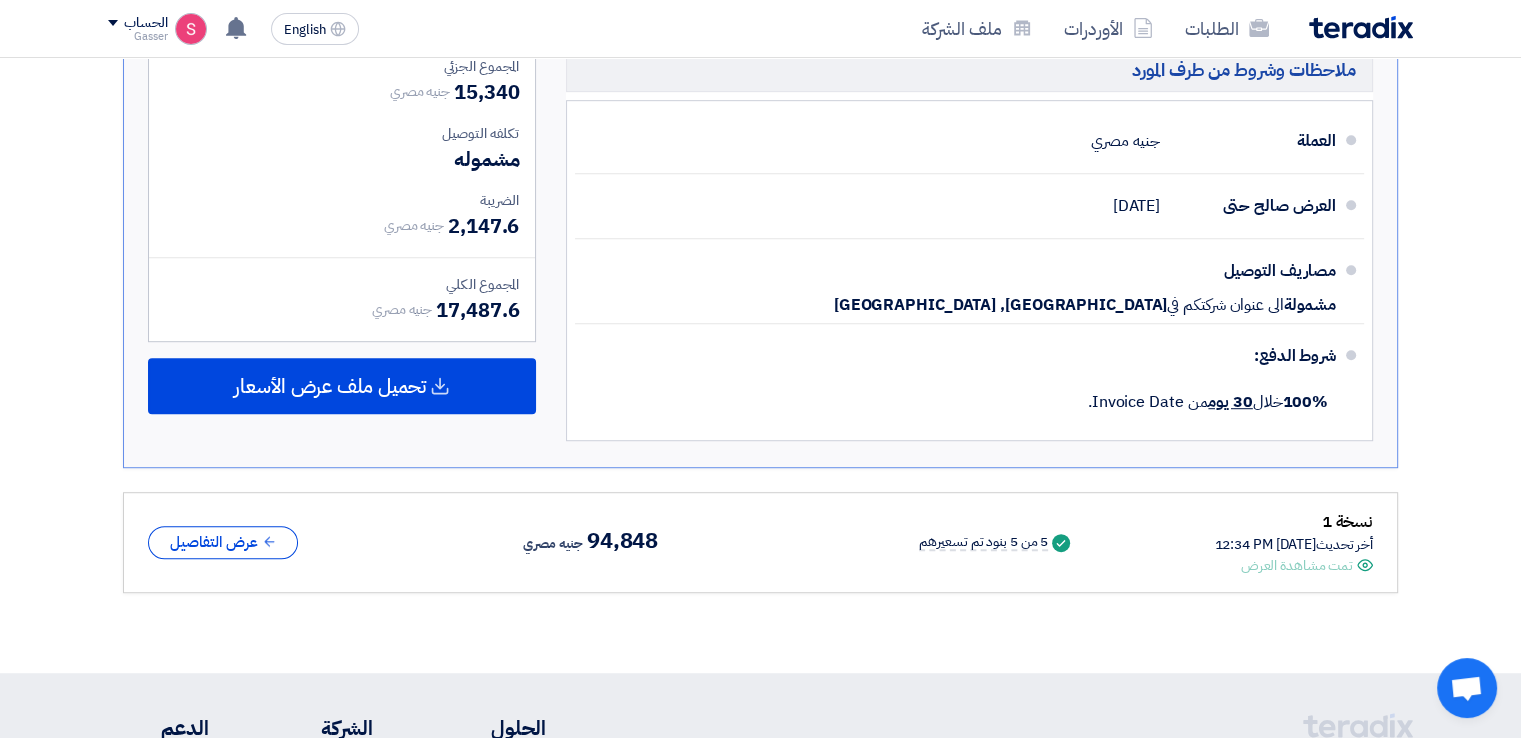 scroll, scrollTop: 1126, scrollLeft: 0, axis: vertical 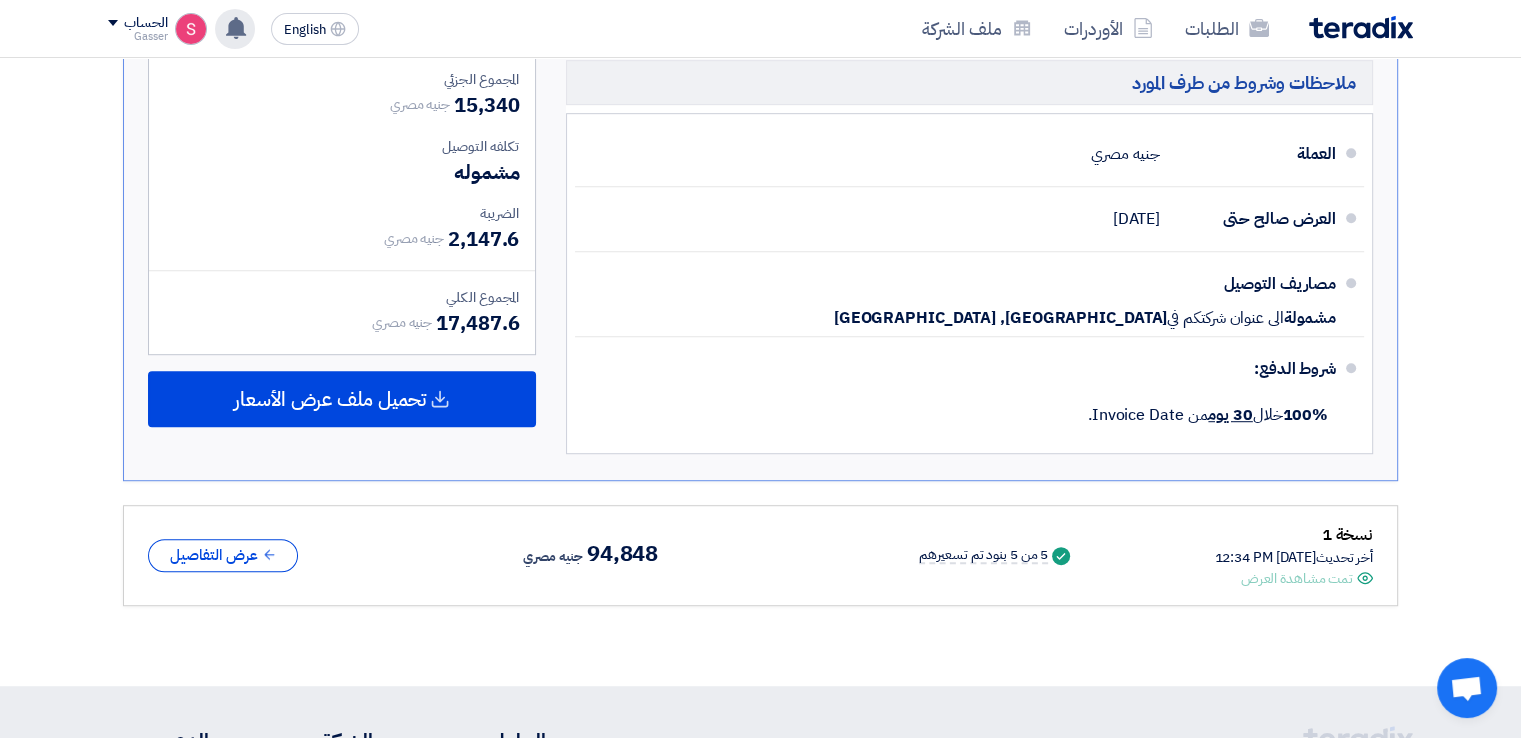 click 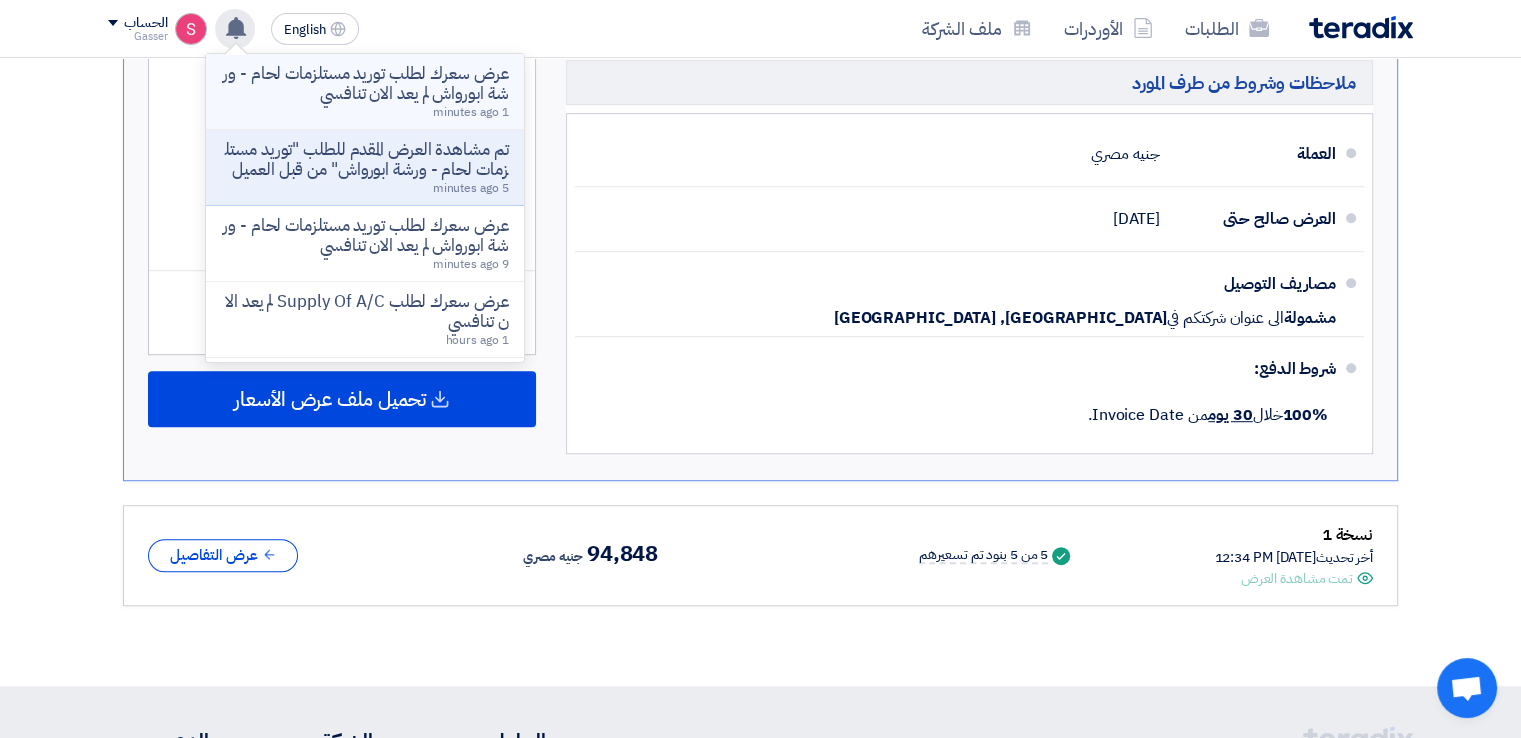 click on "عرض سعرك لطلب توريد مستلزمات لحام - ورشة ابورواش لم يعد الان تنافسي
1 minutes ago" 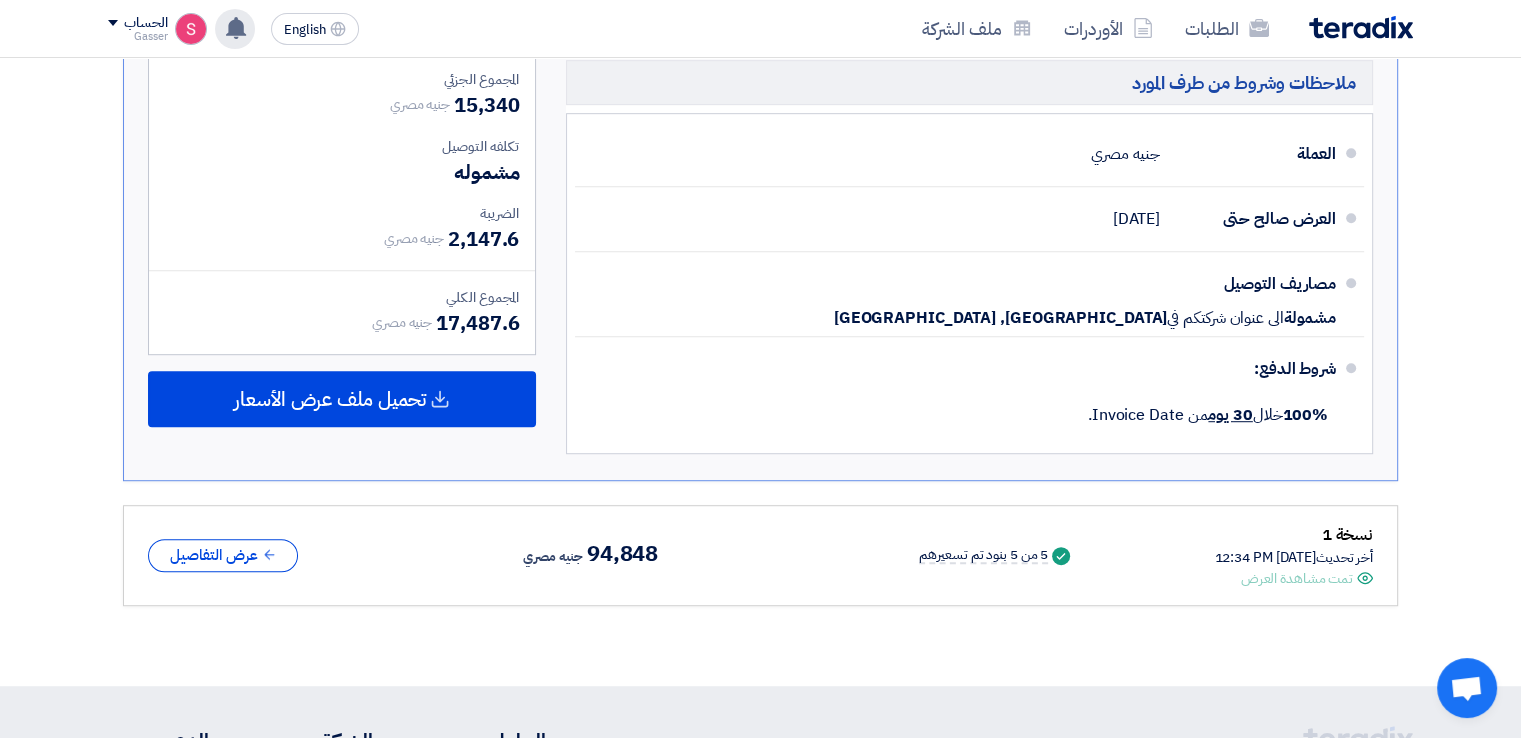 click 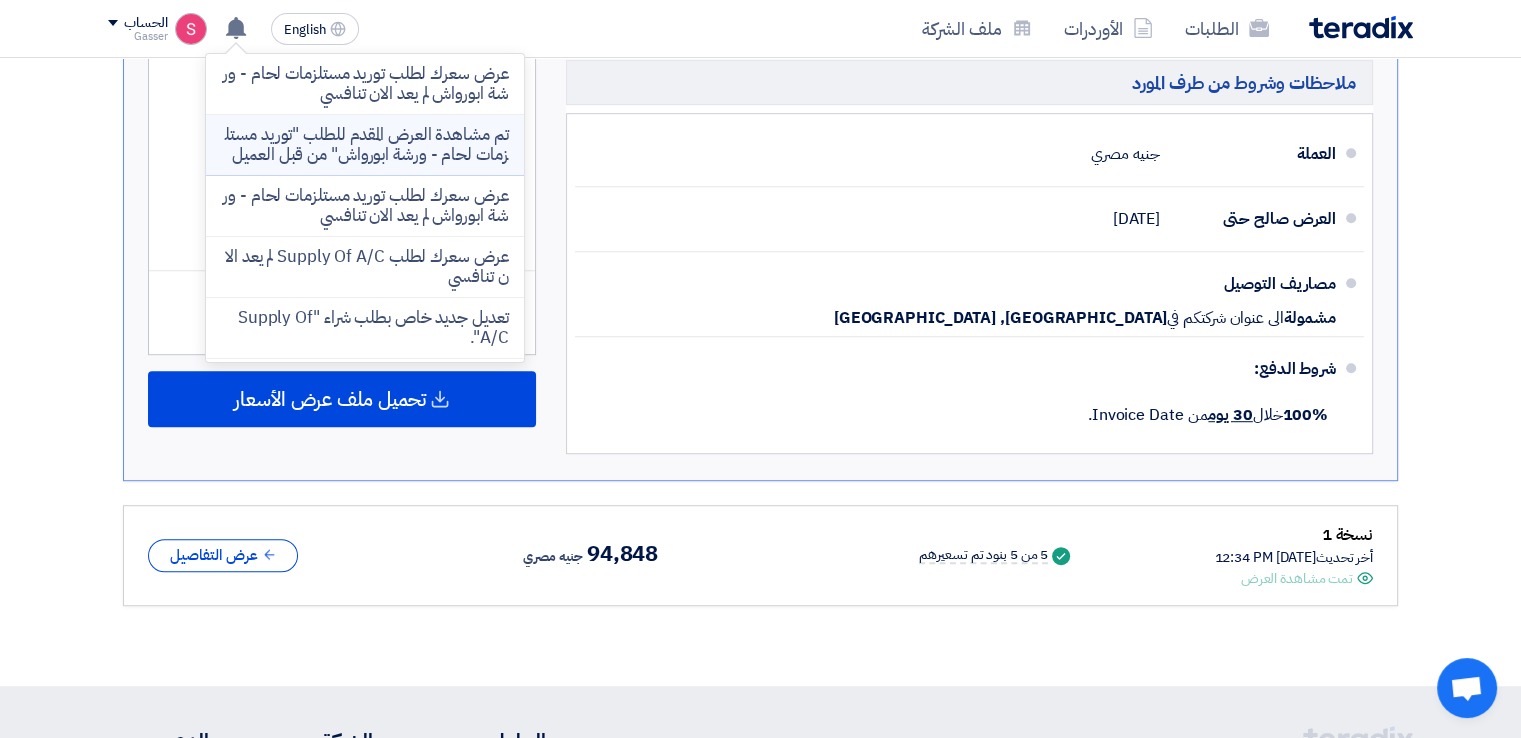 click on "تم مشاهدة العرض المقدم للطلب "توريد مستلزمات لحام - ورشة ابورواش" من قبل العميل" 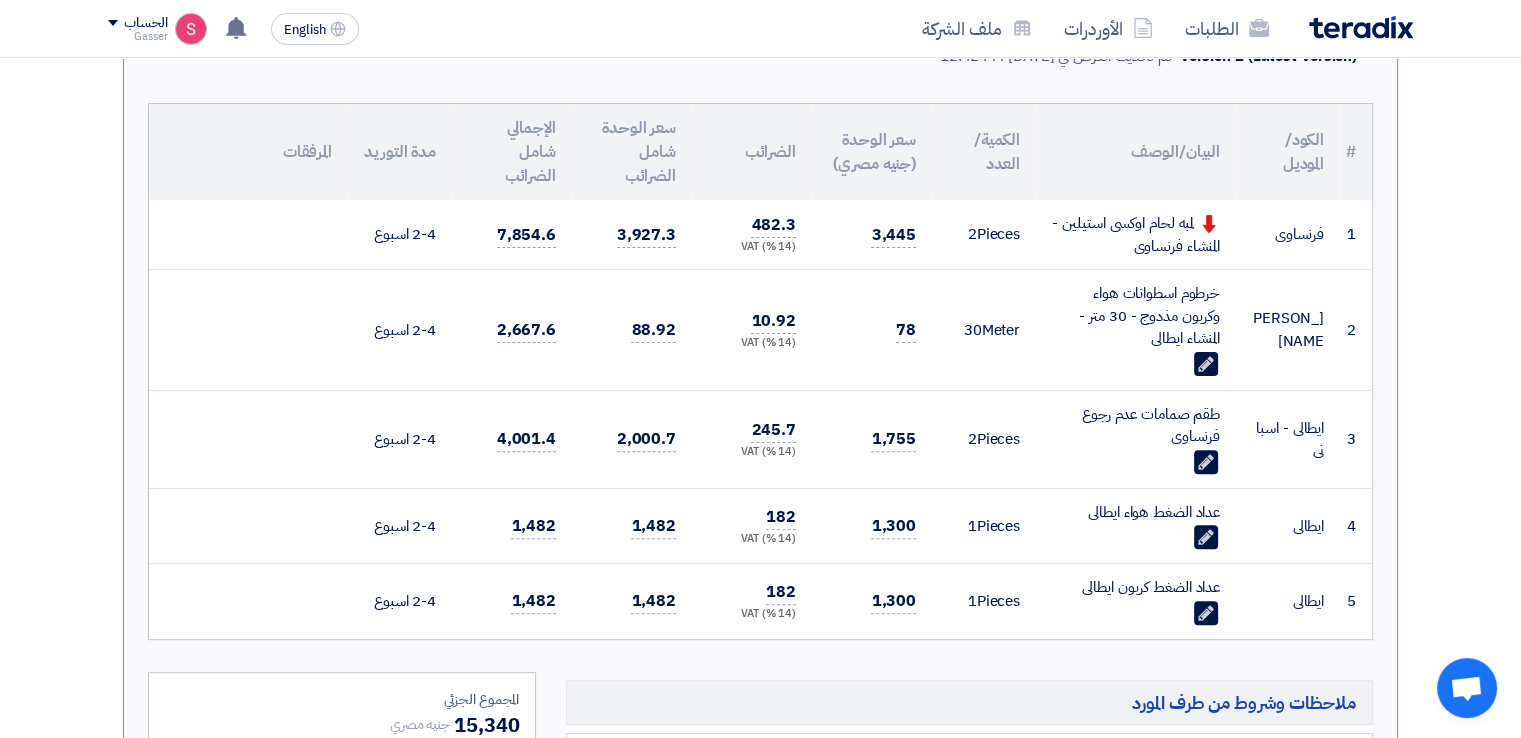 scroll, scrollTop: 6, scrollLeft: 0, axis: vertical 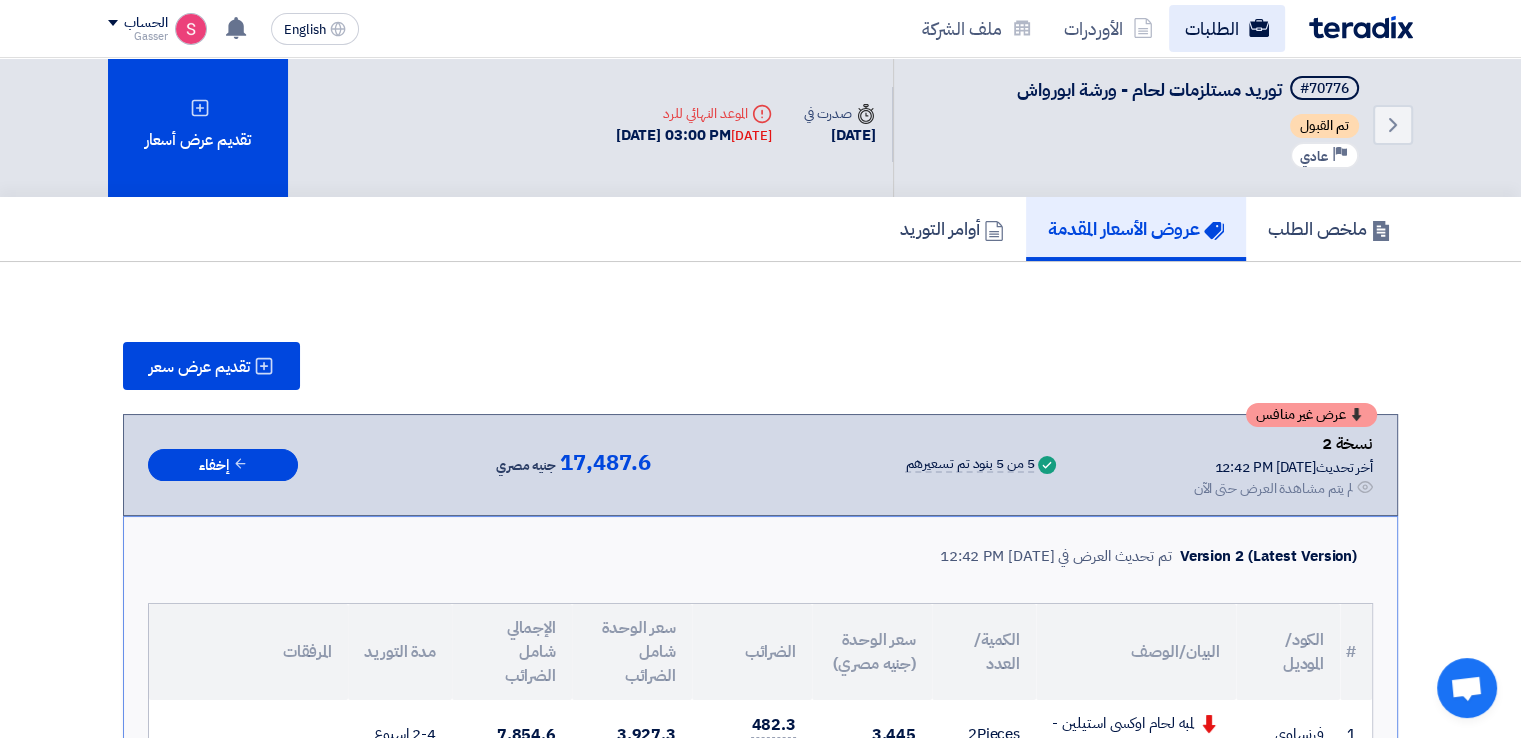 click on "الطلبات" 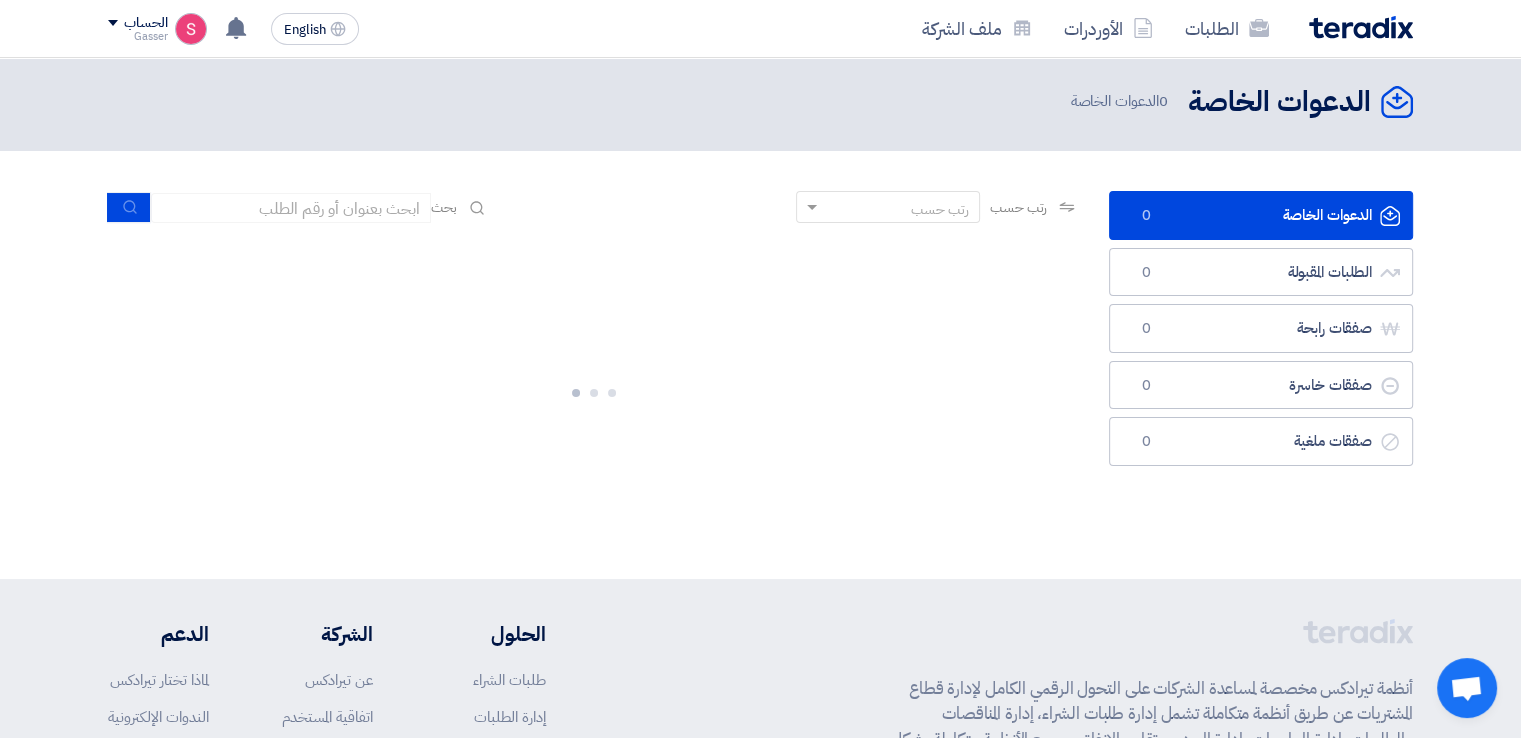 scroll, scrollTop: 0, scrollLeft: 0, axis: both 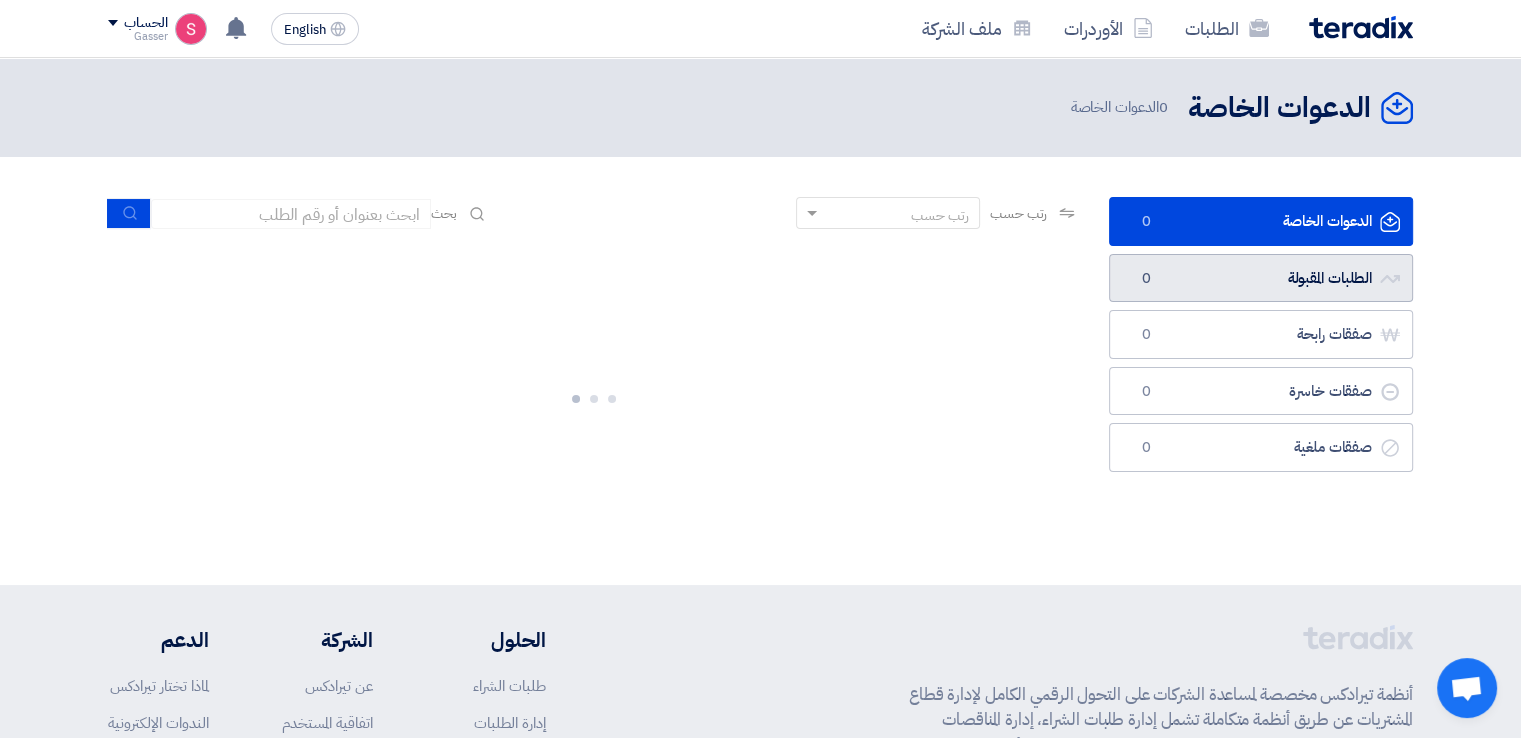click on "الطلبات المقبولة
الطلبات المقبولة
0" 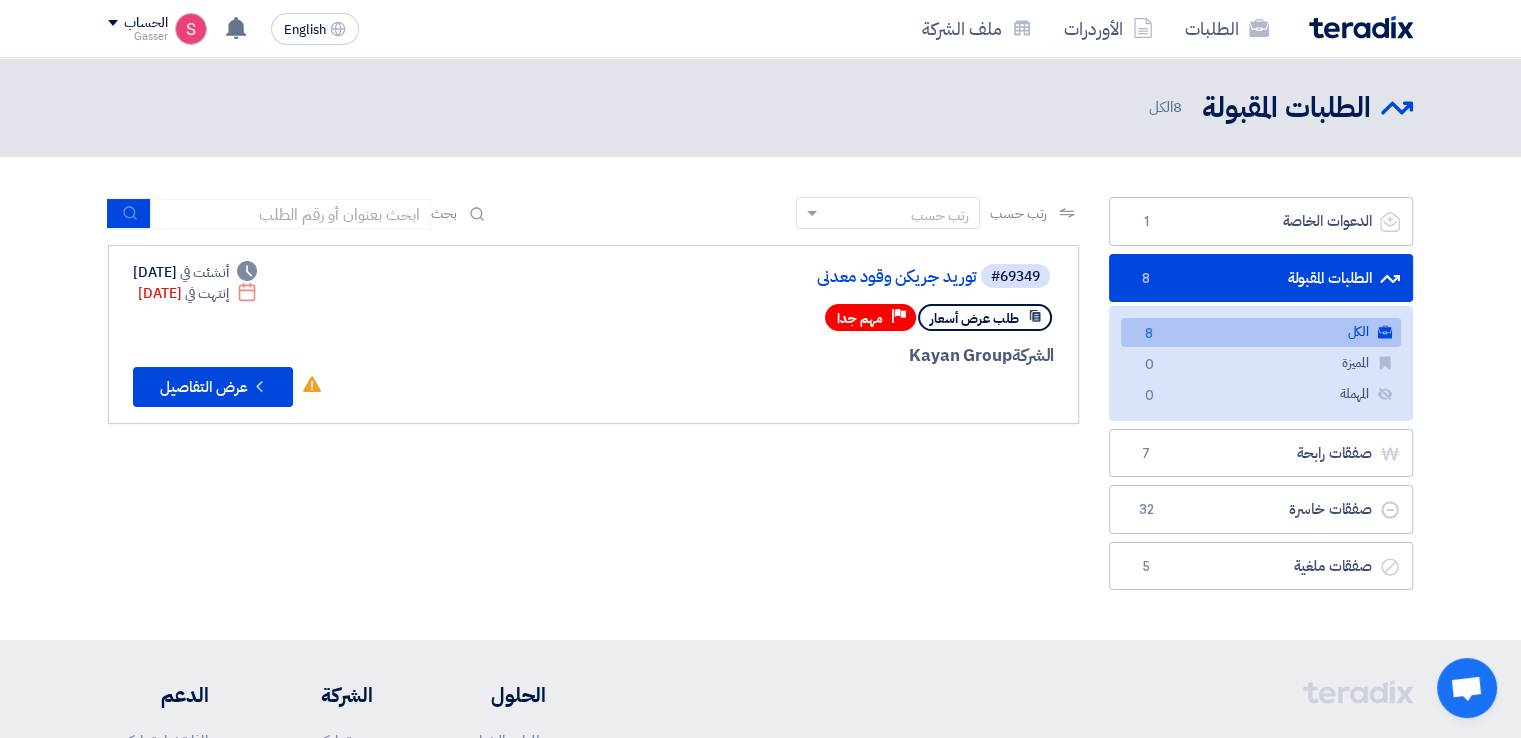 click on "الطلبات المقبولة
الطلبات المقبولة
8" 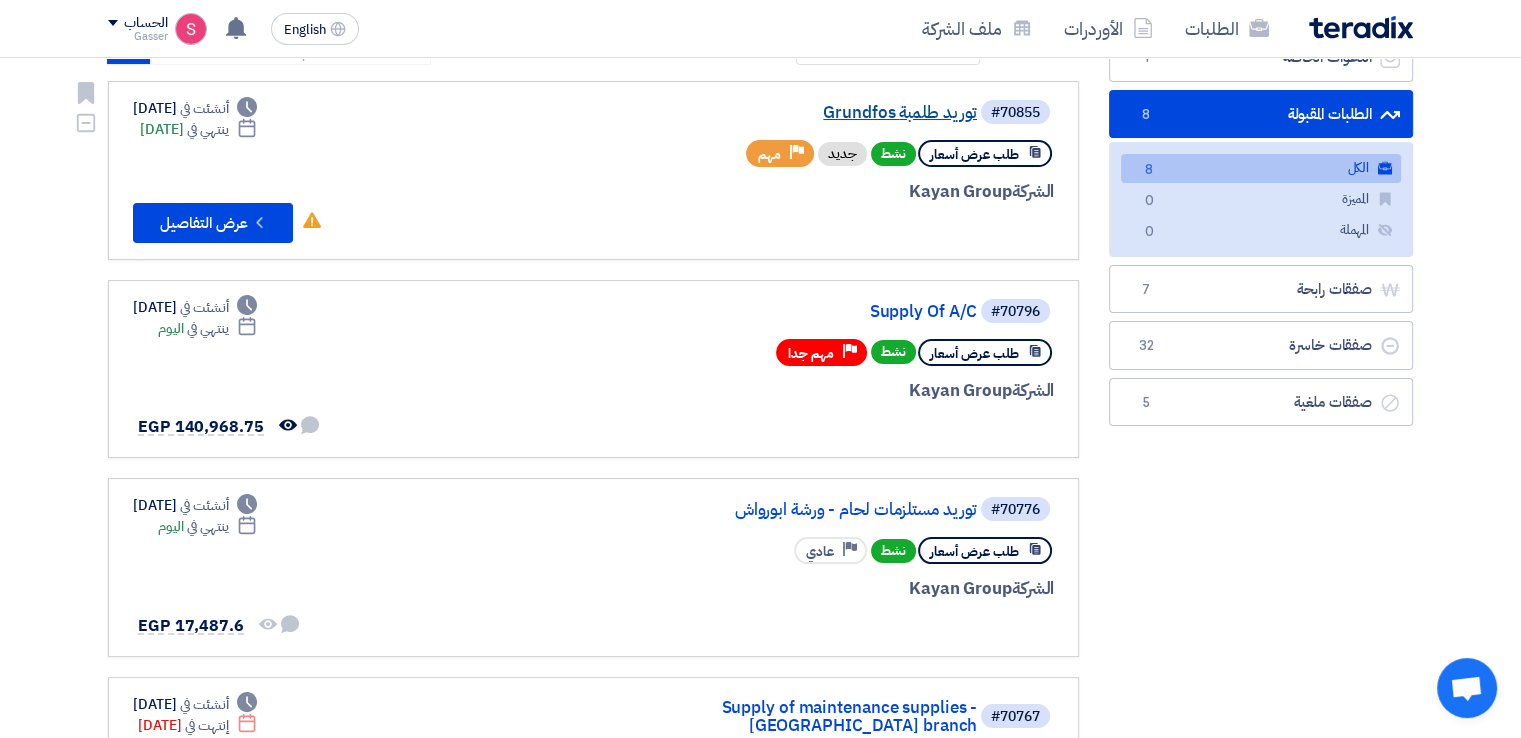 scroll, scrollTop: 200, scrollLeft: 0, axis: vertical 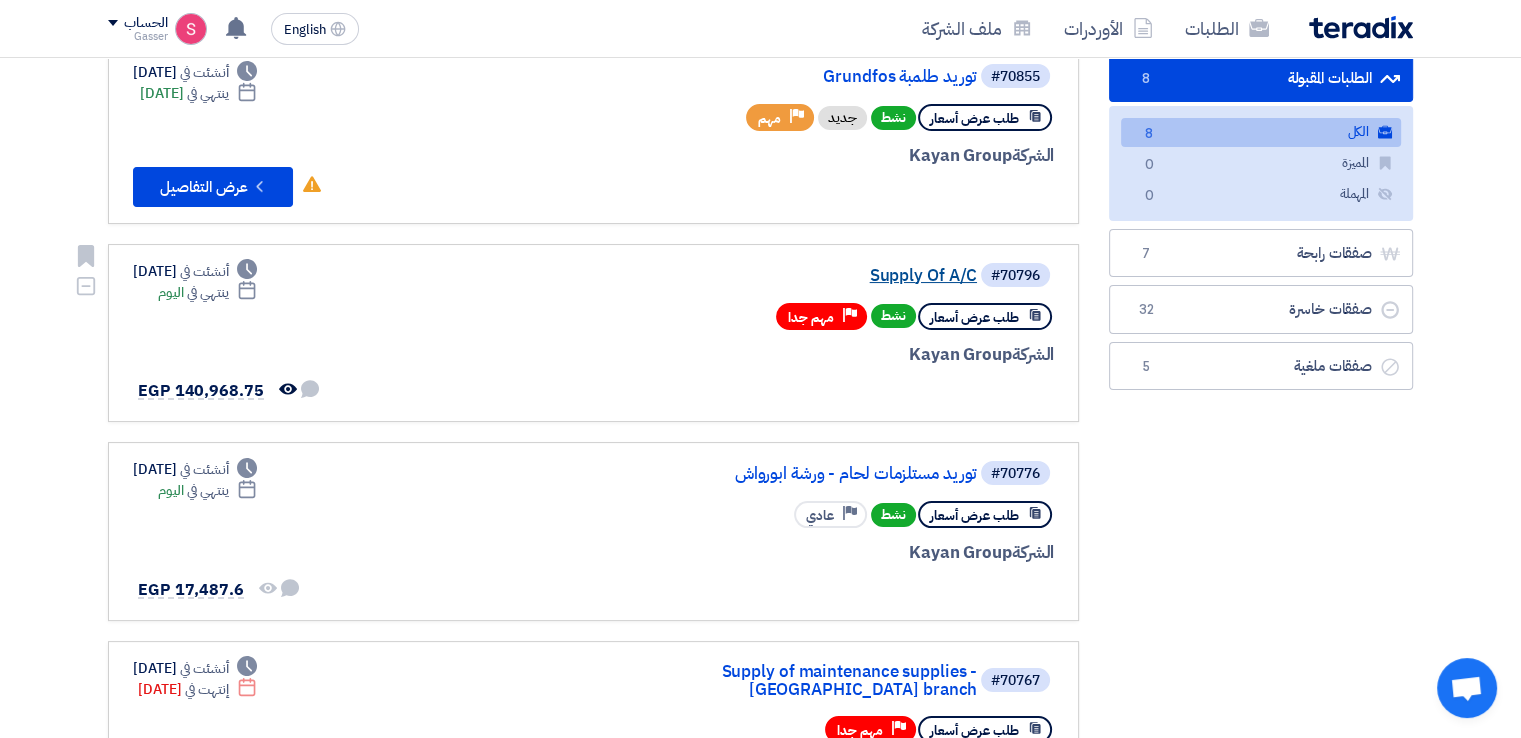 click on "Supply Of  A/C" 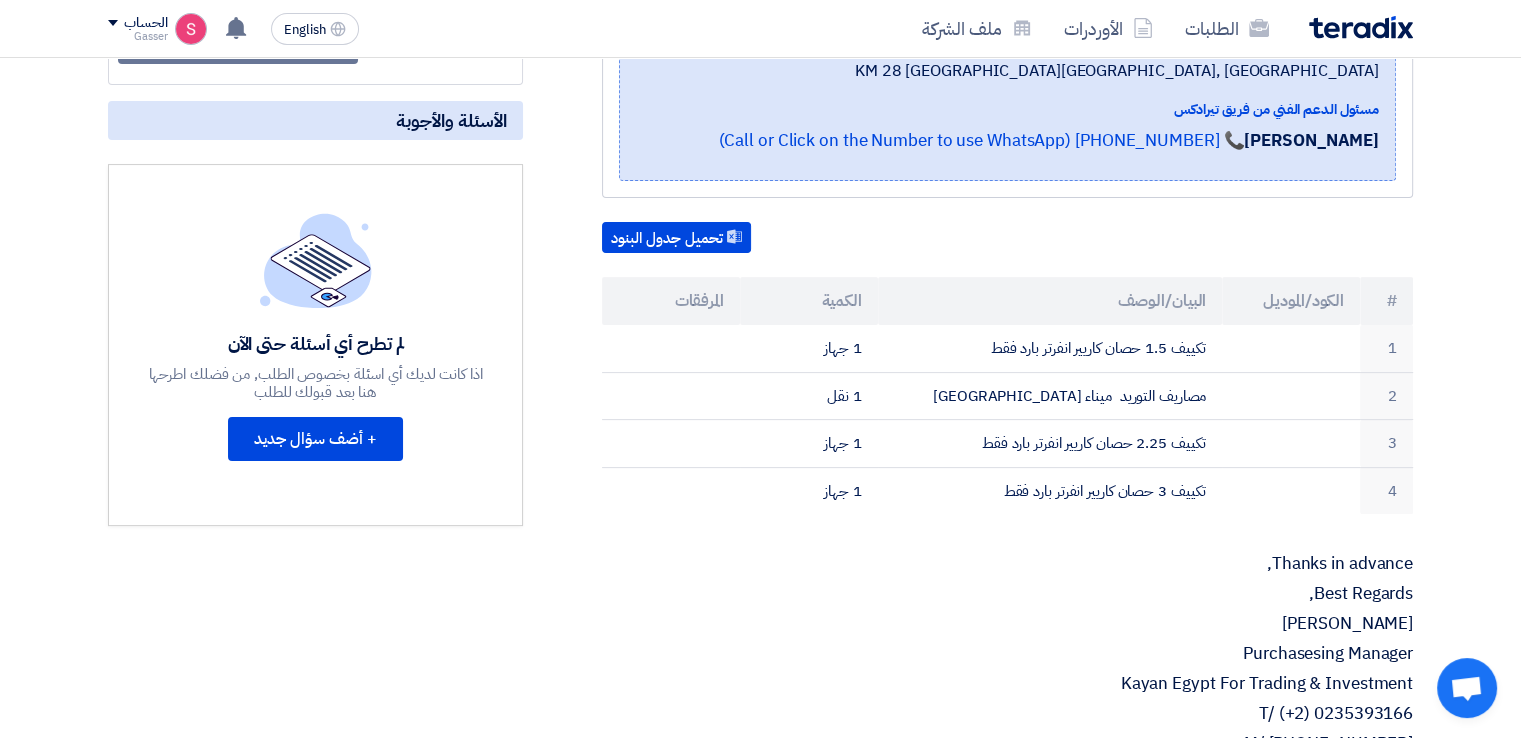 scroll, scrollTop: 0, scrollLeft: 0, axis: both 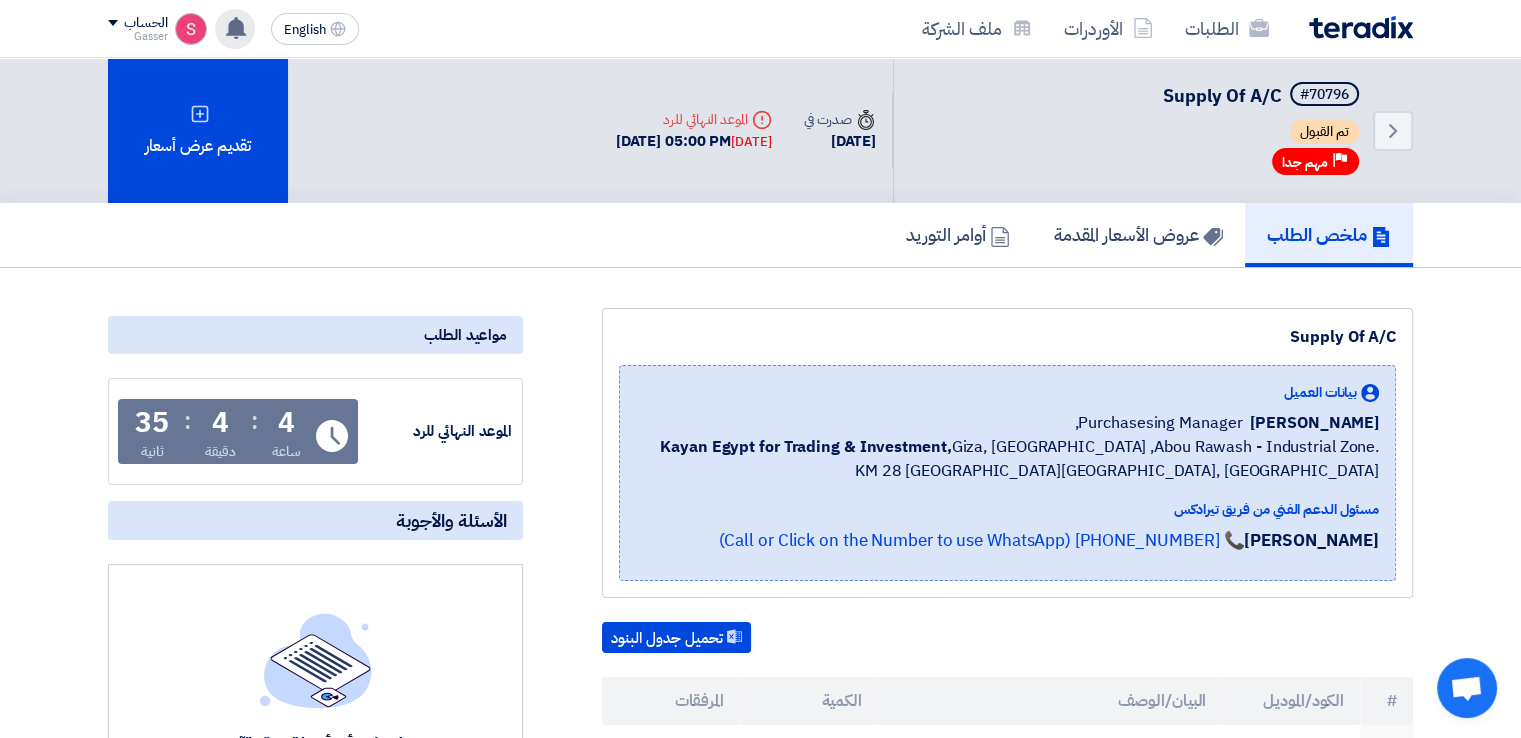 click 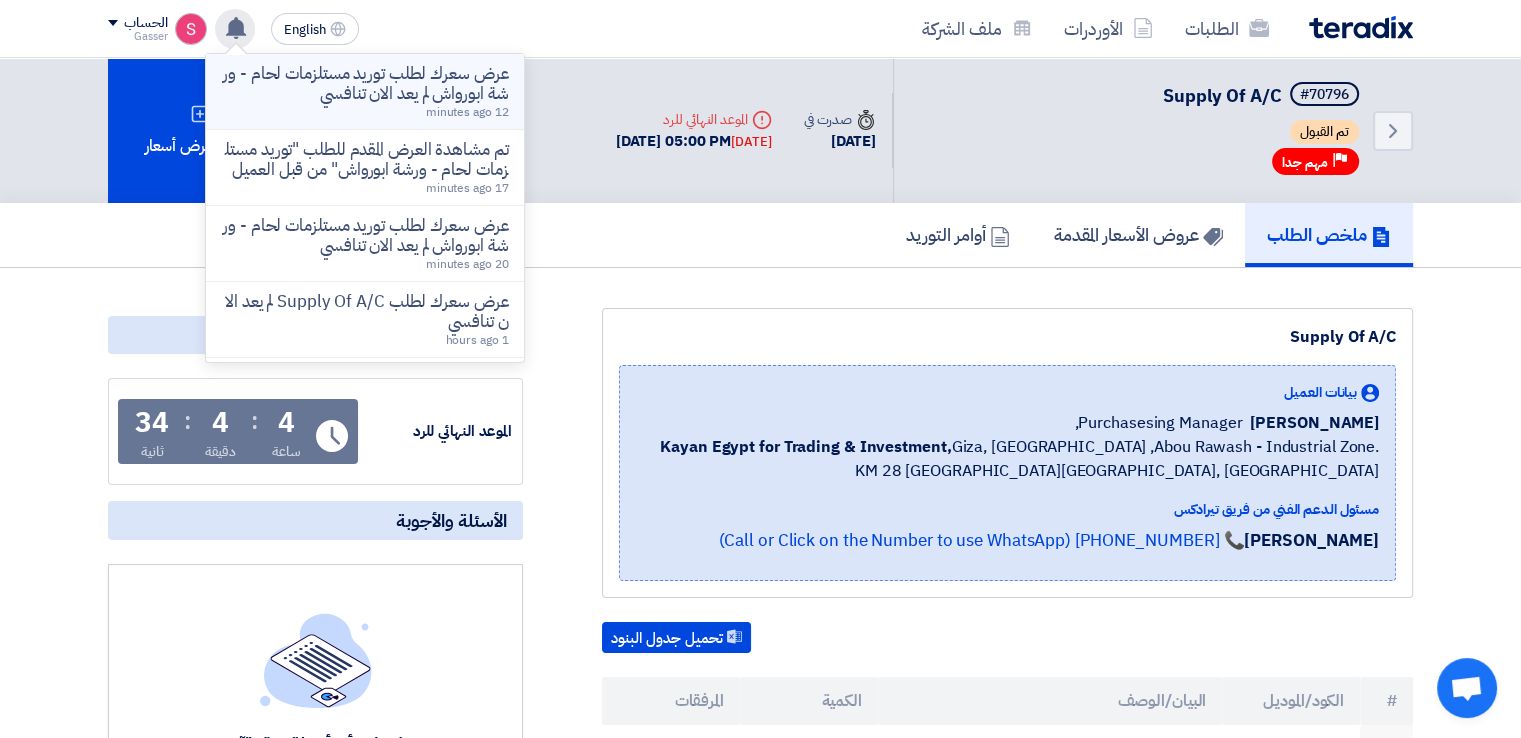click on "عرض سعرك لطلب توريد مستلزمات لحام - ورشة ابورواش لم يعد الان تنافسي" 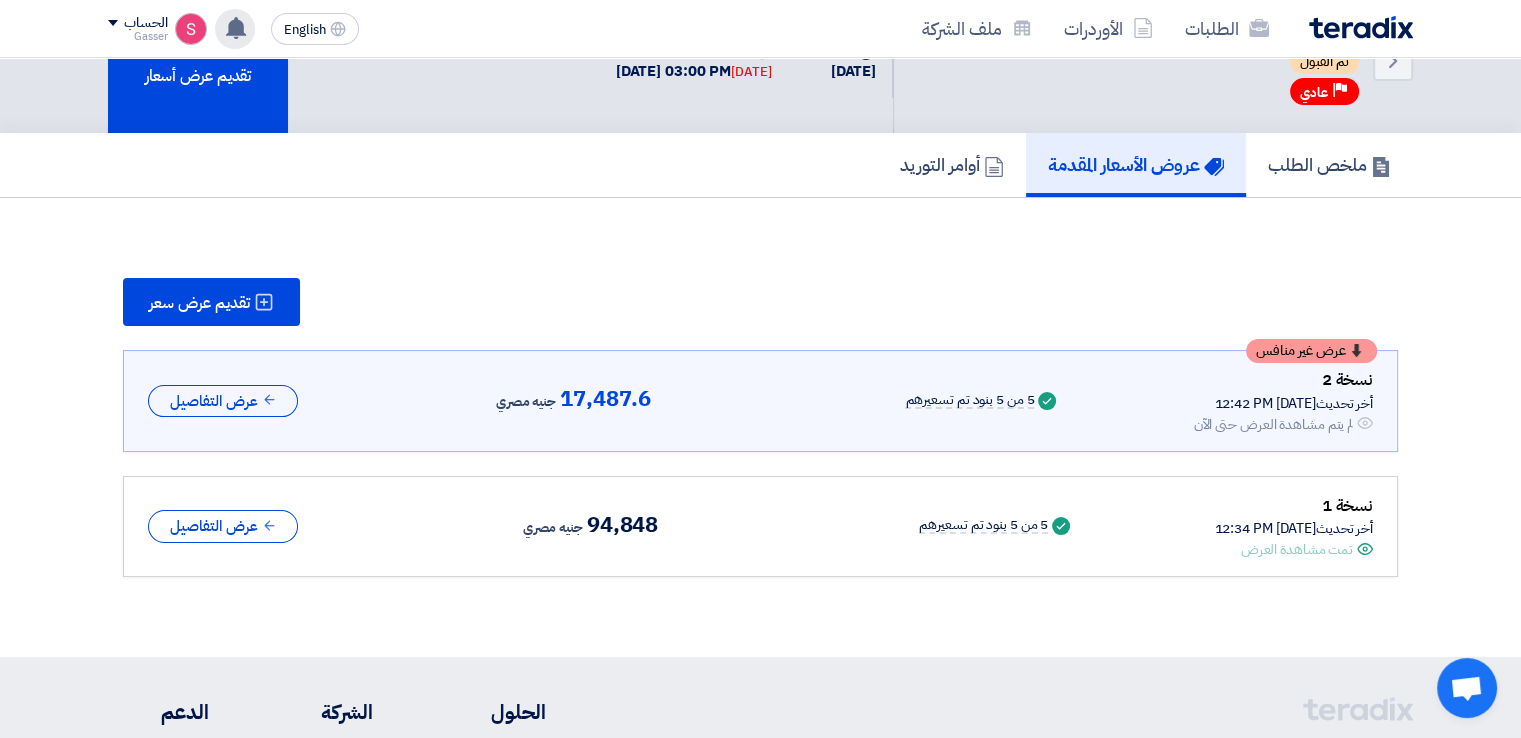 scroll, scrollTop: 98, scrollLeft: 0, axis: vertical 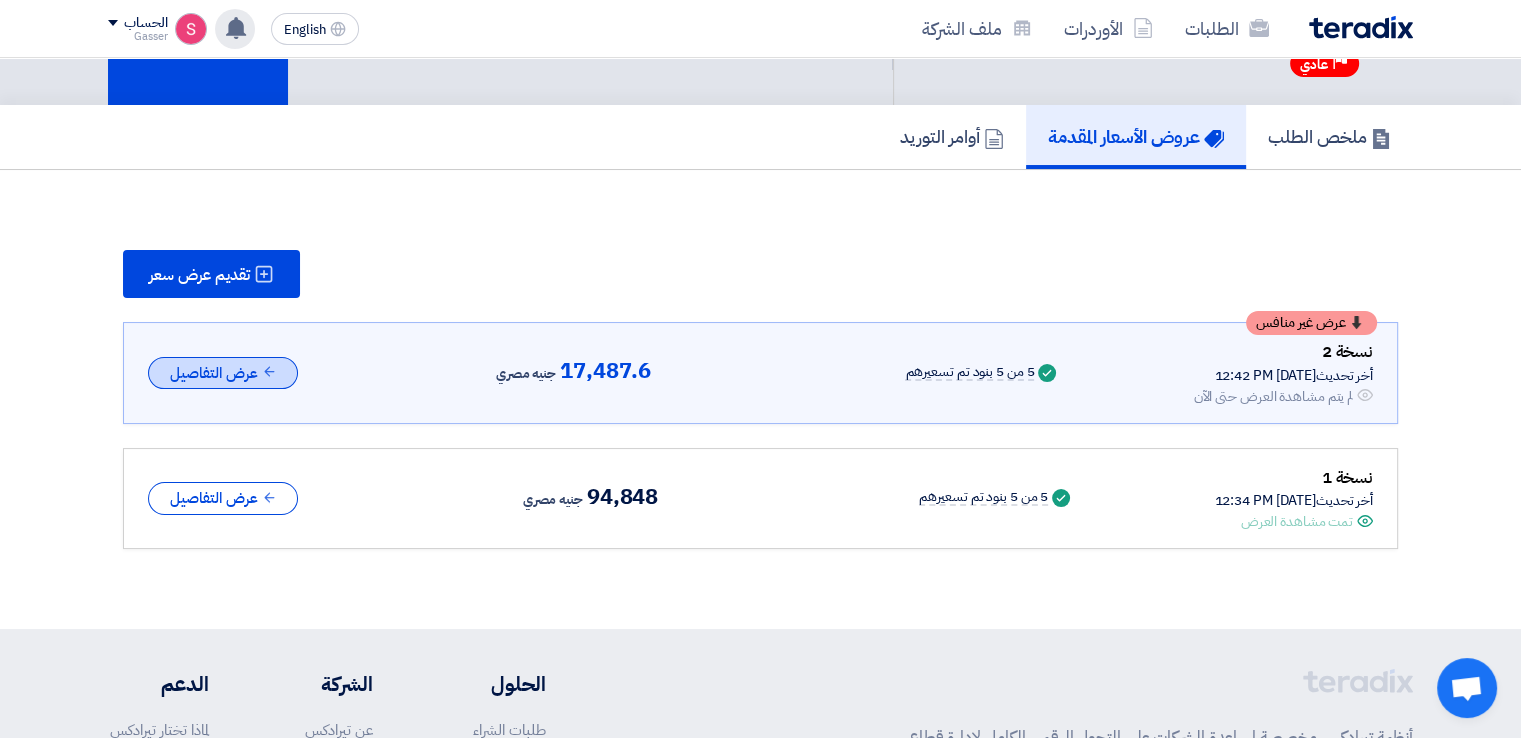 click on "عرض التفاصيل" at bounding box center (223, 373) 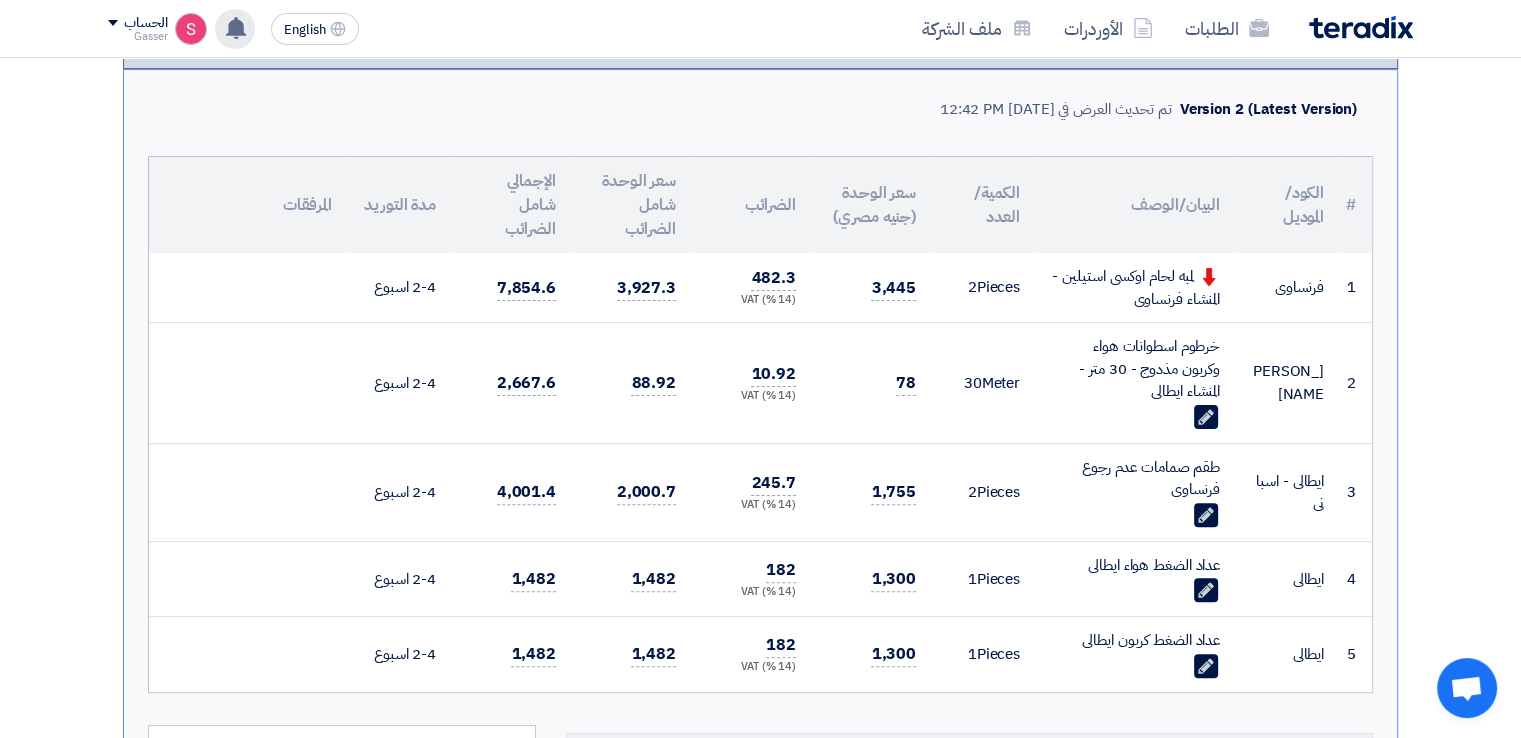 scroll, scrollTop: 498, scrollLeft: 0, axis: vertical 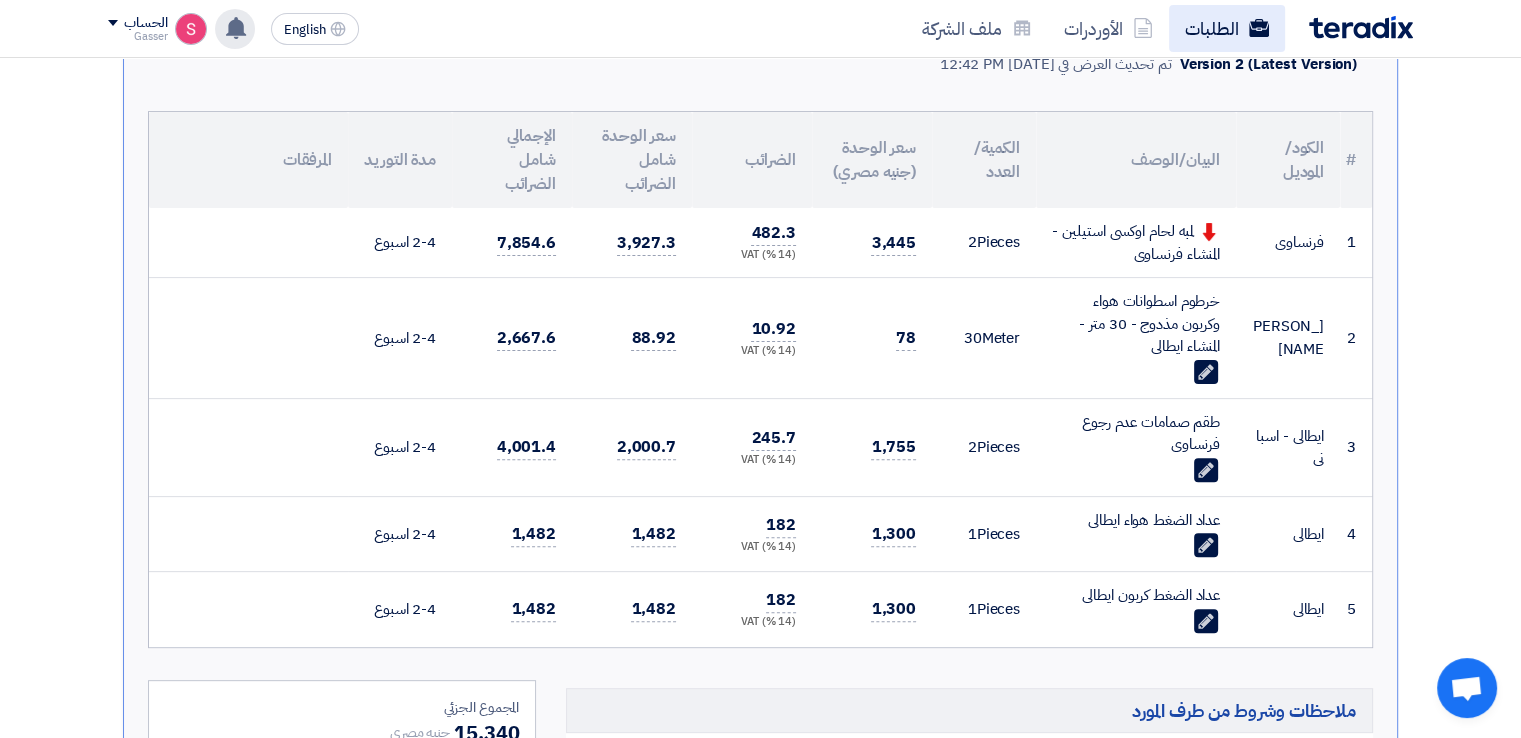 click on "الطلبات" 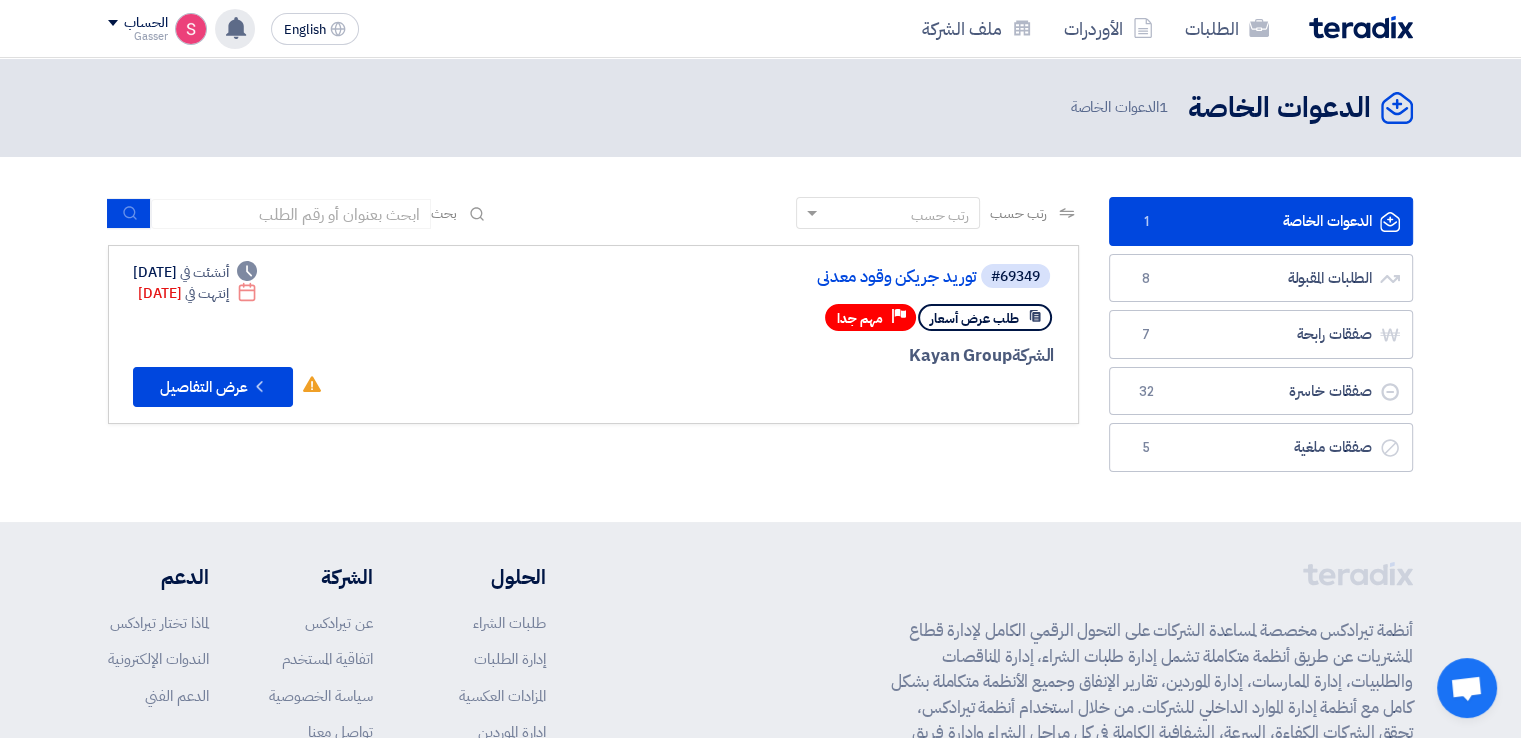 click 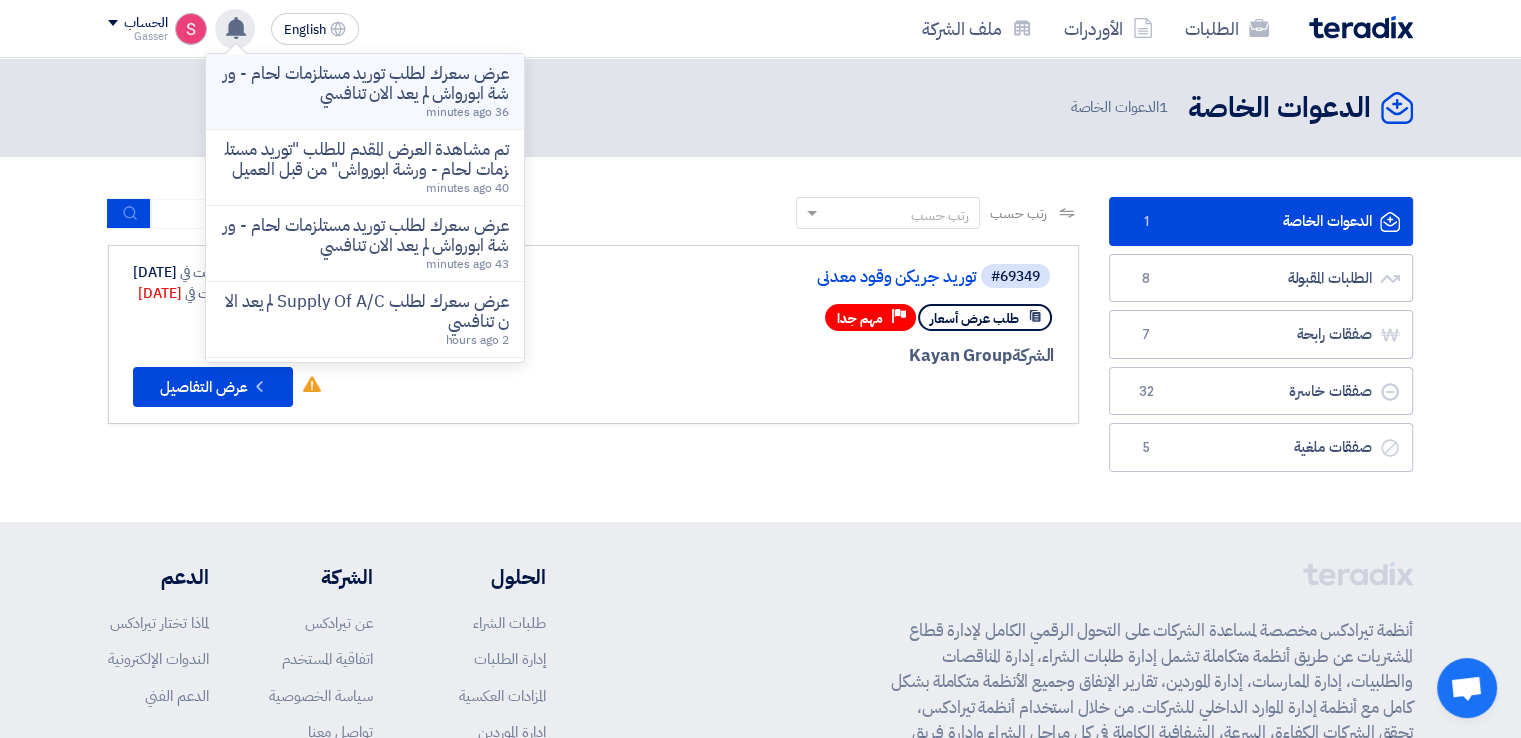 click on "عرض سعرك لطلب توريد مستلزمات لحام - ورشة ابورواش لم يعد الان تنافسي" 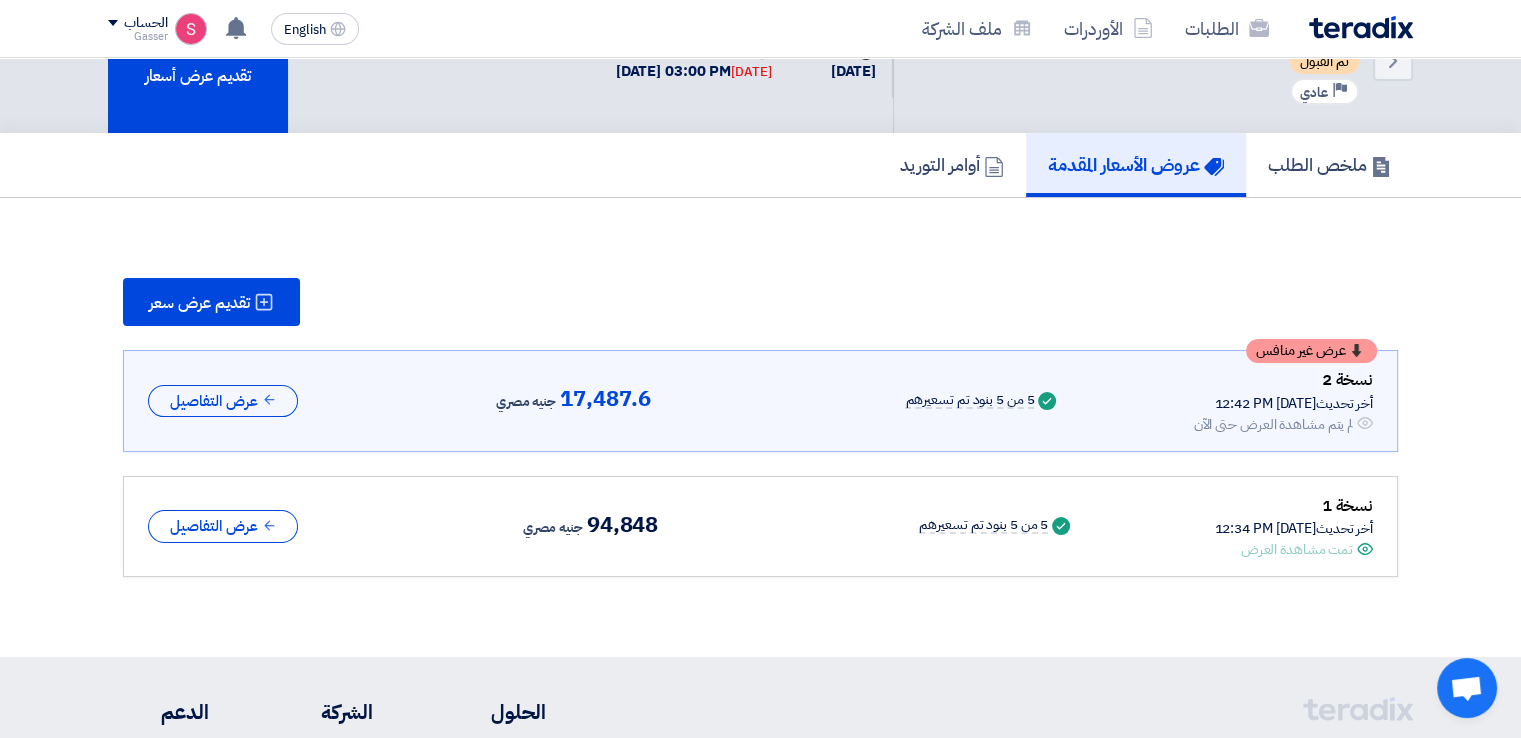 scroll, scrollTop: 98, scrollLeft: 0, axis: vertical 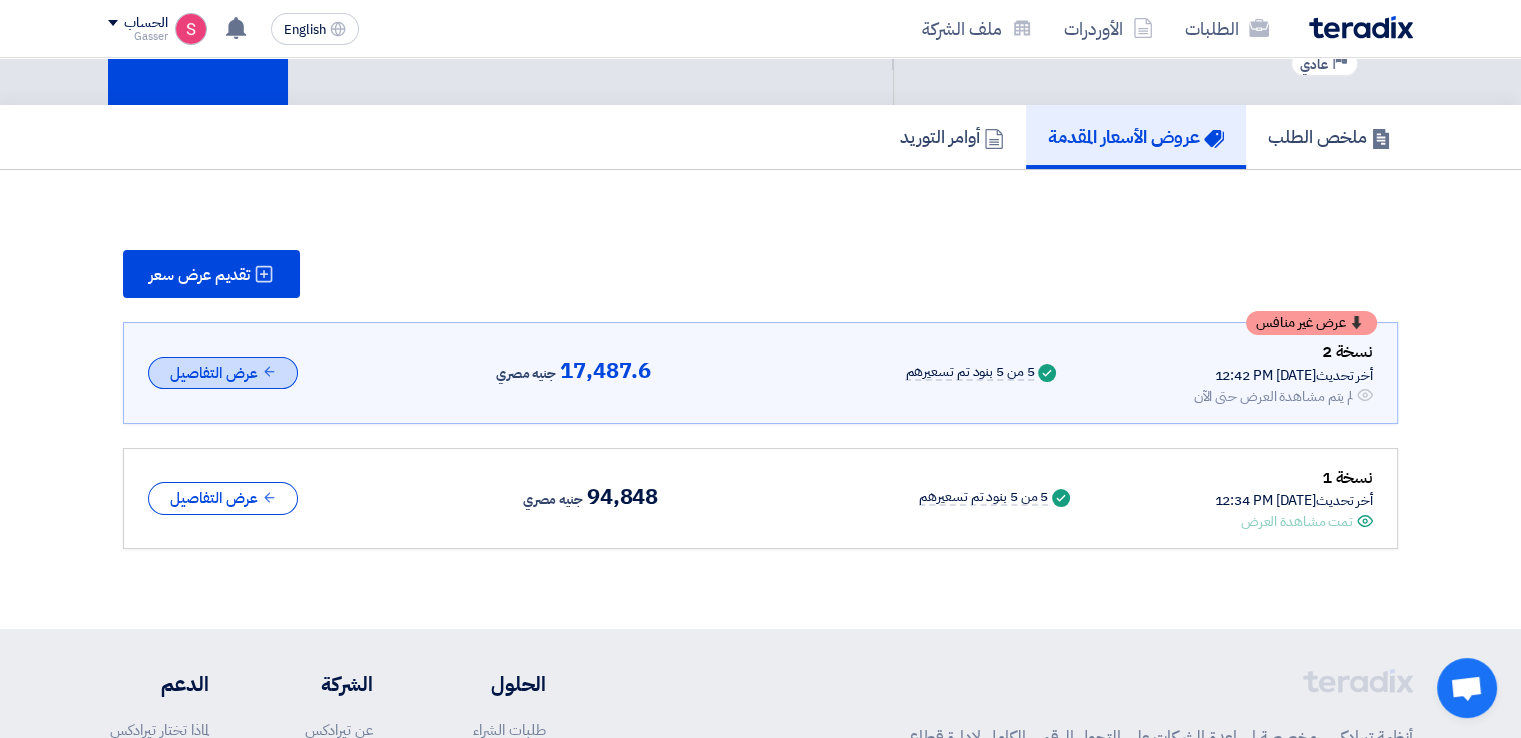 click on "عرض التفاصيل" at bounding box center [223, 373] 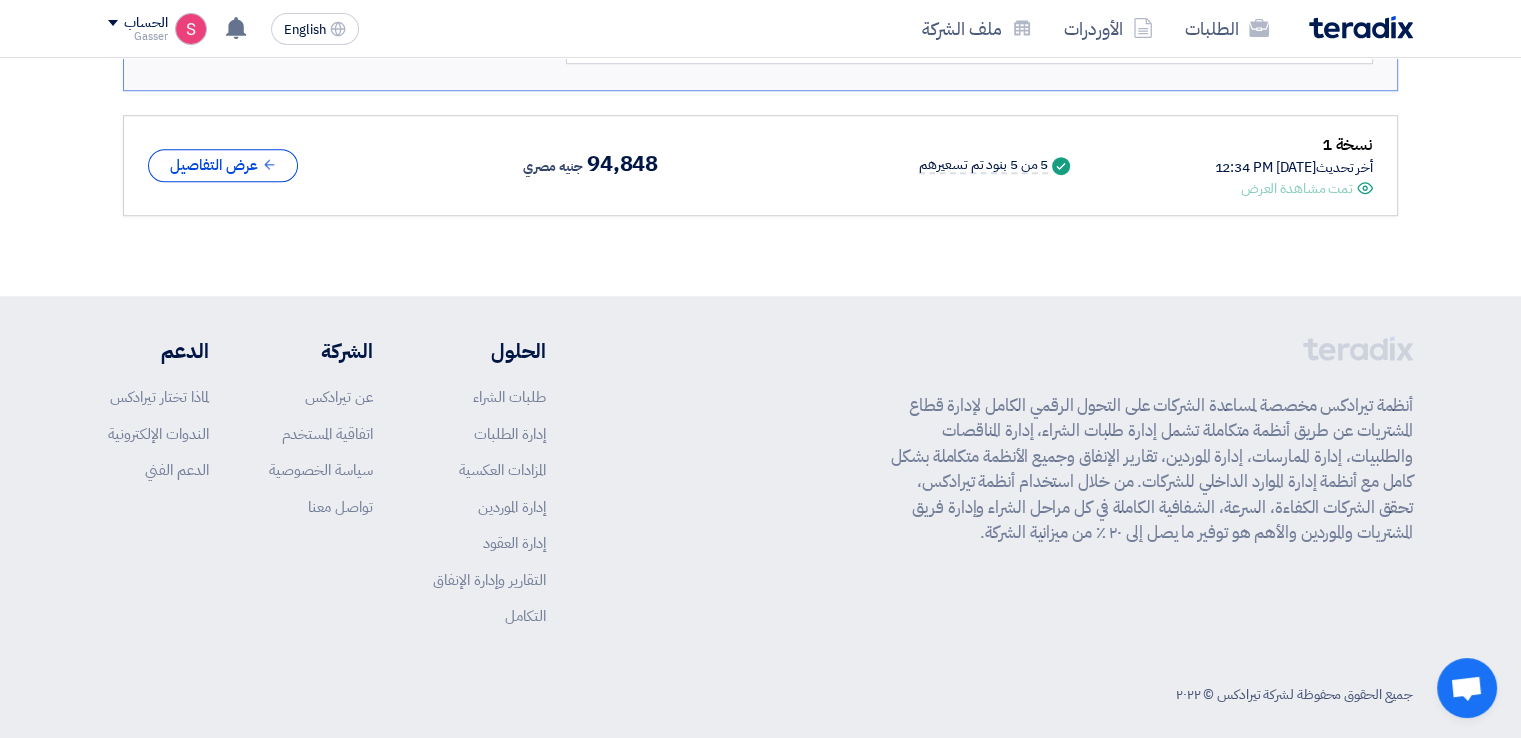 scroll, scrollTop: 1526, scrollLeft: 0, axis: vertical 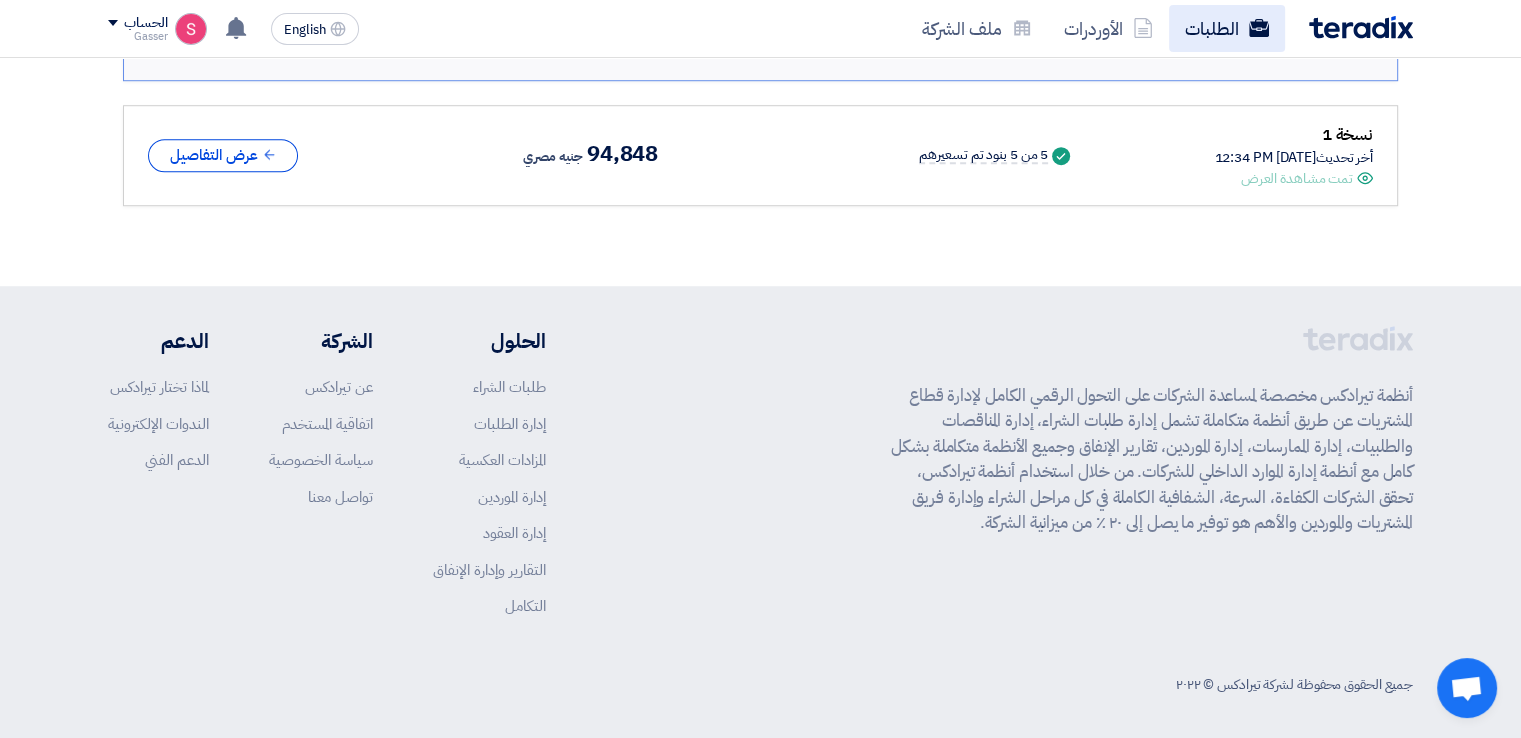 click on "الطلبات" 